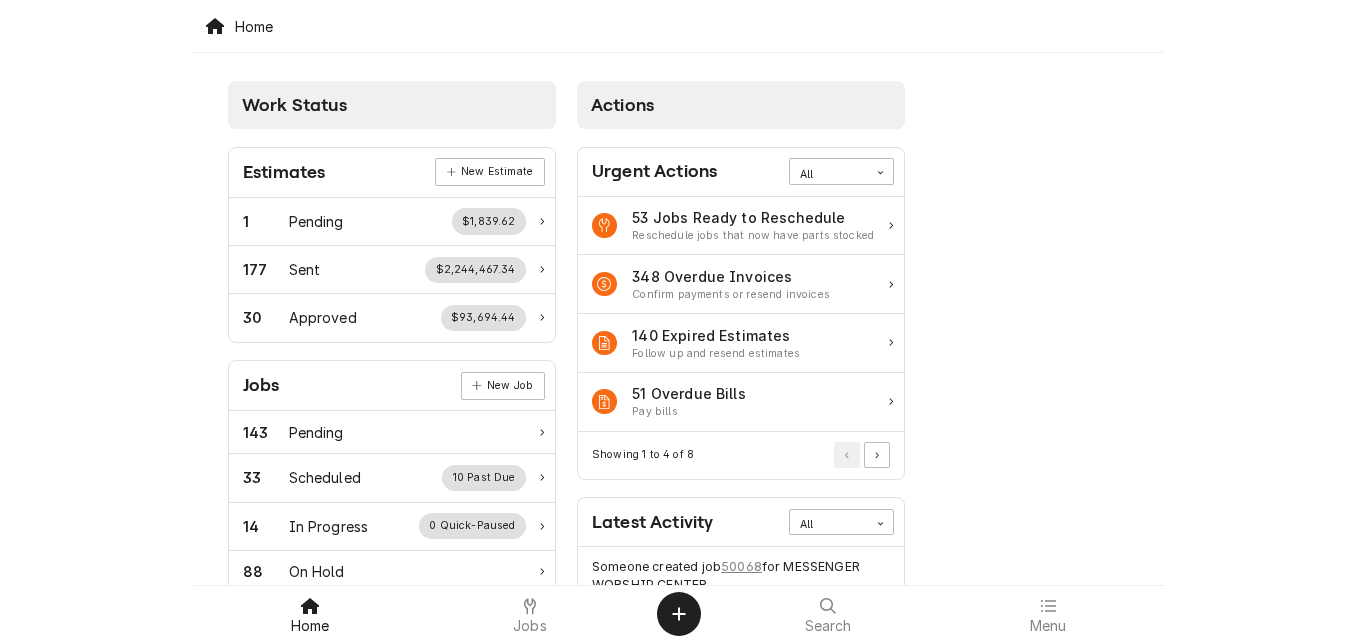 scroll, scrollTop: 0, scrollLeft: 0, axis: both 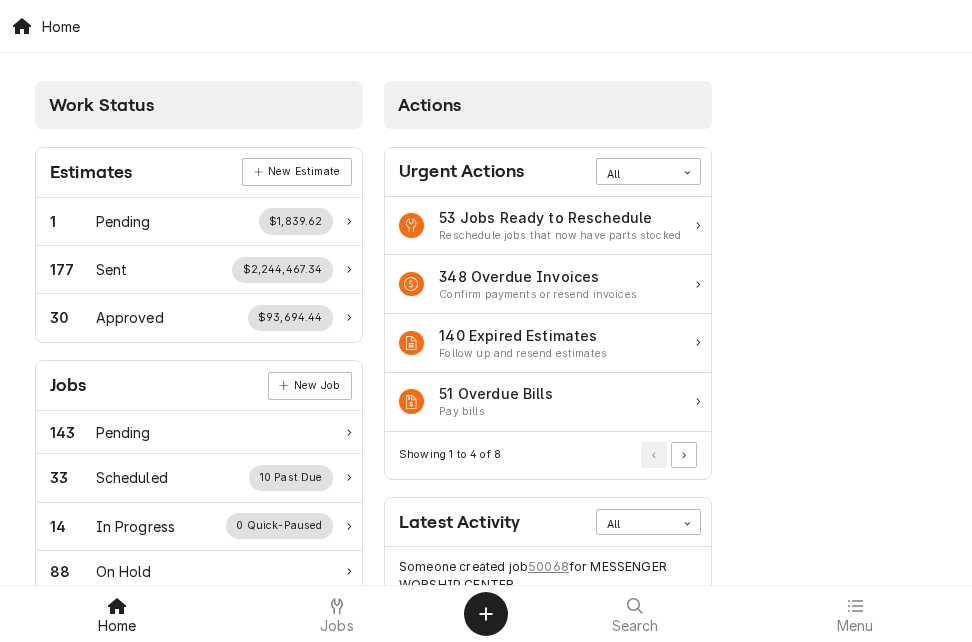 click on "Home" at bounding box center [46, 26] 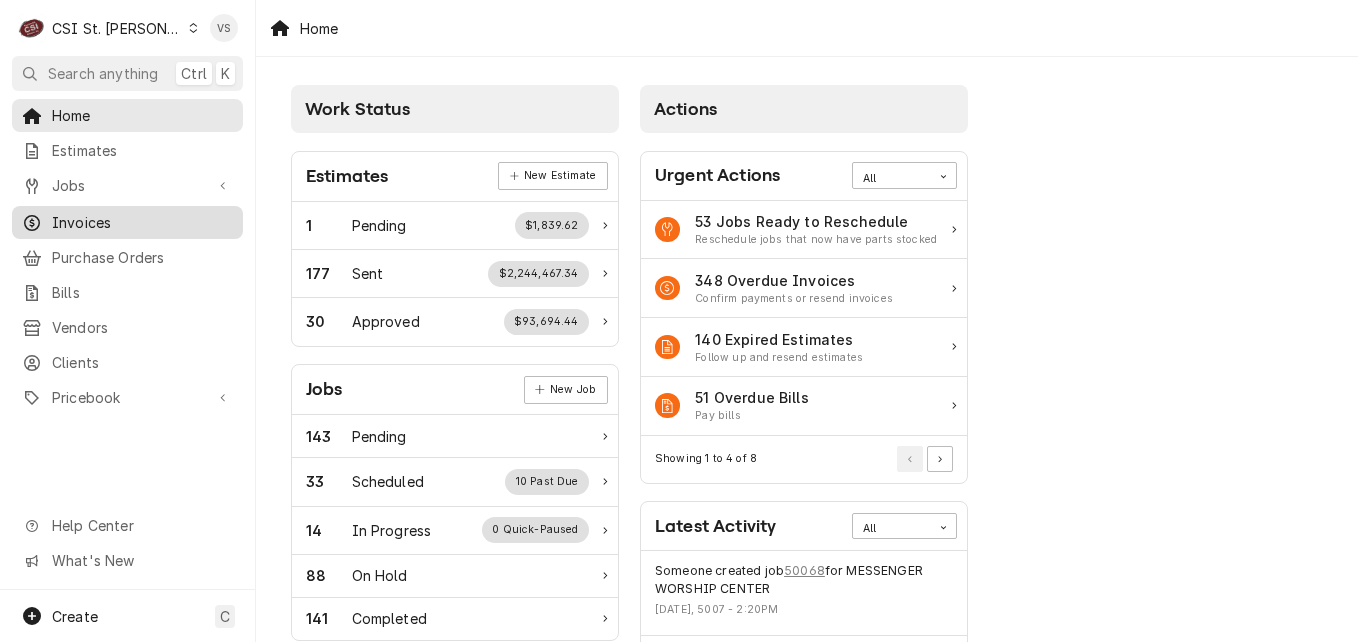 click on "Invoices" at bounding box center [142, 222] 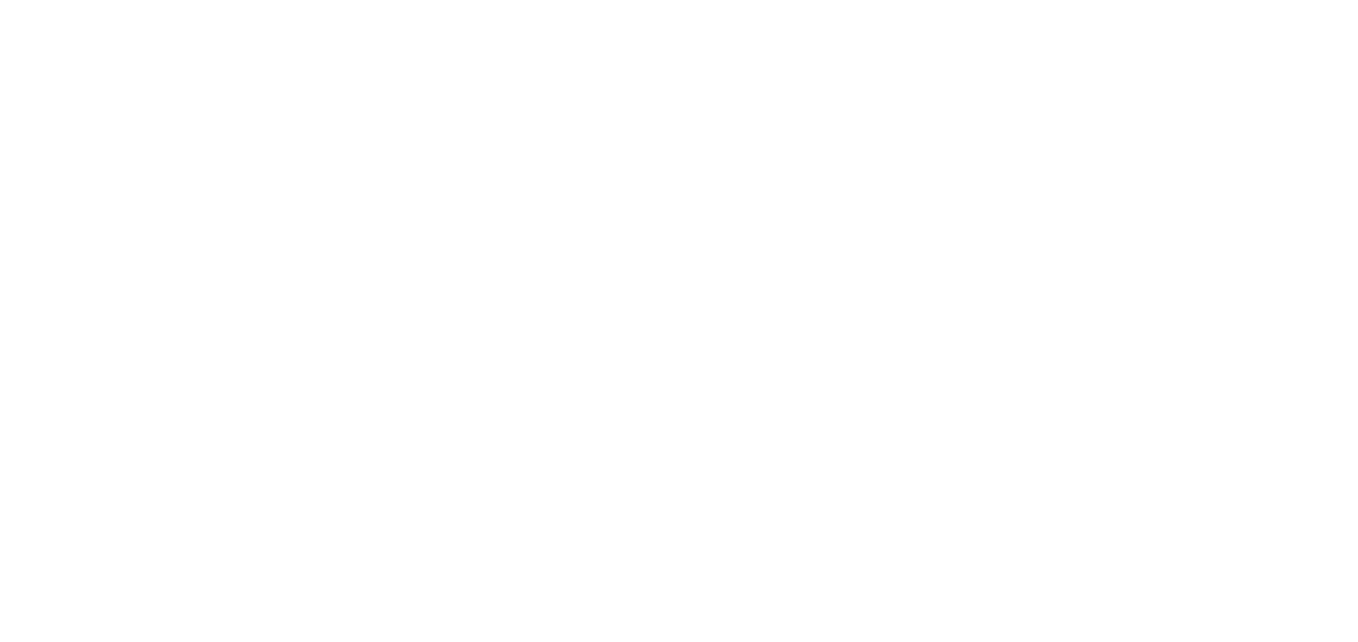 scroll, scrollTop: 0, scrollLeft: 0, axis: both 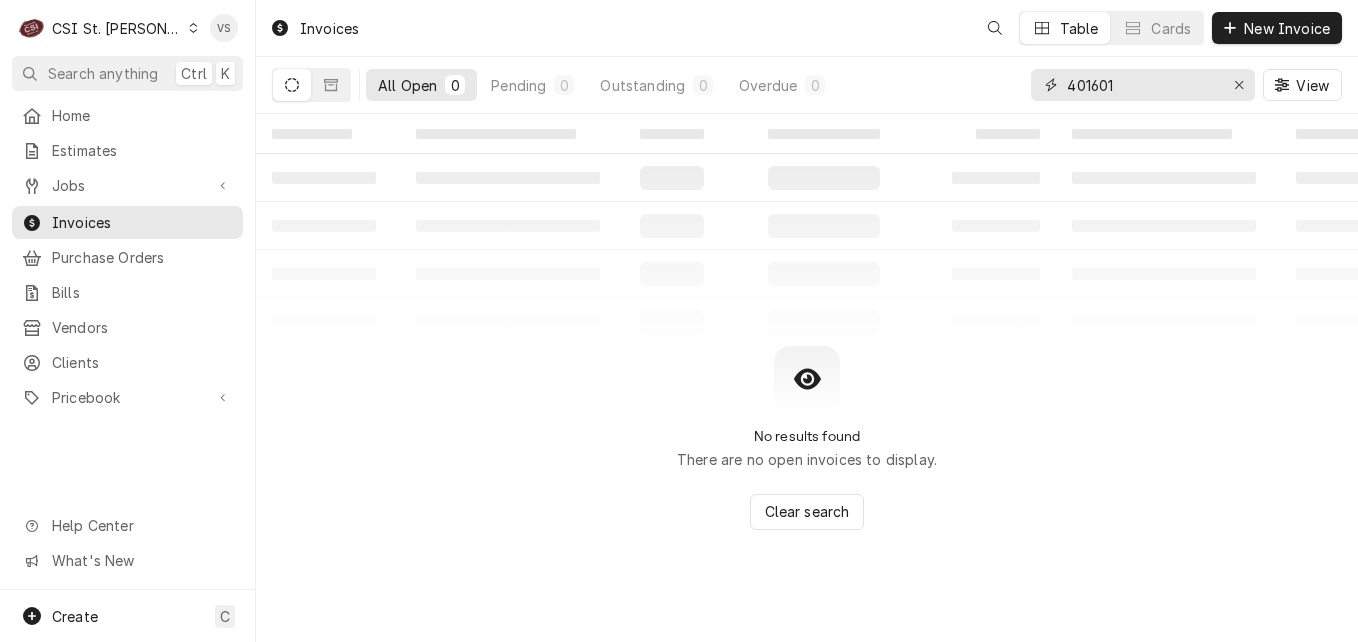 click on "401601" at bounding box center [1142, 85] 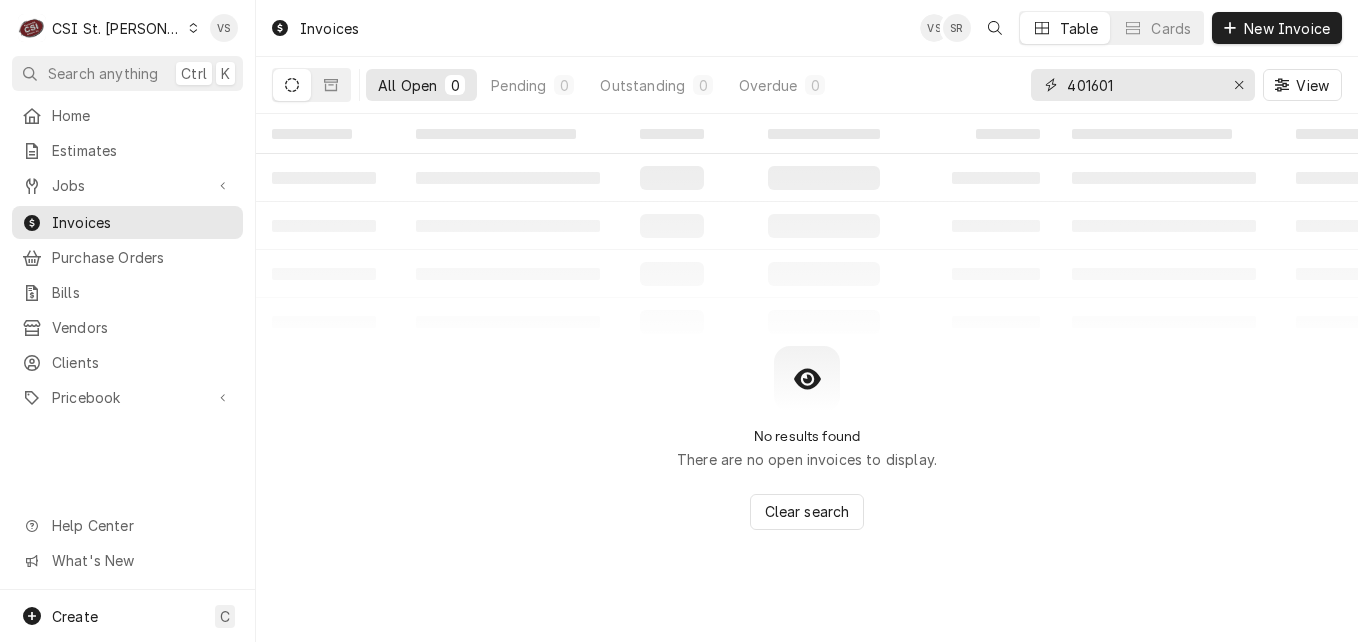 click on "401601" at bounding box center (1142, 85) 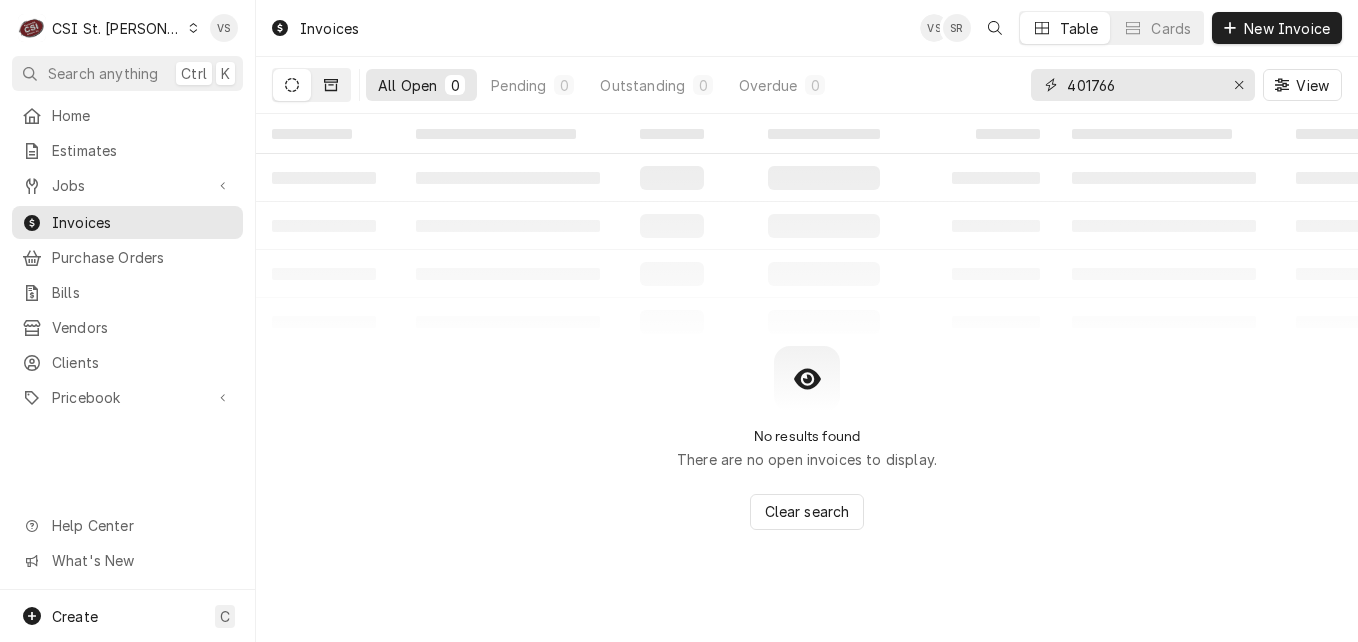 type on "401766" 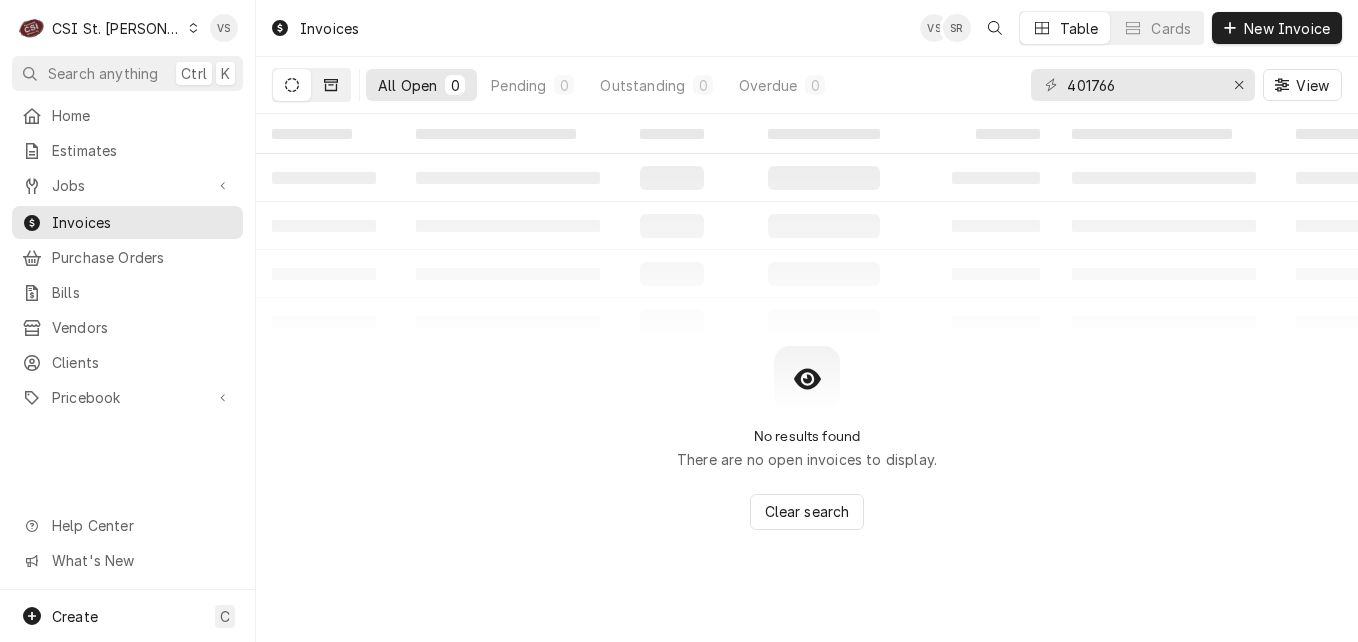 click at bounding box center (331, 85) 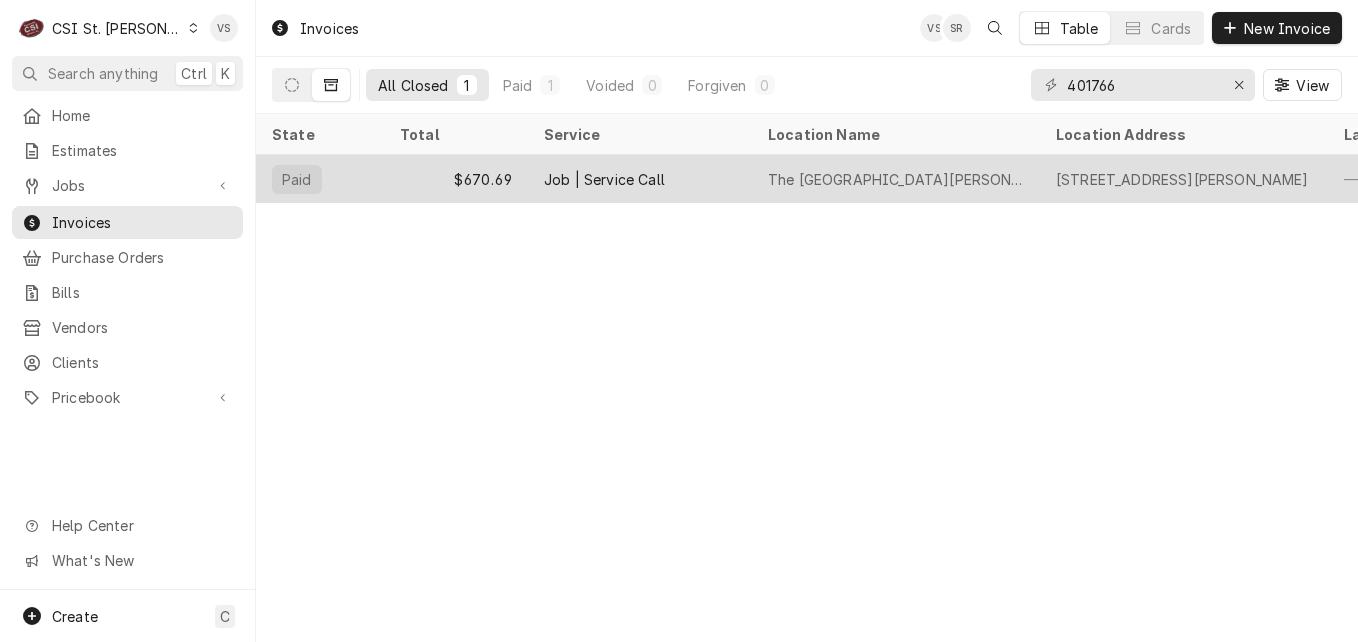 click on "$670.69" at bounding box center [456, 179] 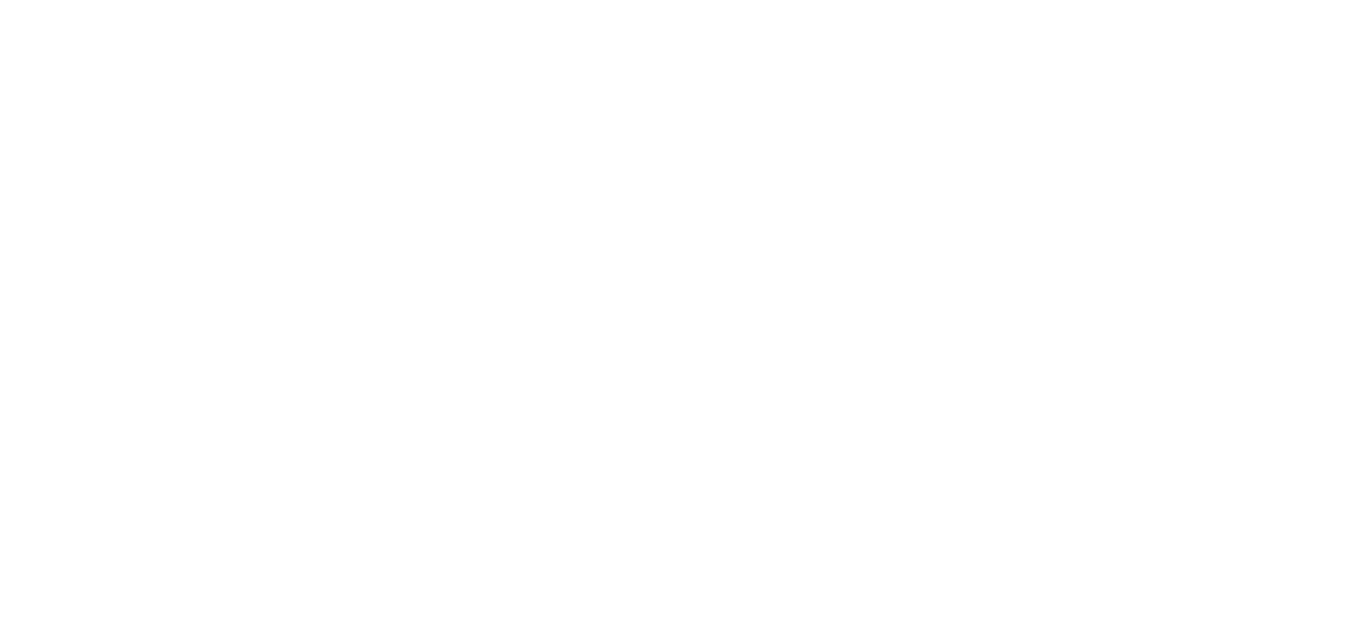 scroll, scrollTop: 0, scrollLeft: 0, axis: both 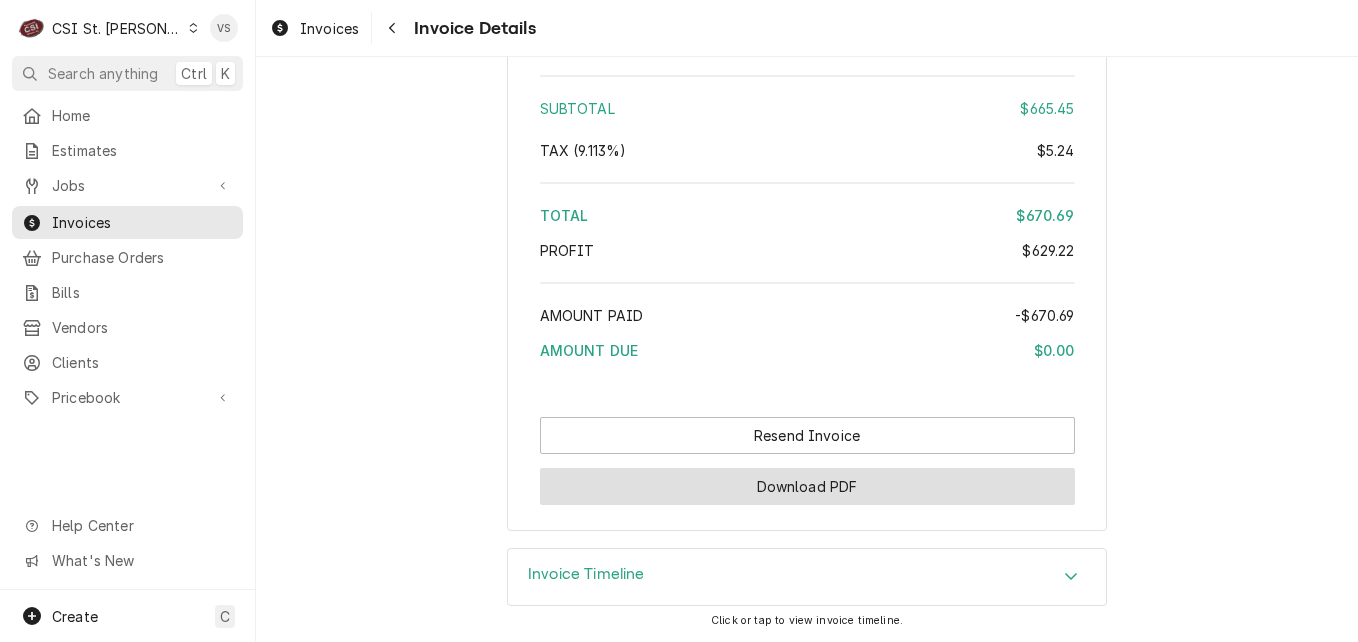 click on "Download PDF" at bounding box center [807, 486] 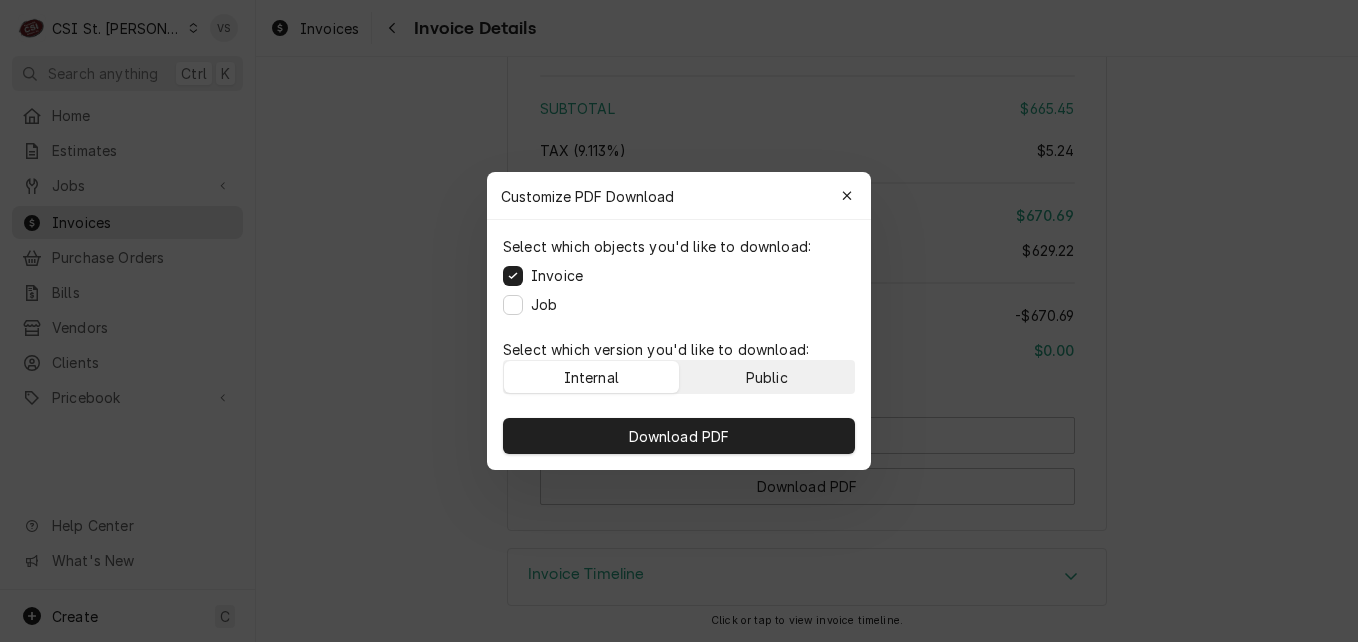 click on "Public" at bounding box center (767, 377) 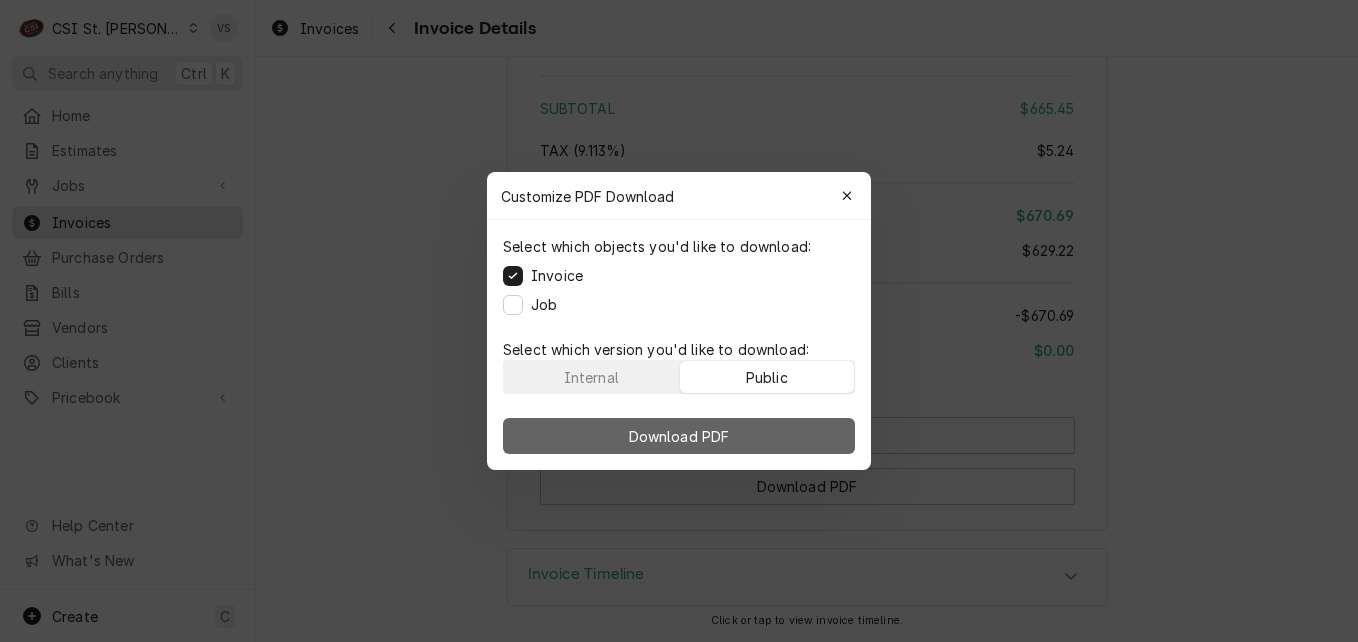 click on "Download PDF" at bounding box center [679, 436] 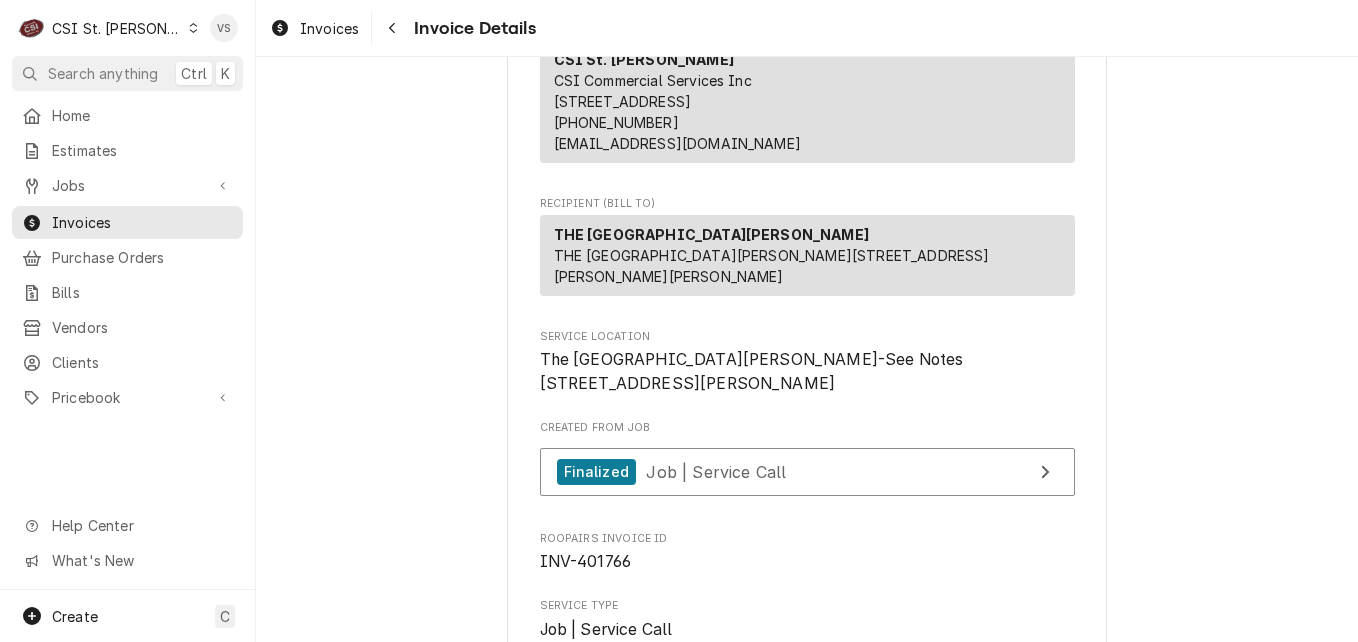 scroll, scrollTop: 200, scrollLeft: 0, axis: vertical 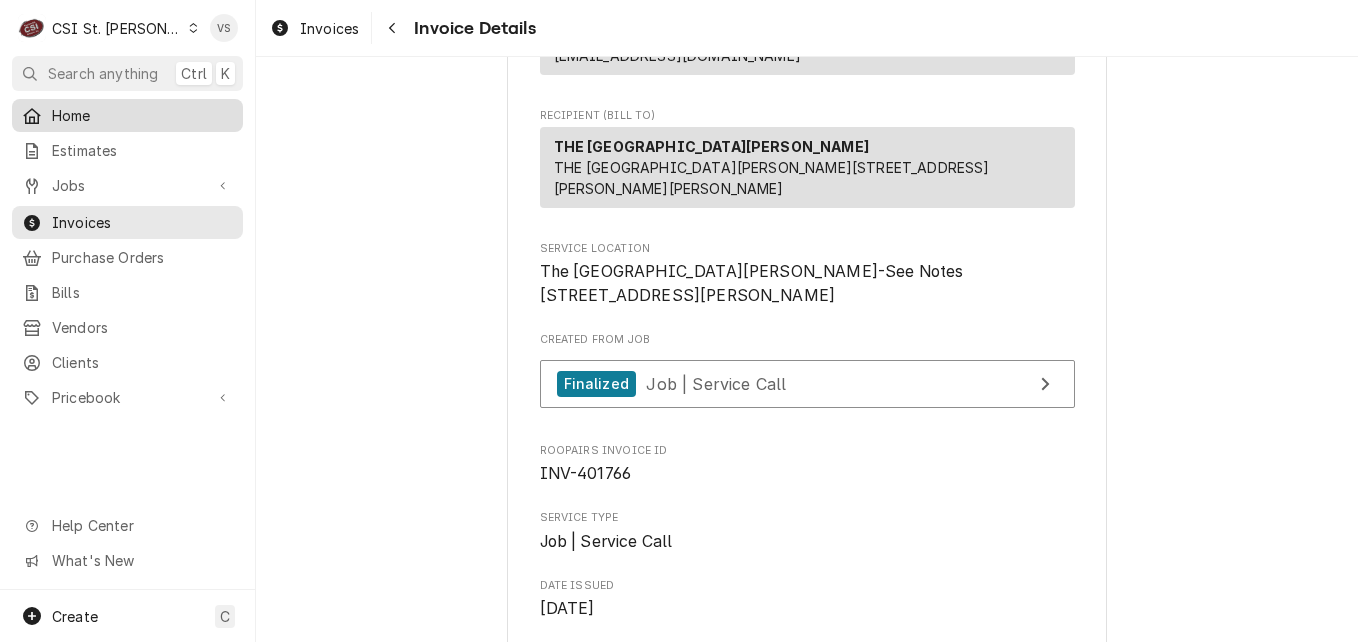 click on "Home" at bounding box center (142, 115) 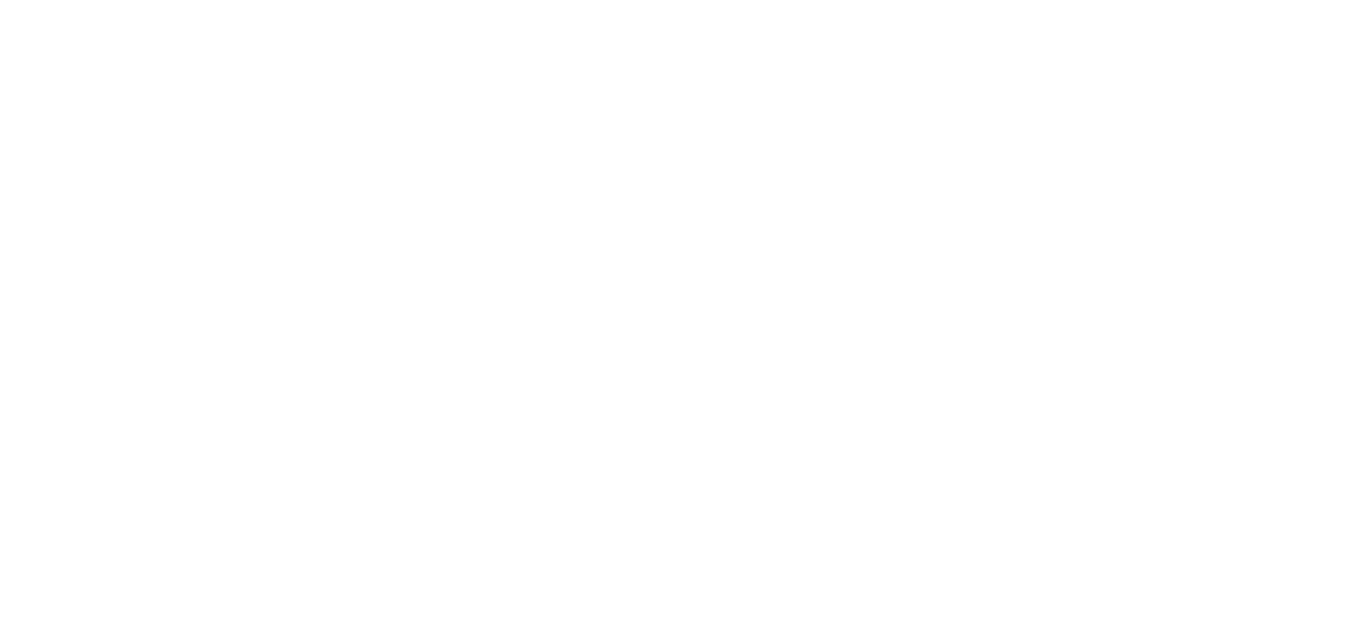 scroll, scrollTop: 0, scrollLeft: 0, axis: both 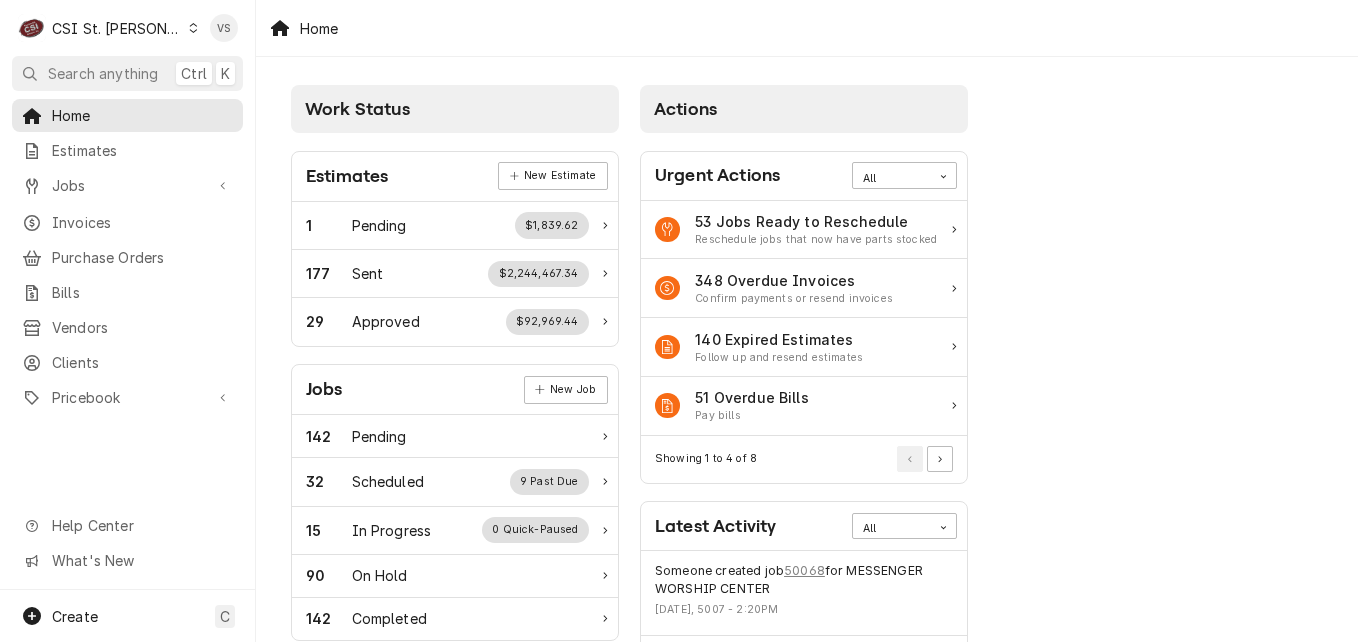 click 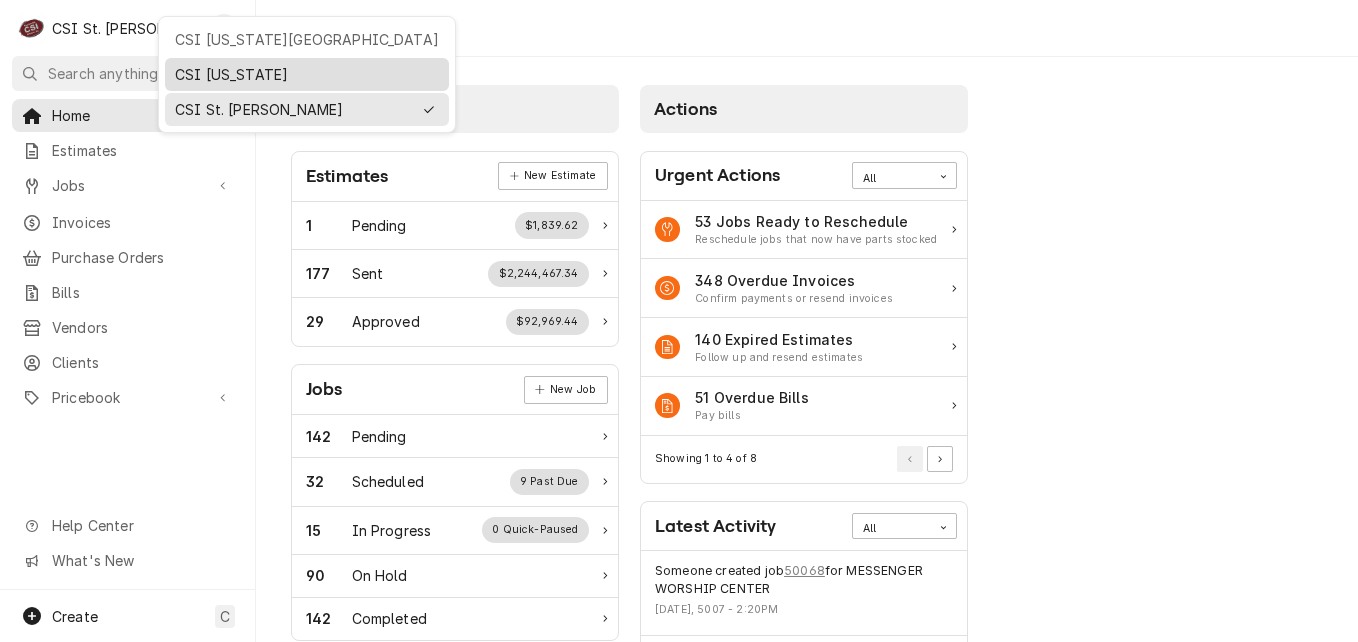 click on "CSI Kentucky" at bounding box center [307, 74] 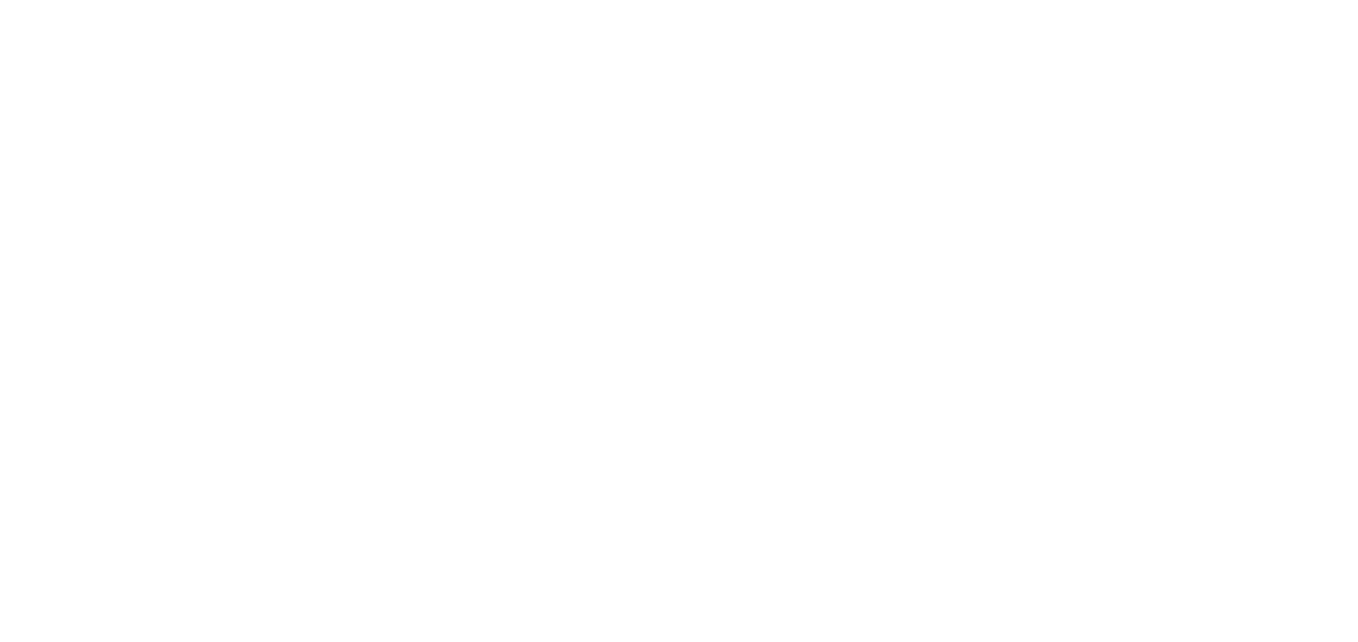 scroll, scrollTop: 0, scrollLeft: 0, axis: both 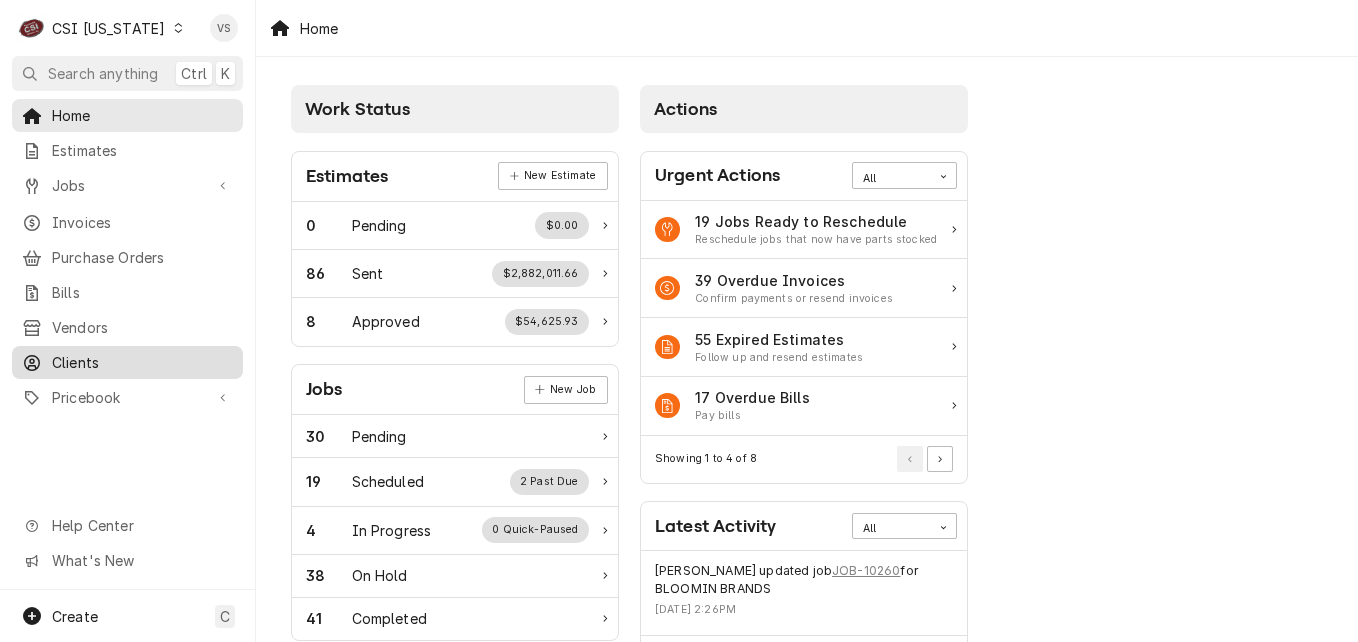 click on "Clients" at bounding box center [142, 362] 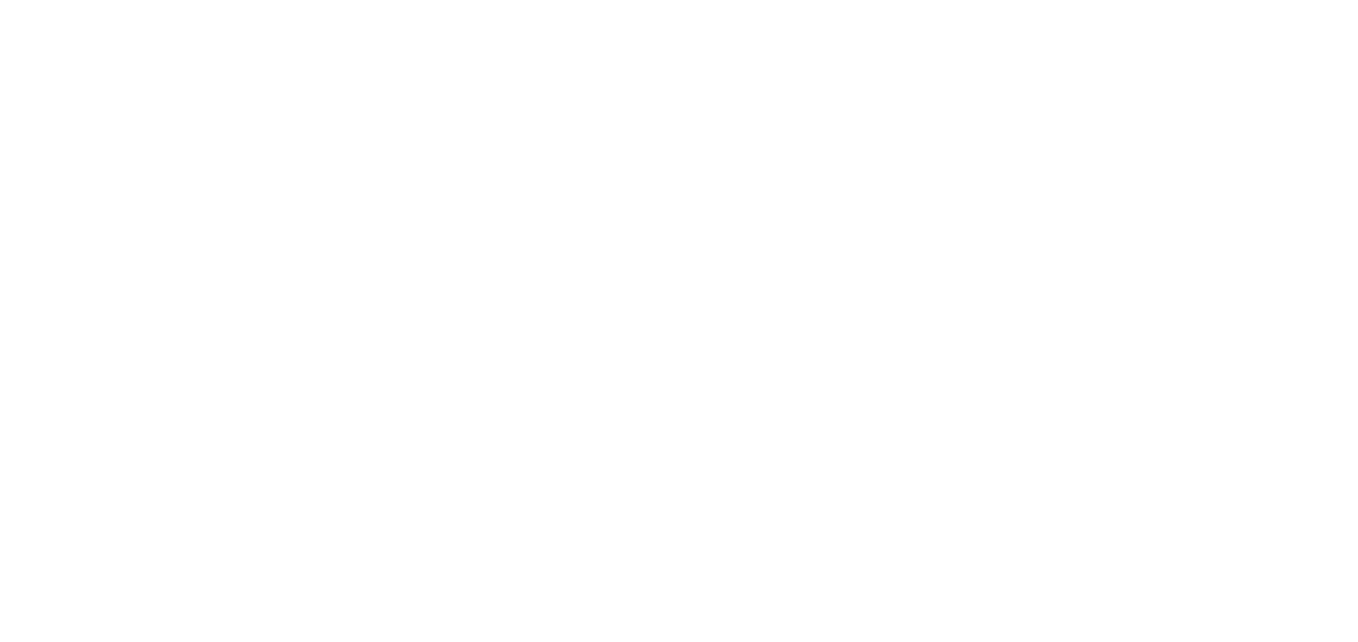 scroll, scrollTop: 0, scrollLeft: 0, axis: both 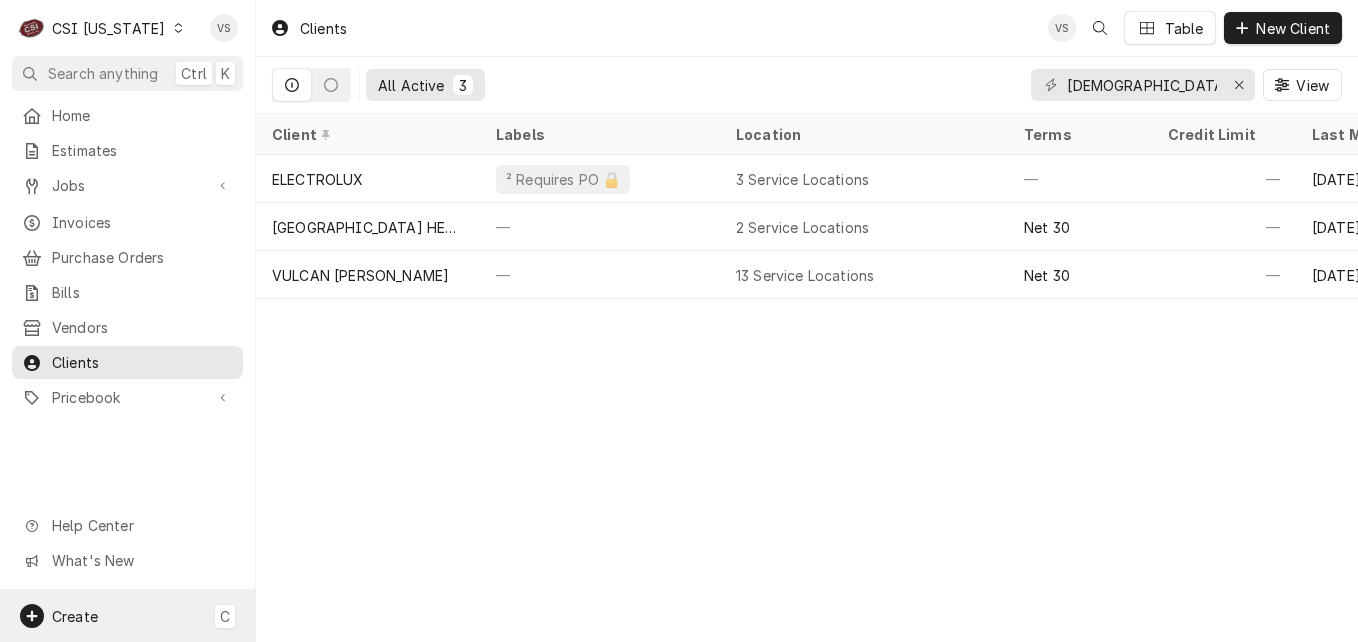 click on "Create" at bounding box center (75, 616) 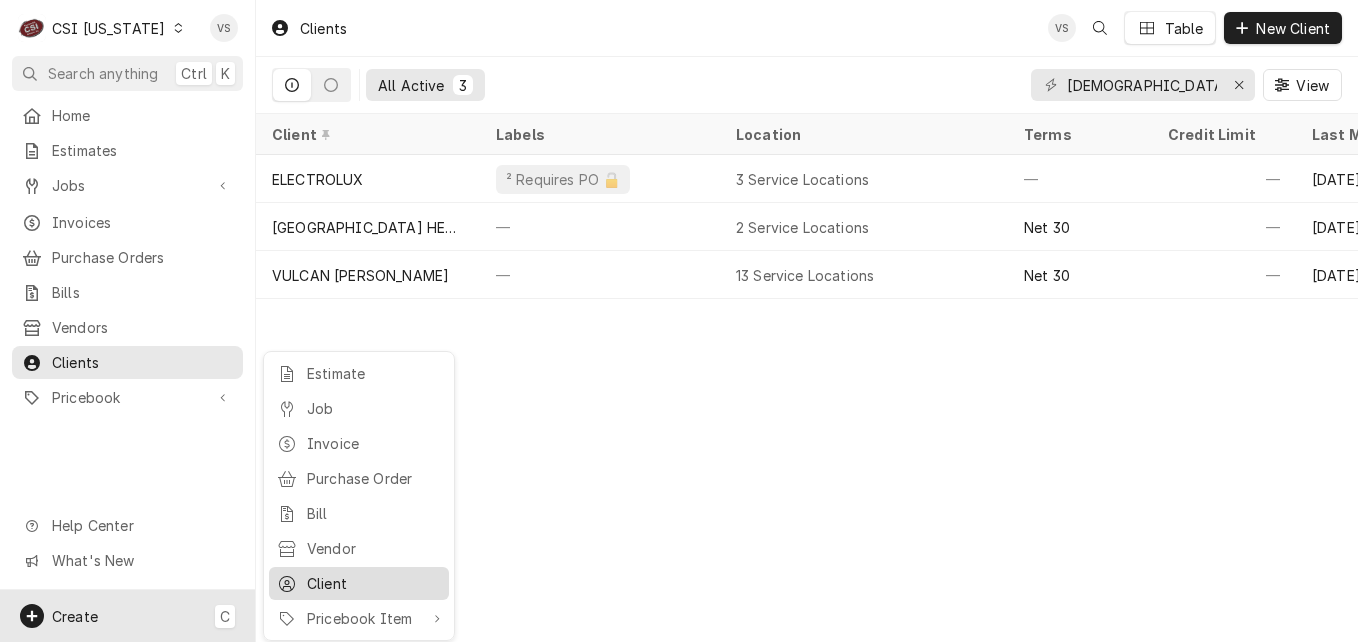 click on "Client" at bounding box center [374, 583] 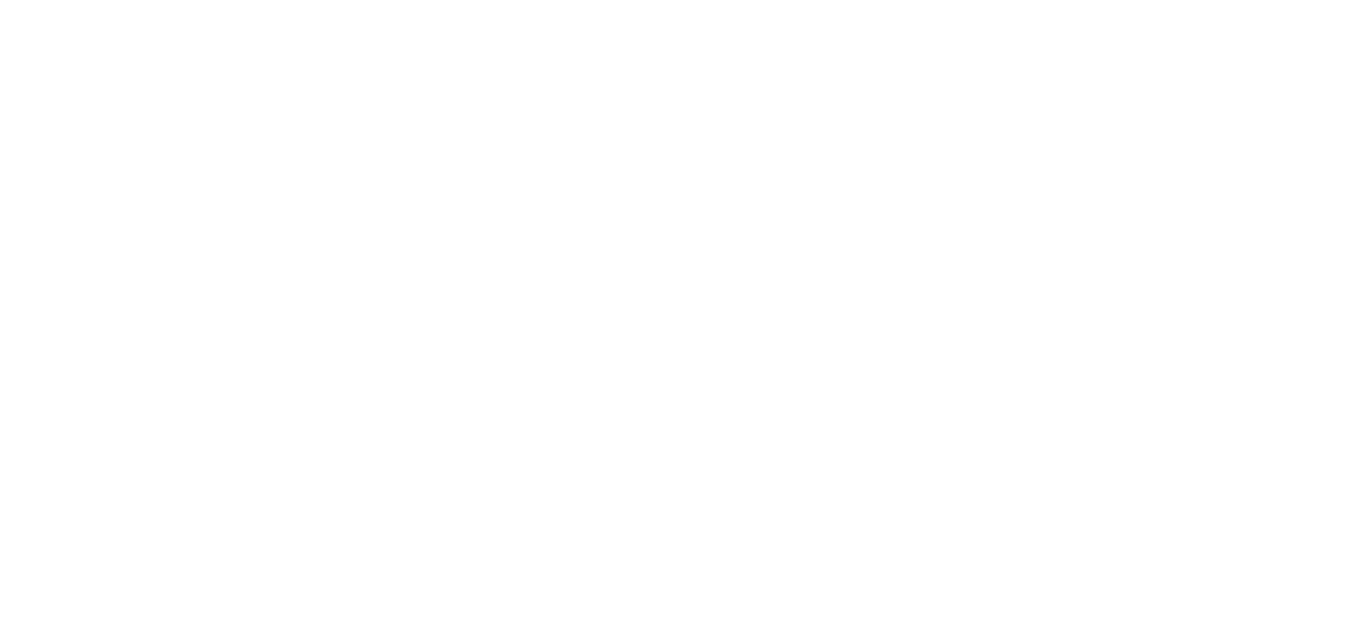 scroll, scrollTop: 0, scrollLeft: 0, axis: both 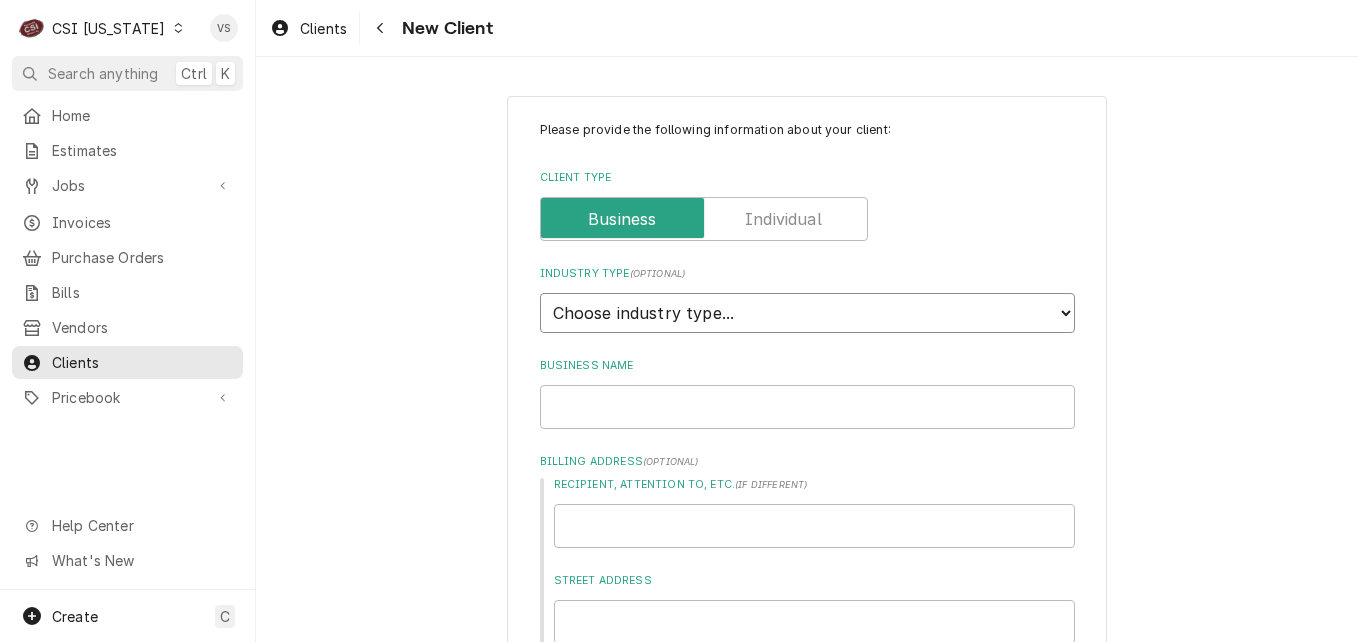 click on "Choose industry type... Residential Commercial Industrial Government" at bounding box center (807, 313) 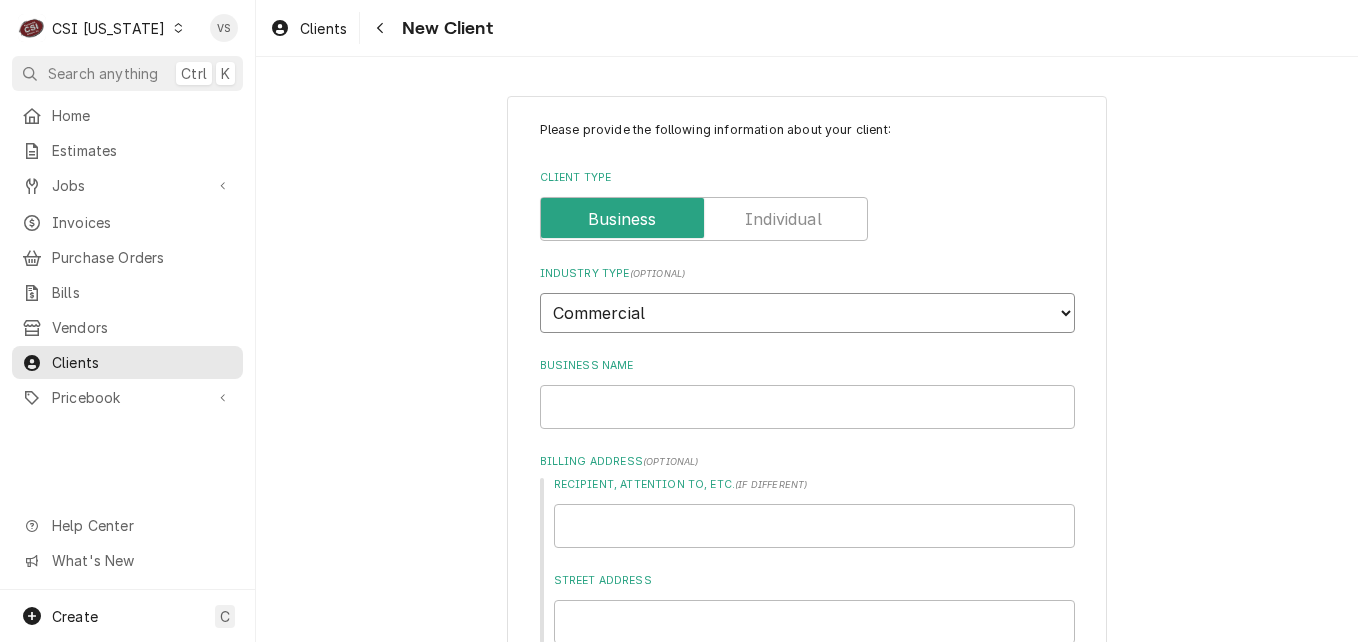 click on "Choose industry type... Residential Commercial Industrial Government" at bounding box center [807, 313] 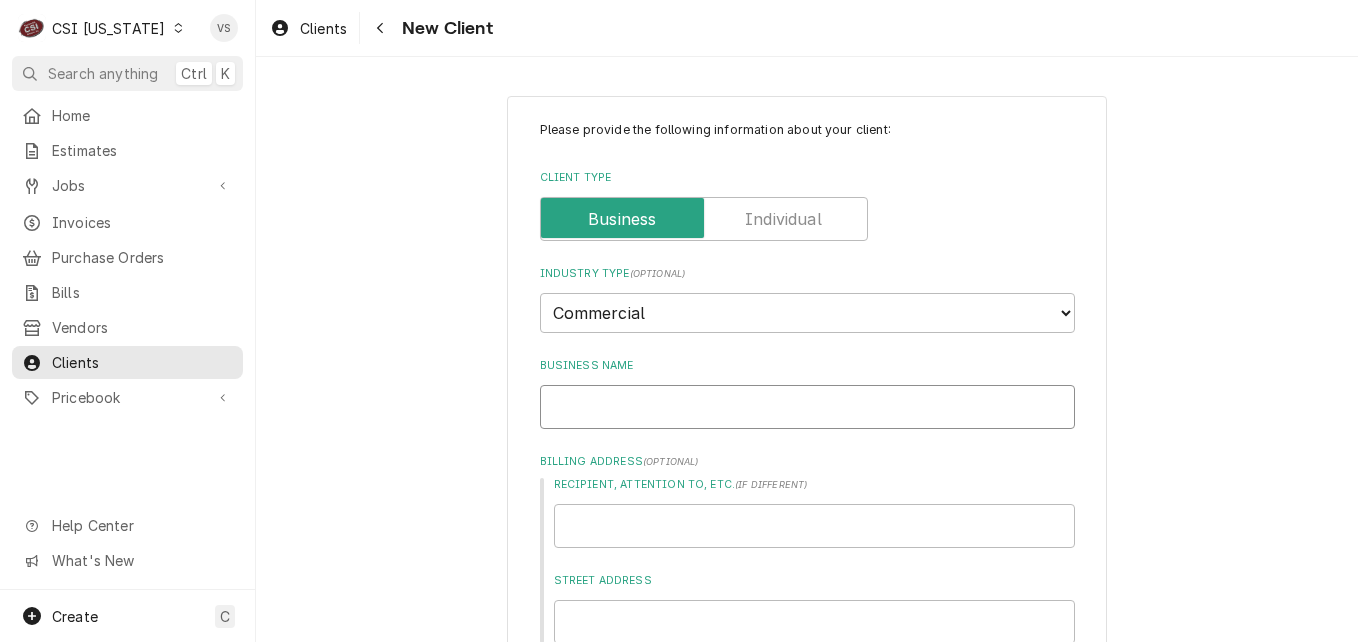 click on "Business Name" at bounding box center (807, 407) 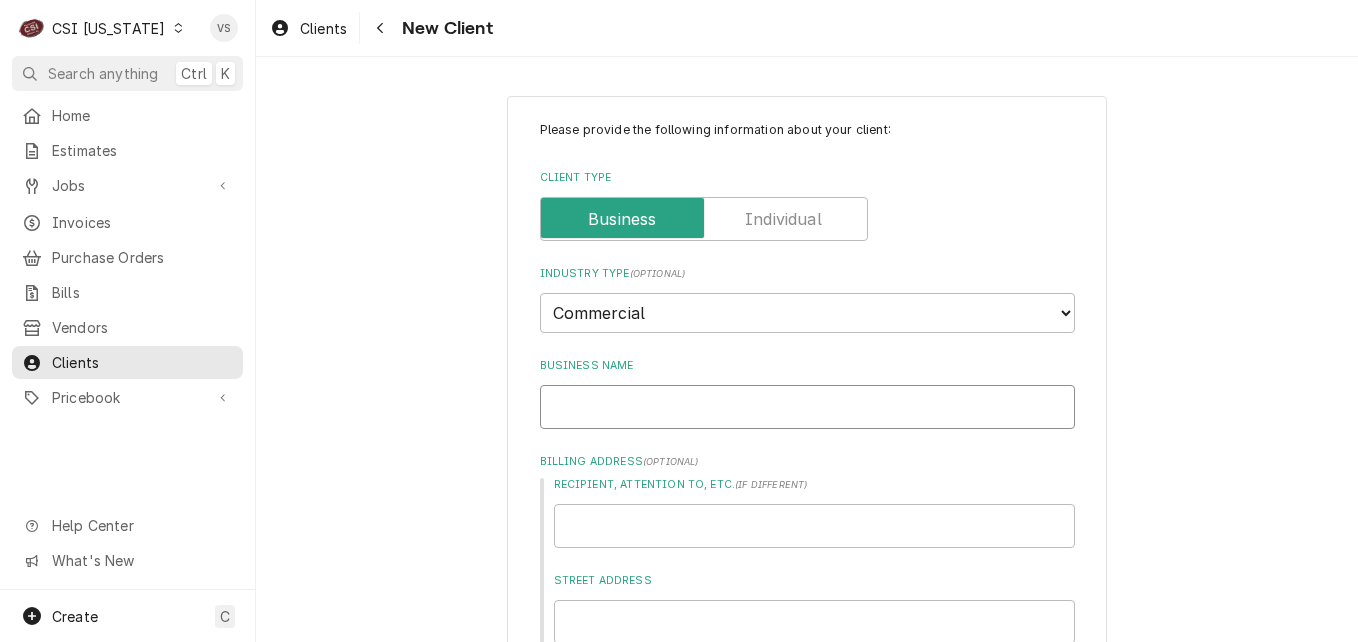 type on "x" 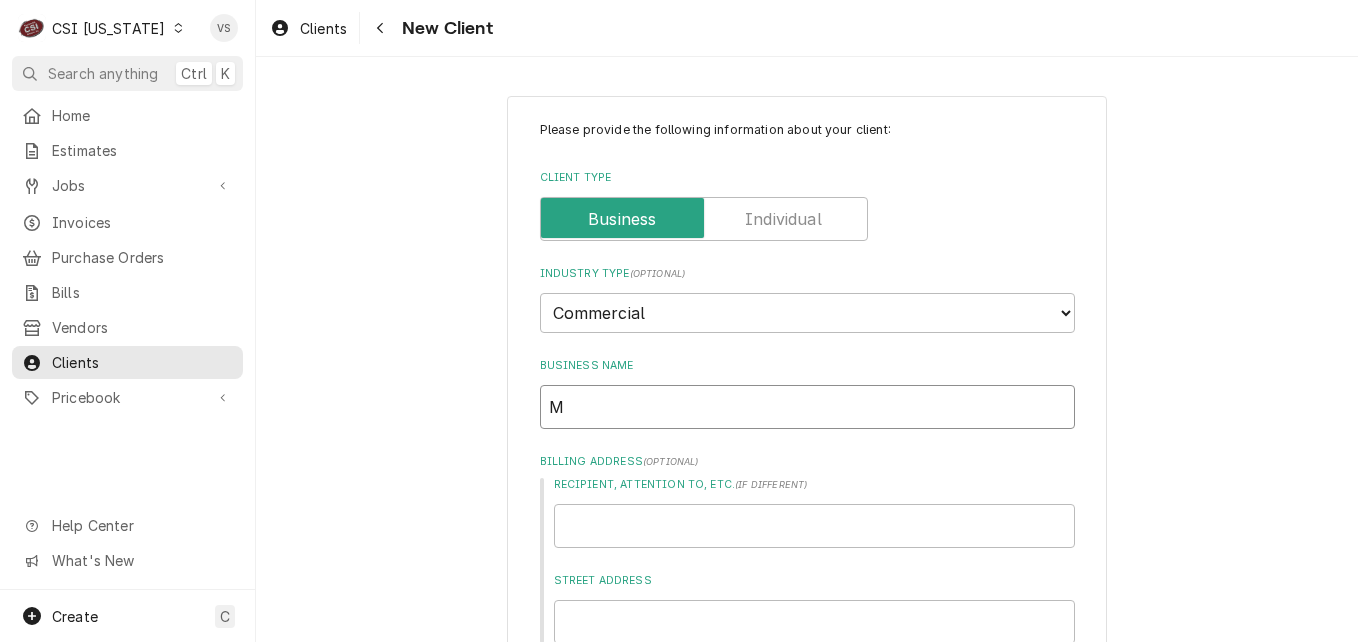 type on "x" 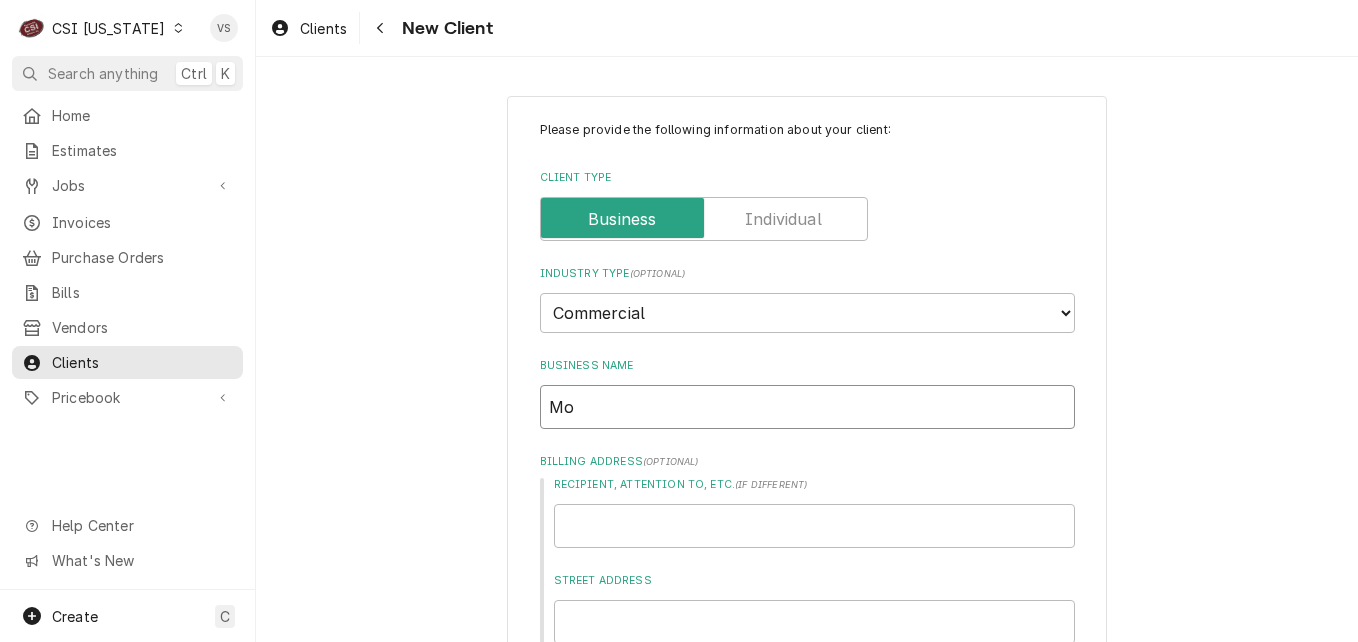 type on "x" 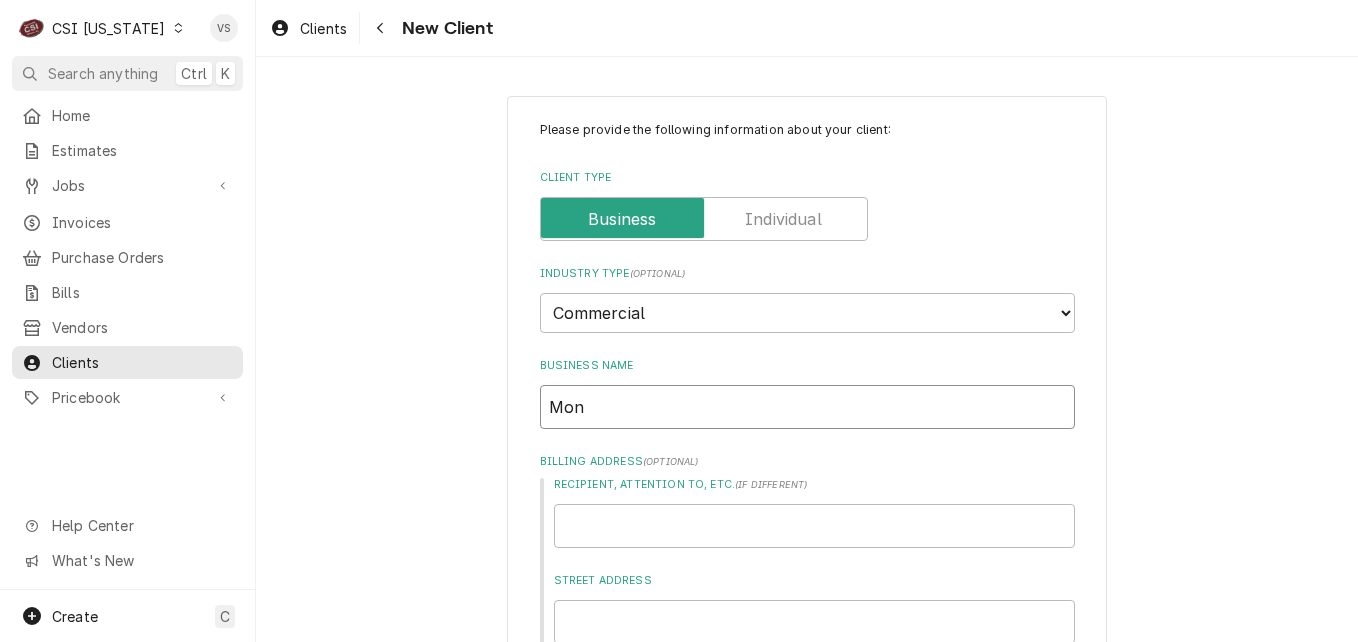 type on "Mon" 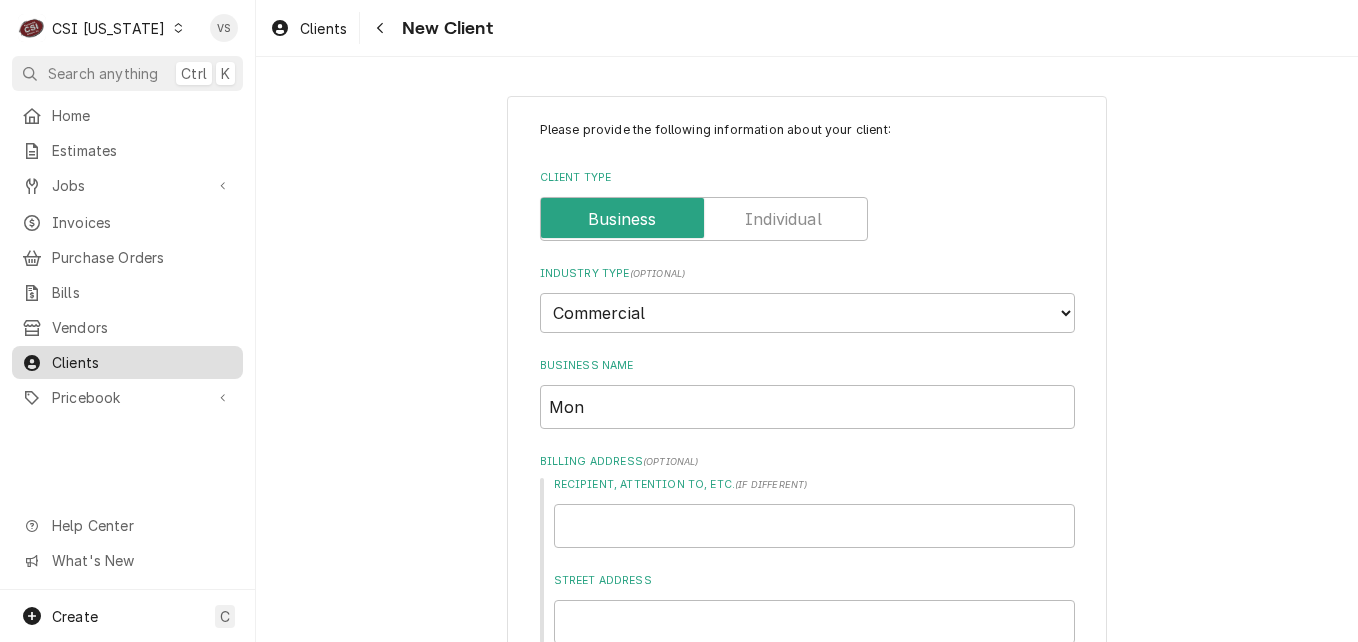 click on "Clients" at bounding box center [142, 362] 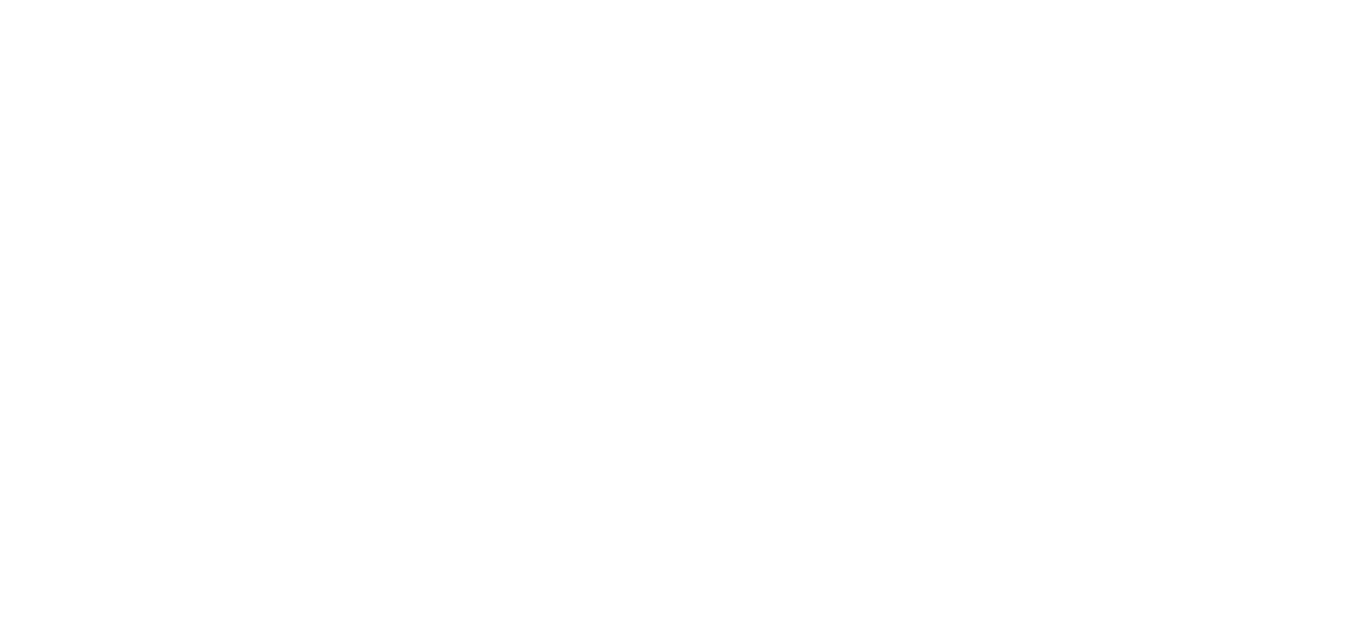 scroll, scrollTop: 0, scrollLeft: 0, axis: both 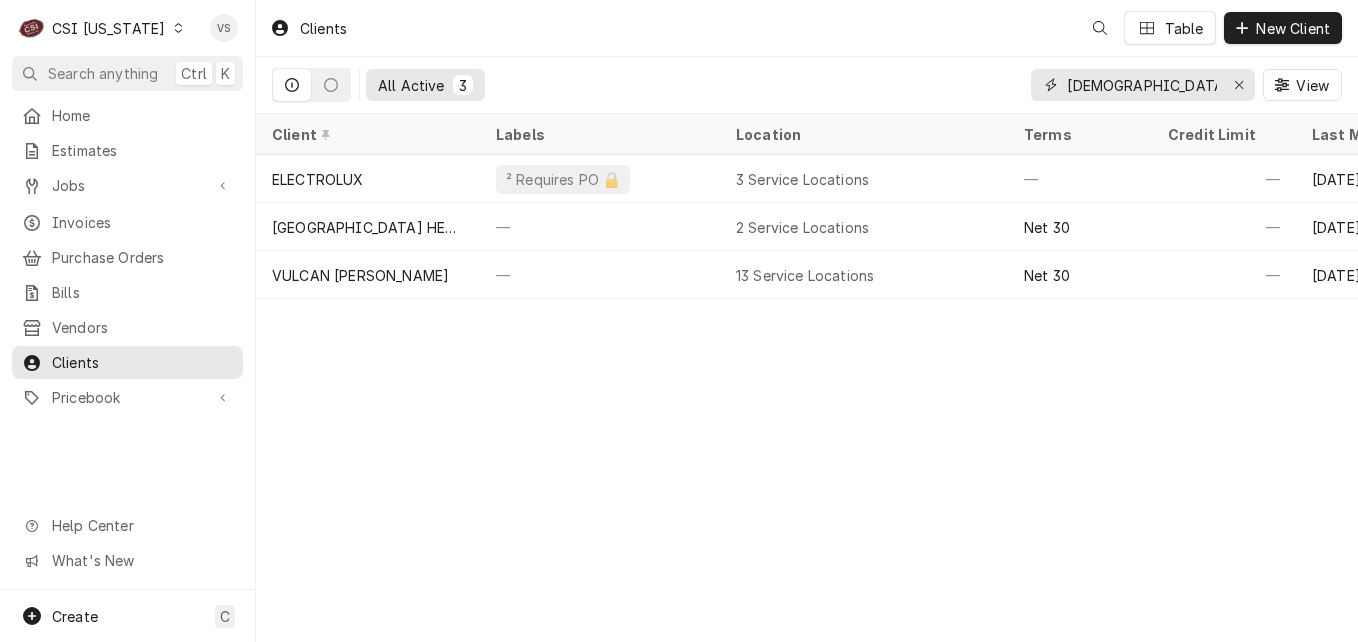 click on "[DEMOGRAPHIC_DATA]" at bounding box center (1142, 85) 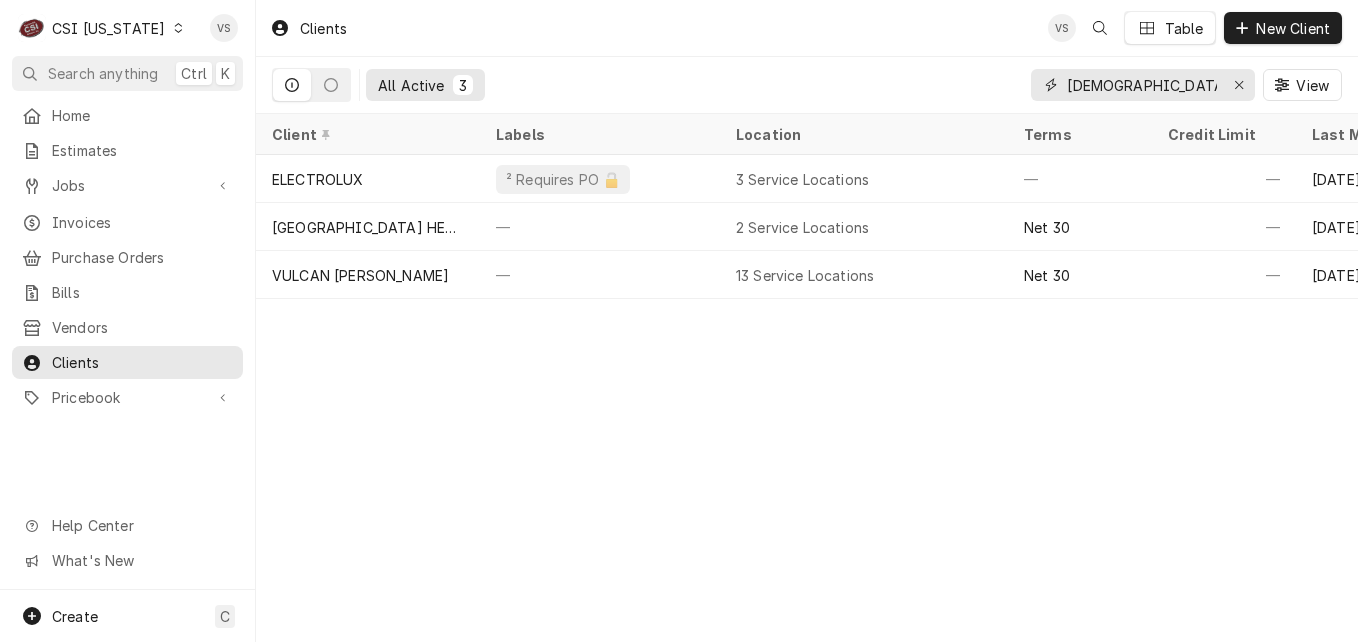 drag, startPoint x: 1026, startPoint y: 103, endPoint x: 983, endPoint y: 104, distance: 43.011627 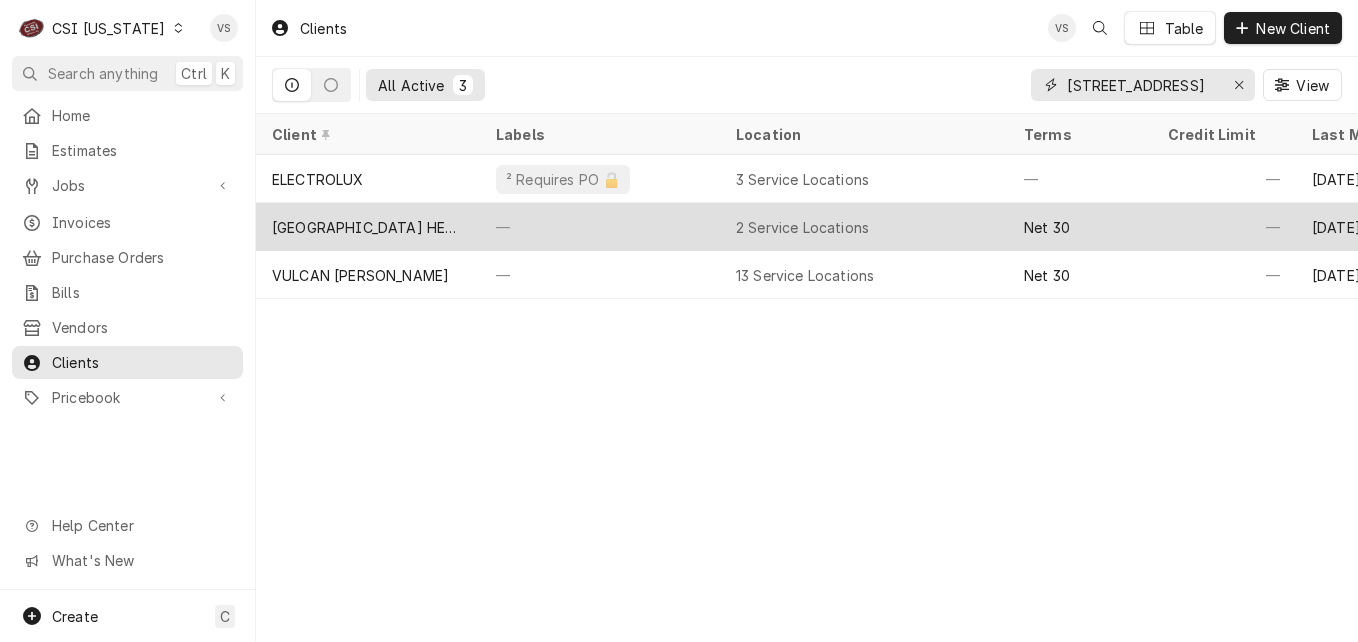 scroll, scrollTop: 0, scrollLeft: 12, axis: horizontal 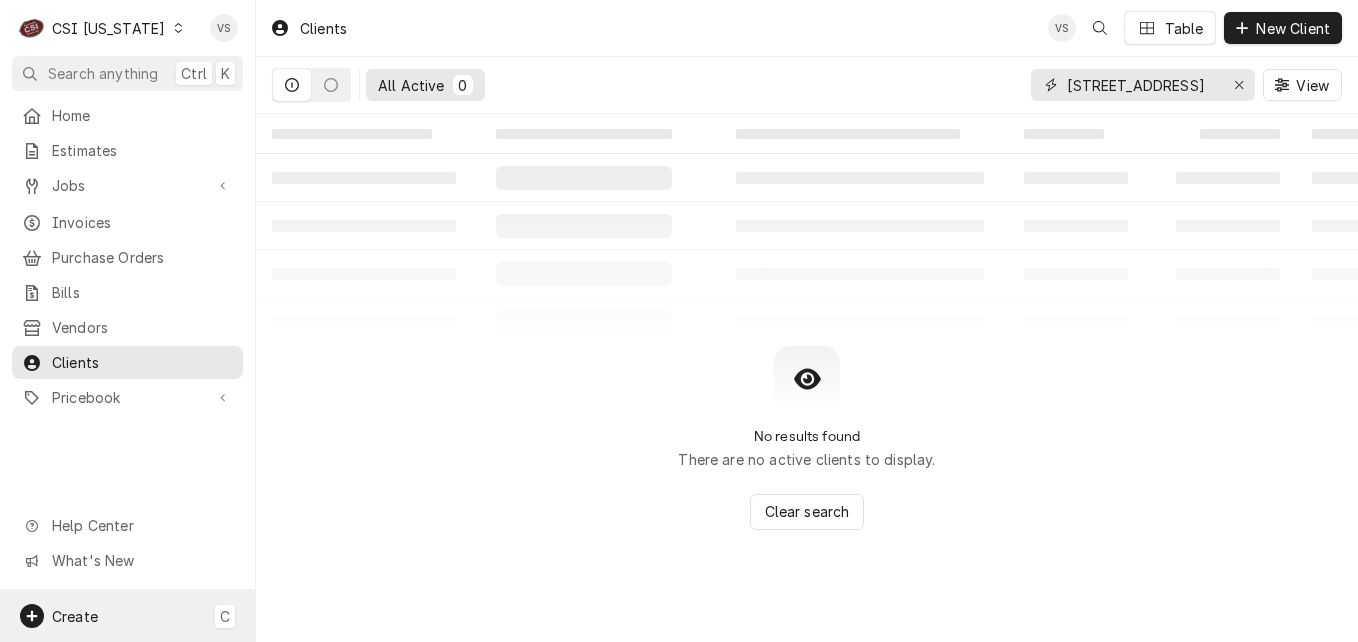 type on "[STREET_ADDRESS]" 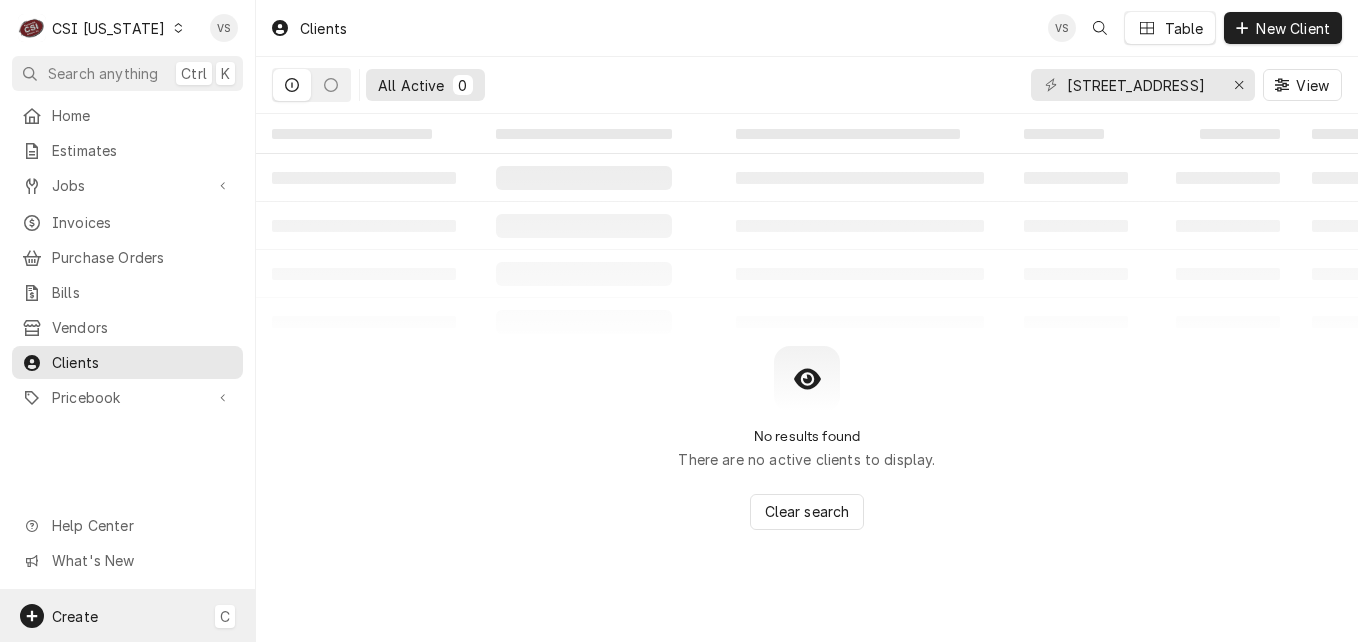 scroll, scrollTop: 0, scrollLeft: 0, axis: both 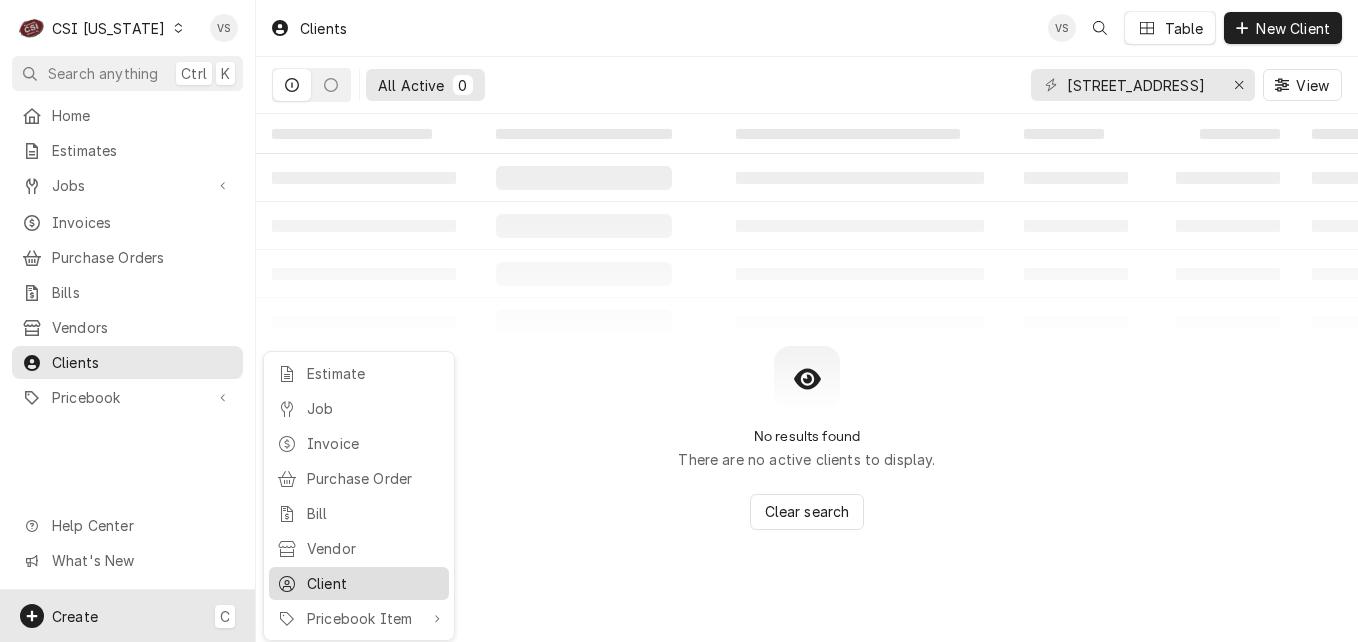 click on "Client" at bounding box center (374, 583) 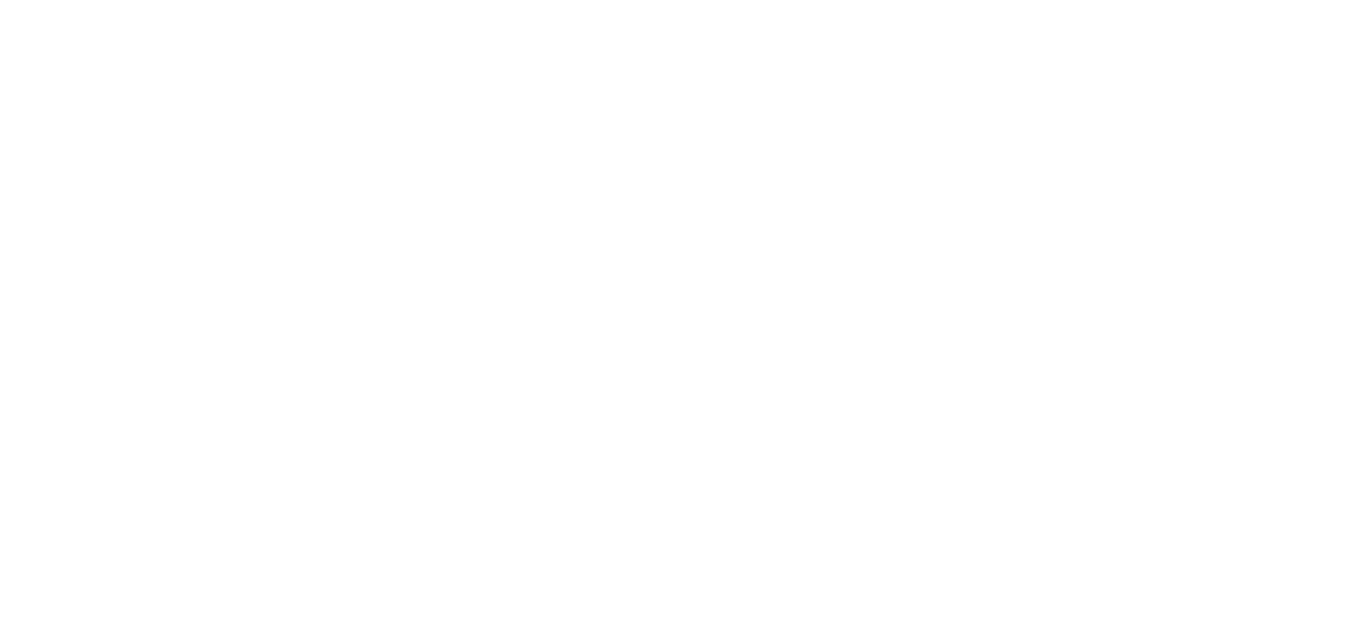 scroll, scrollTop: 0, scrollLeft: 0, axis: both 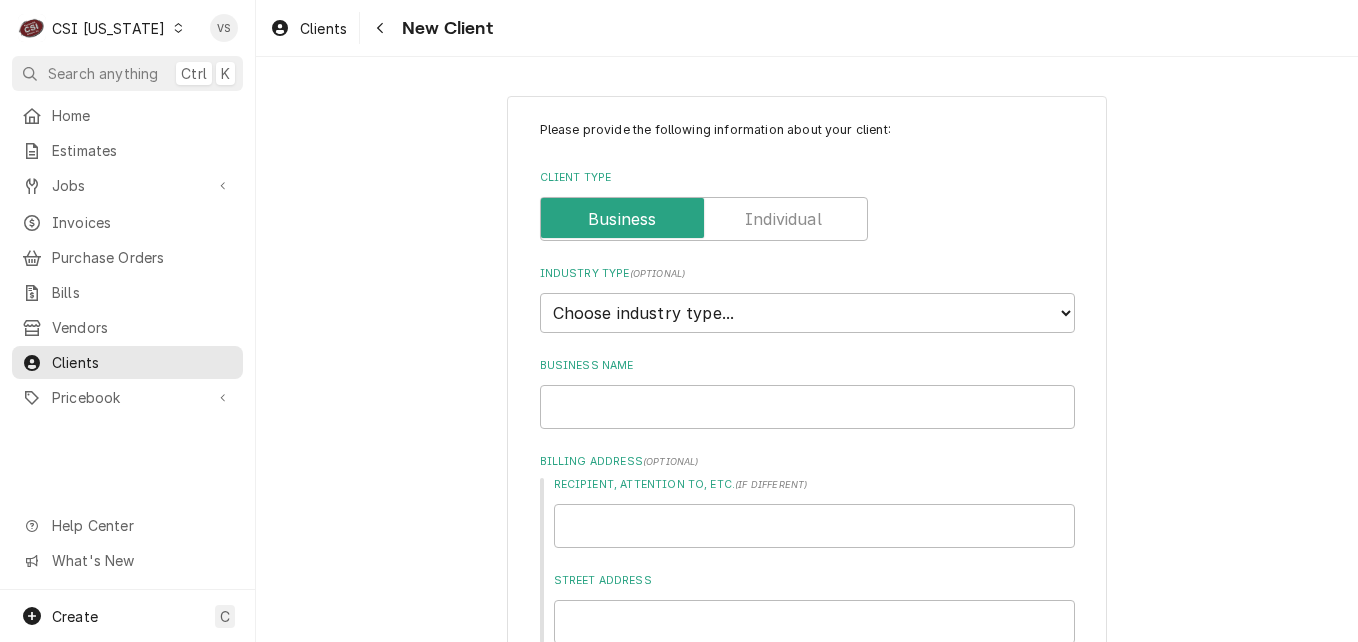 type on "x" 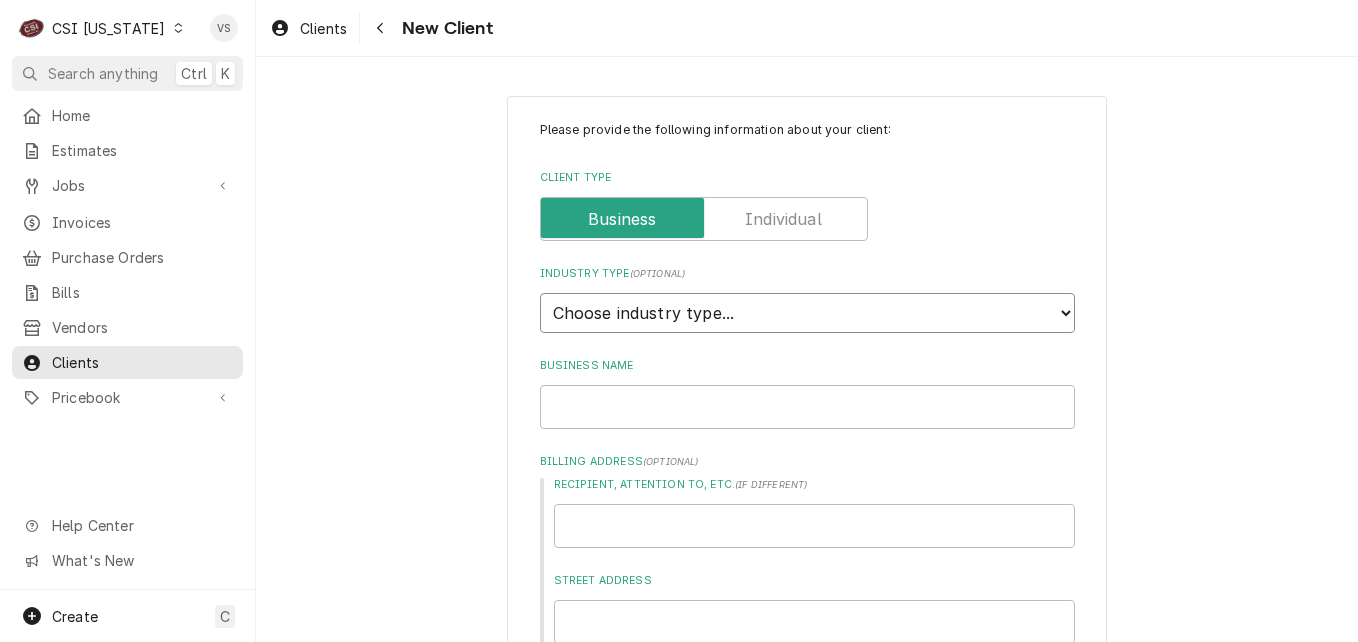 click on "Choose industry type... Residential Commercial Industrial Government" at bounding box center [807, 313] 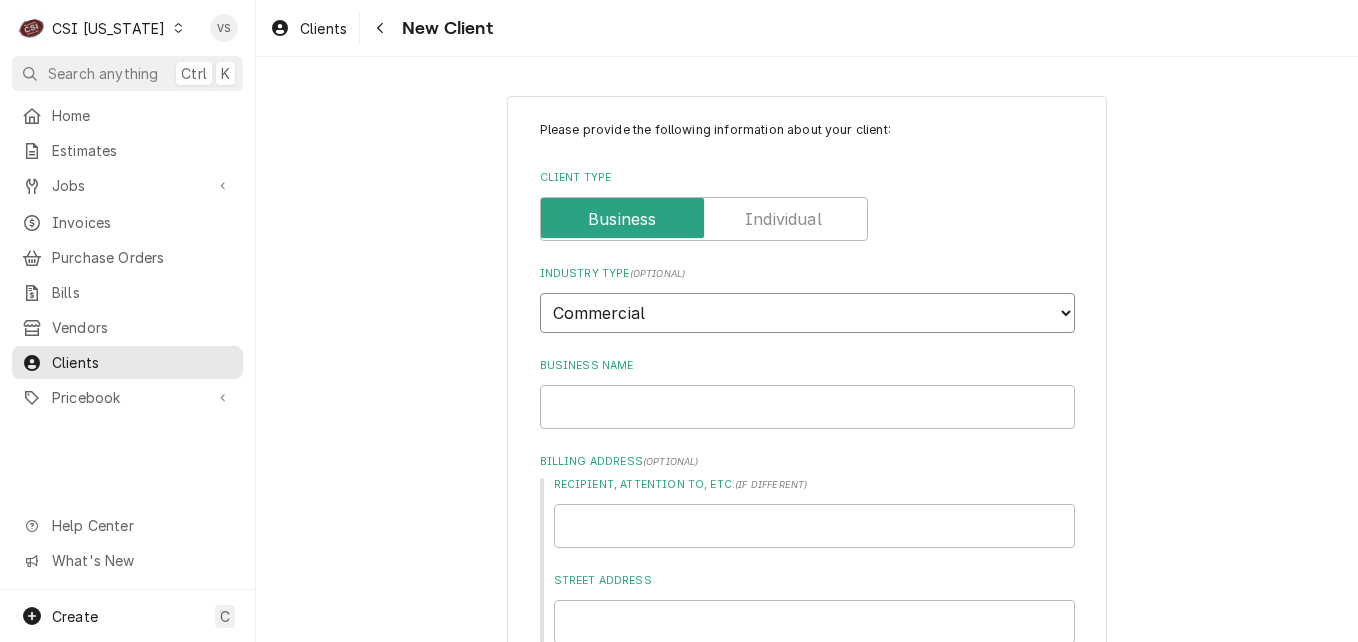 click on "Choose industry type... Residential Commercial Industrial Government" at bounding box center [807, 313] 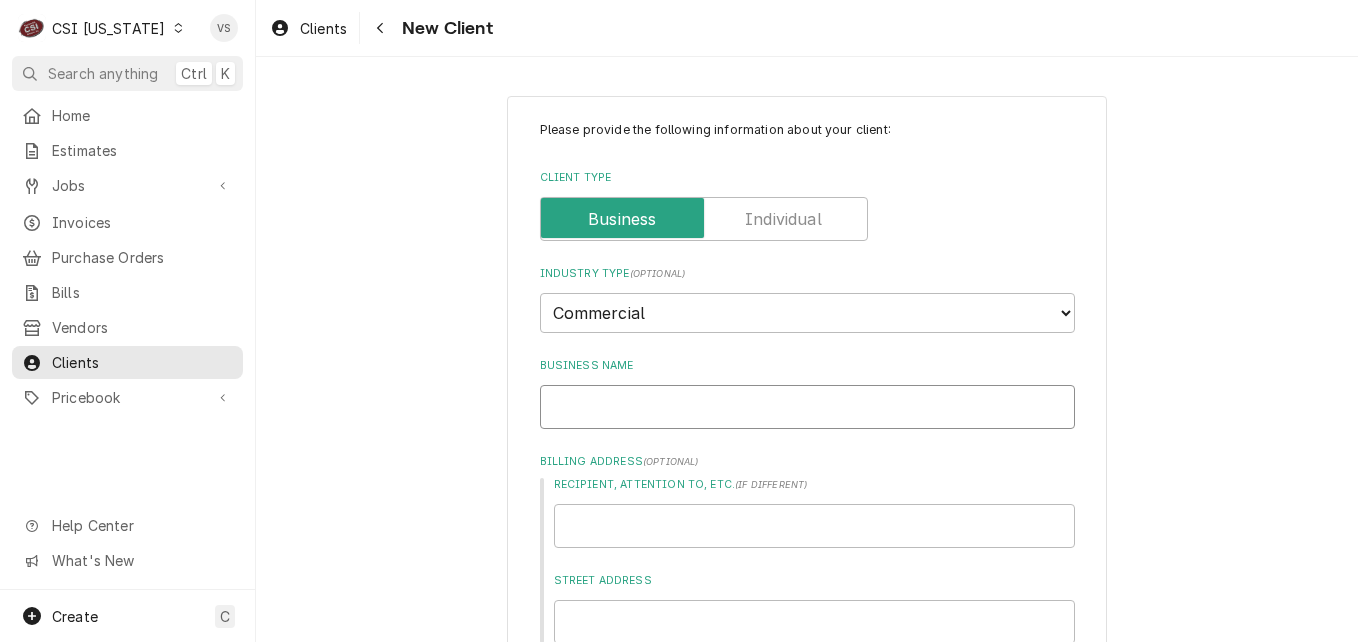 click on "Business Name" at bounding box center [807, 407] 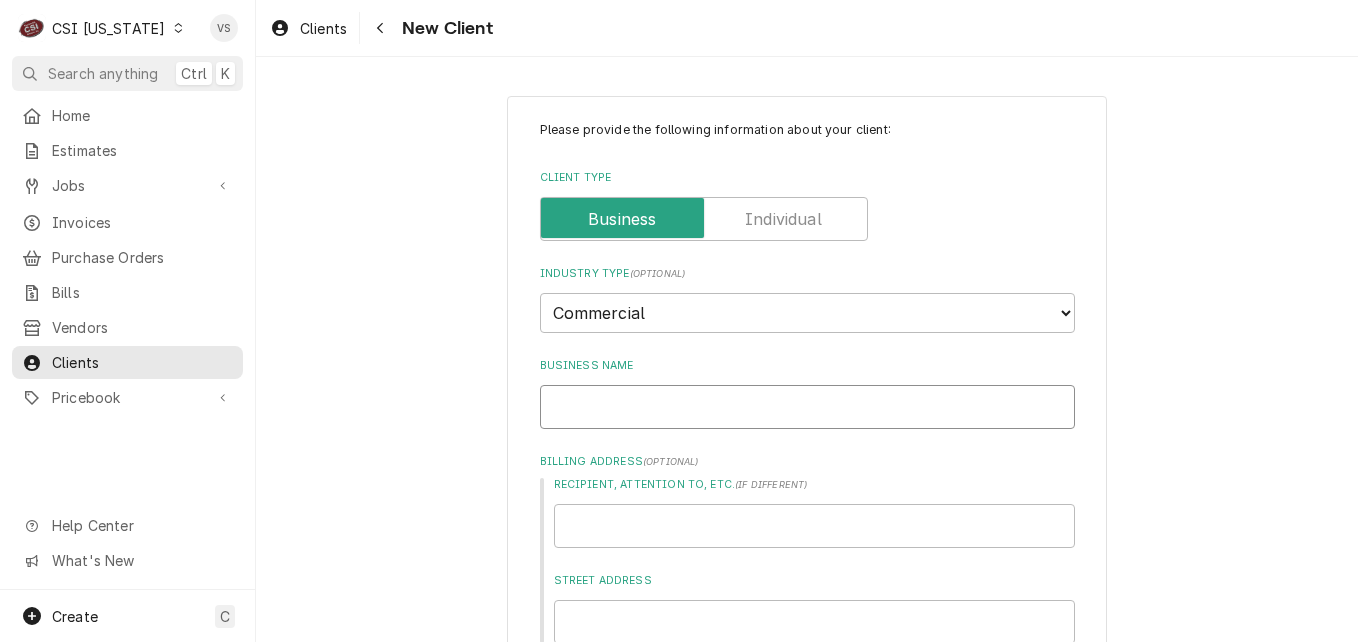 click on "Business Name" at bounding box center (807, 407) 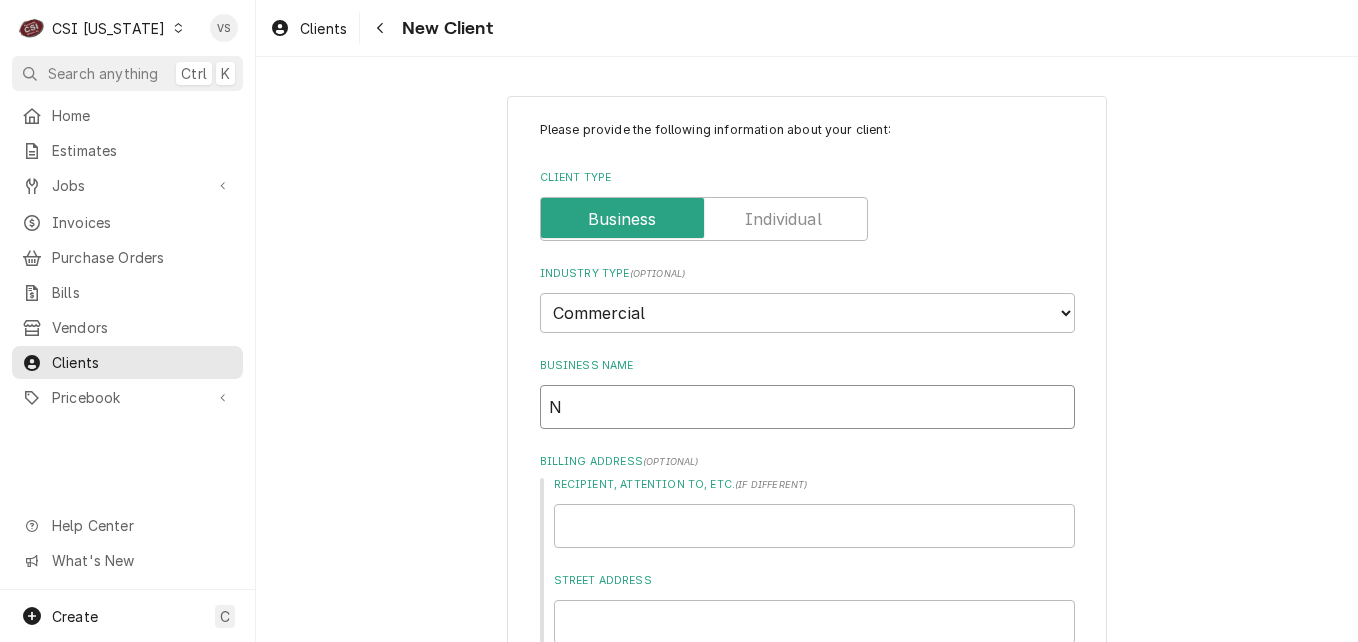 type on "x" 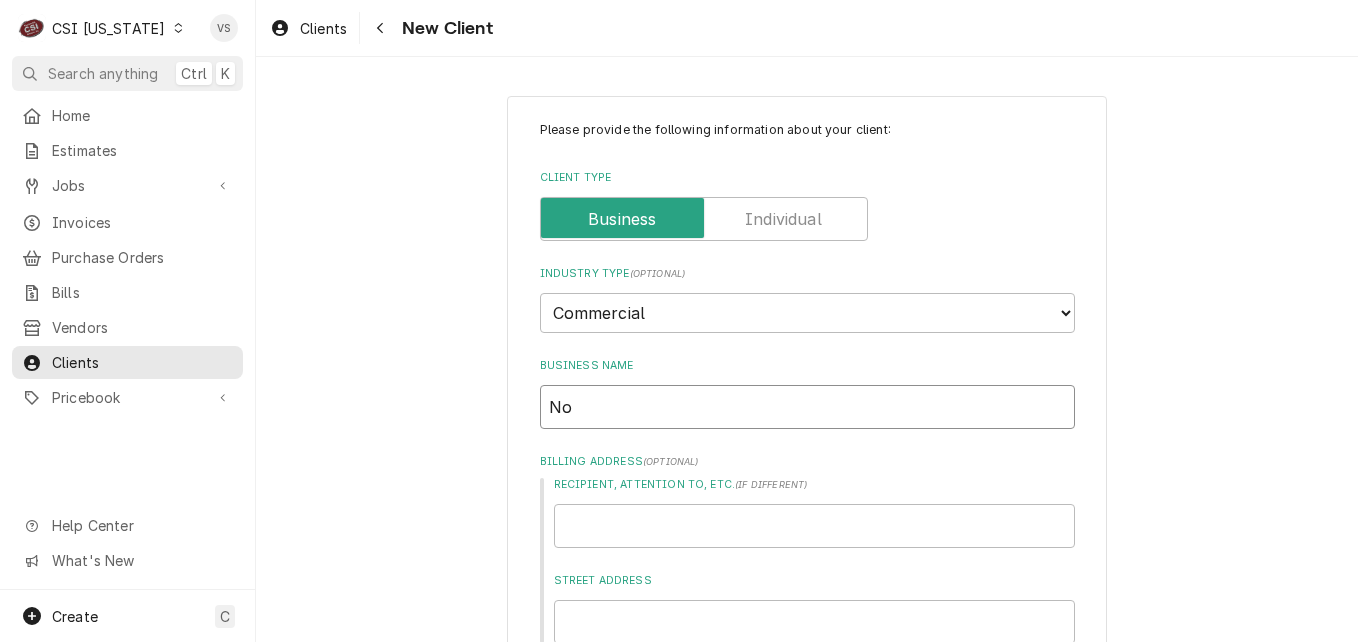 type on "x" 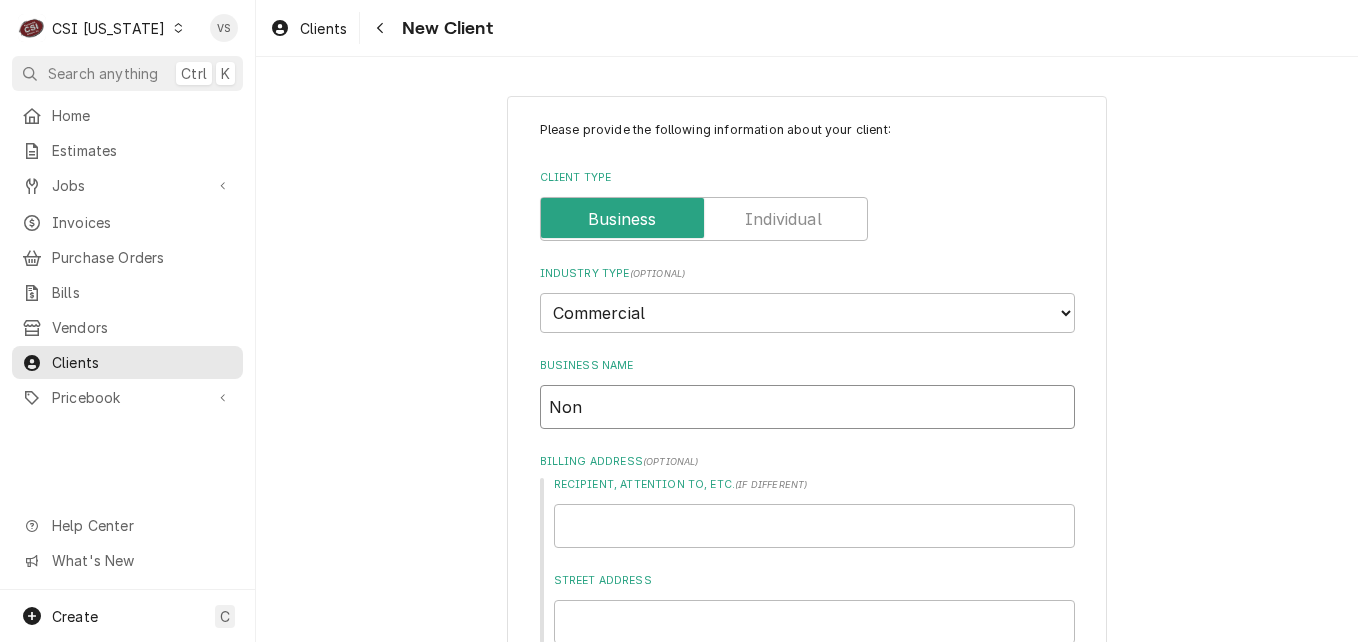 type on "x" 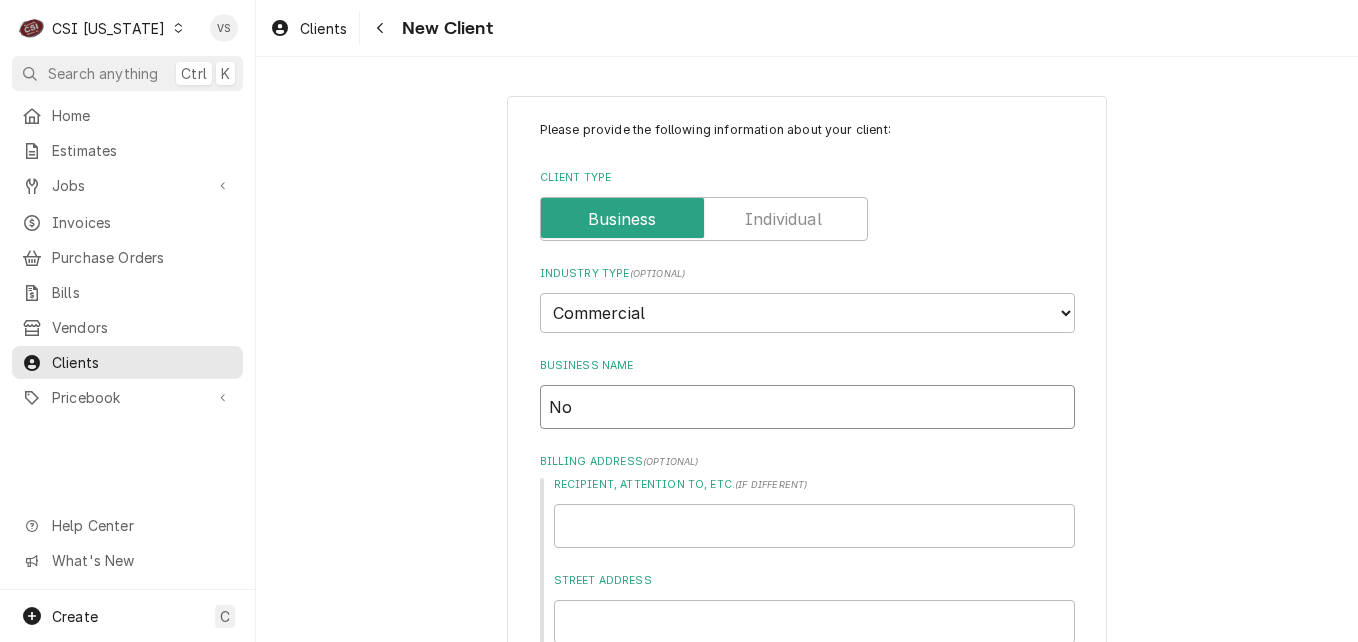 type on "x" 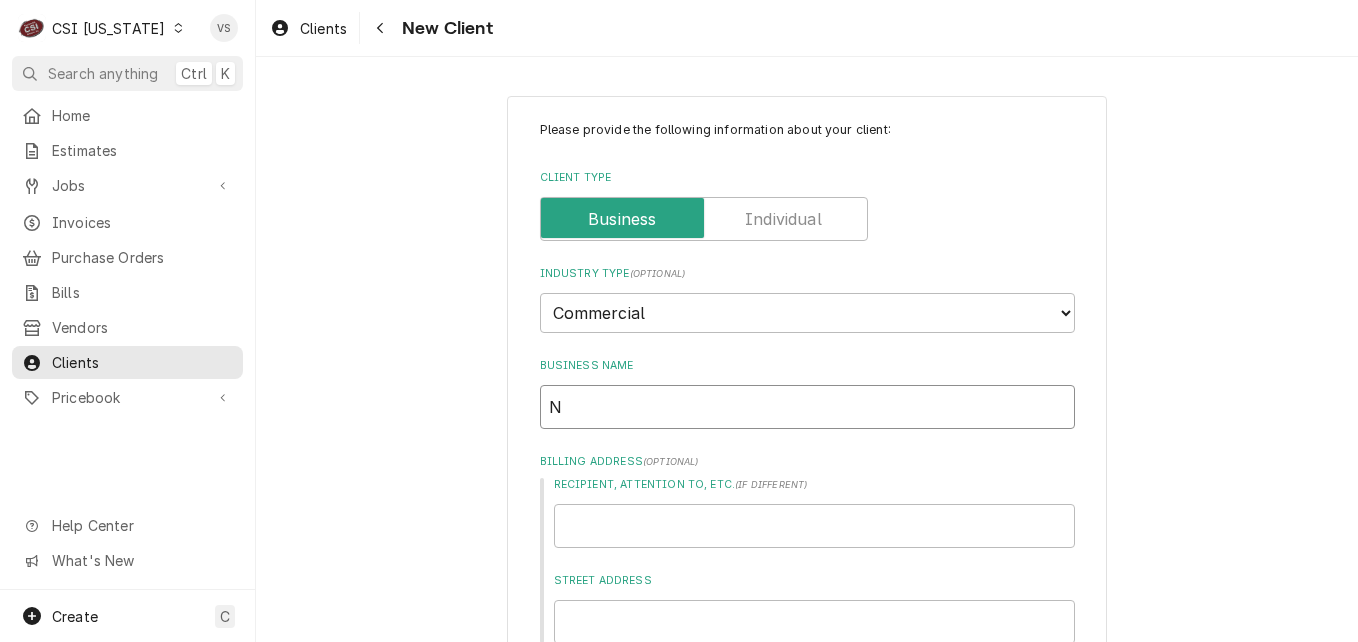 type on "x" 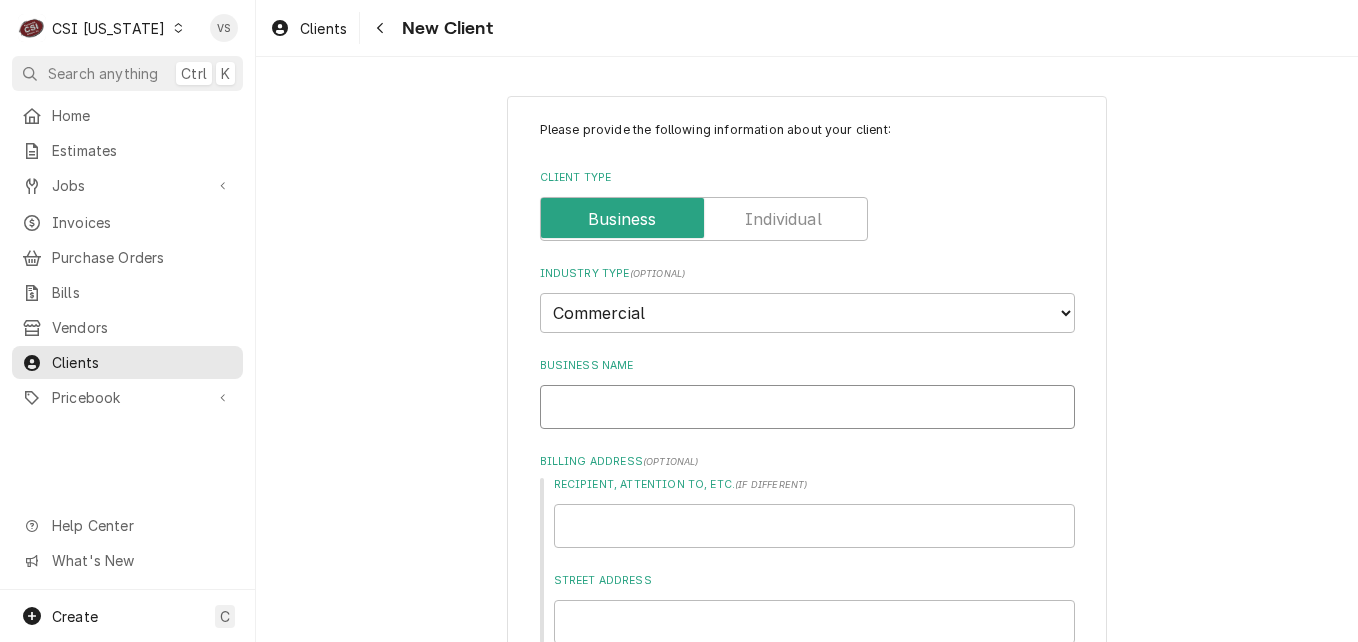 type on "x" 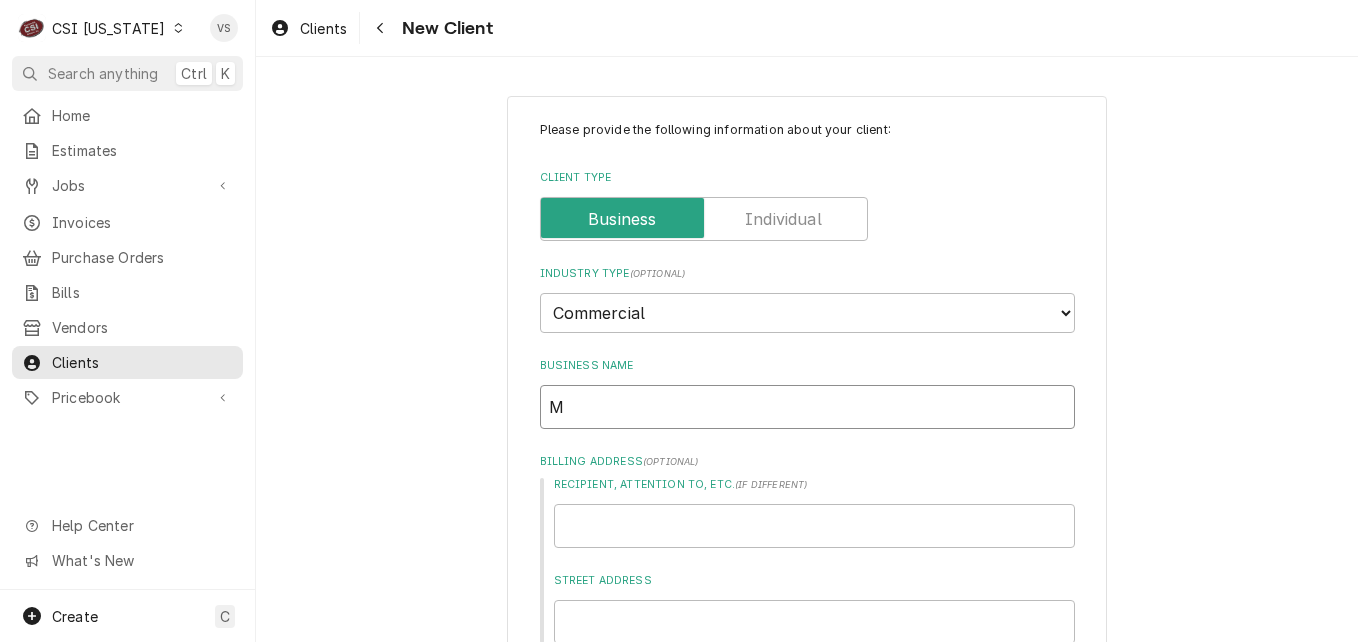 type on "x" 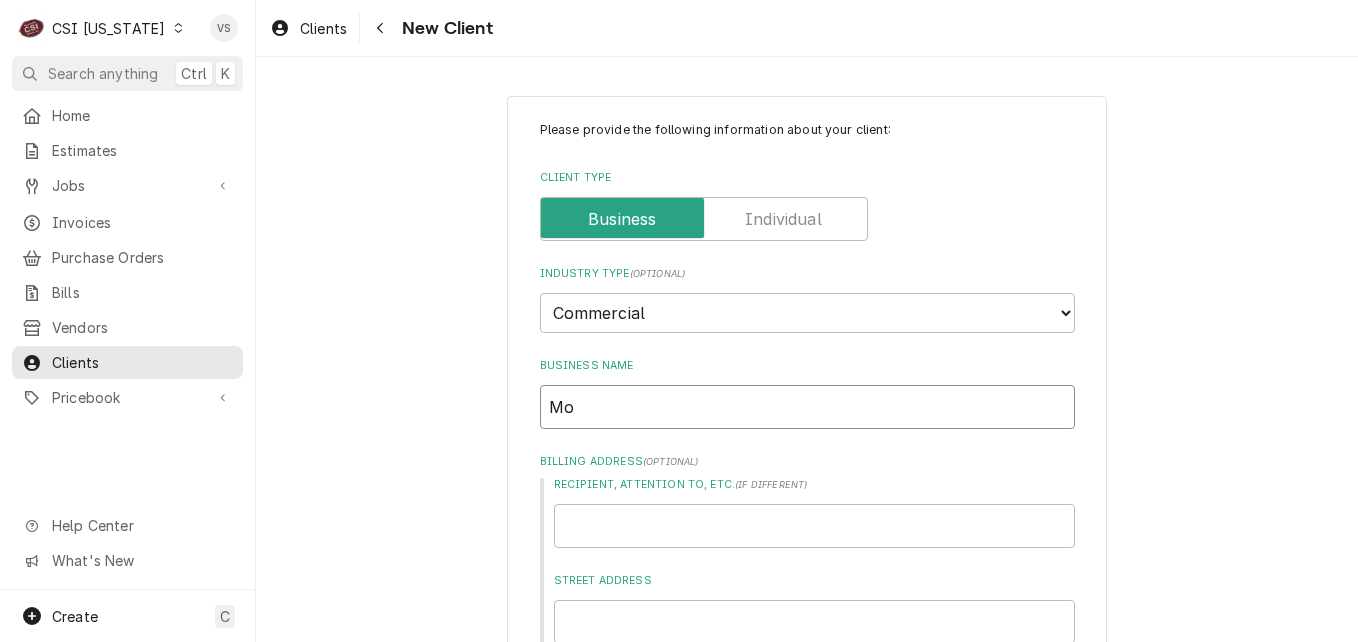 type on "x" 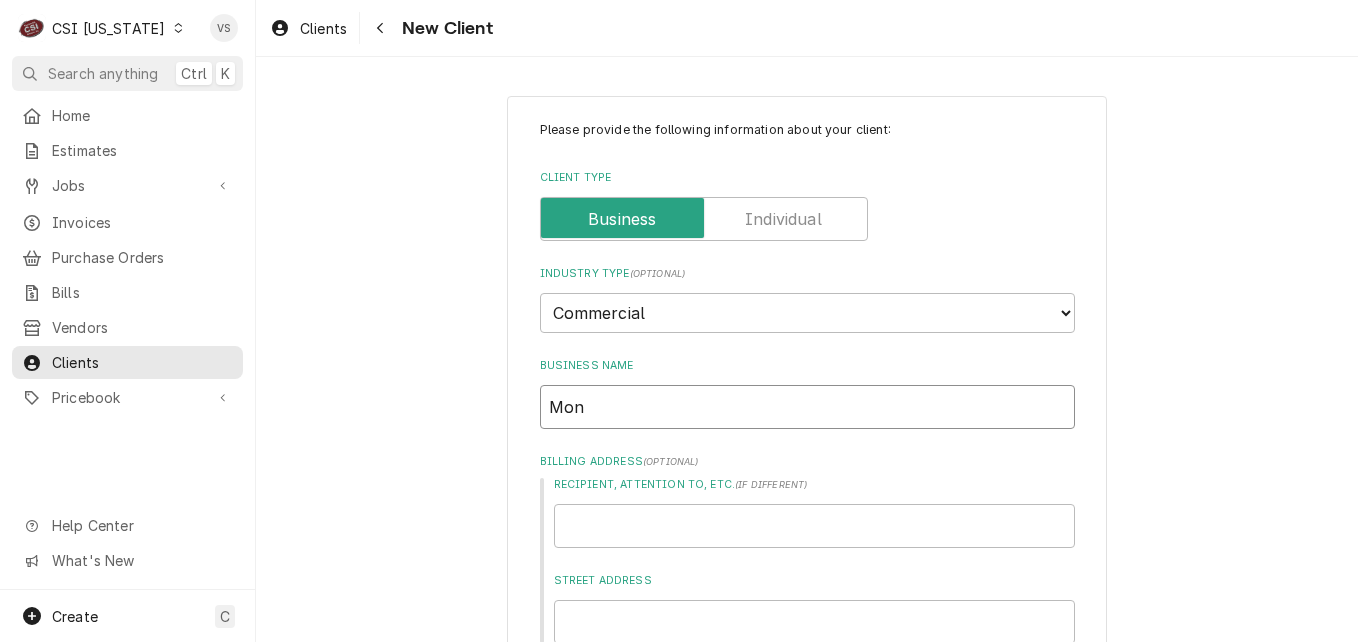 type on "x" 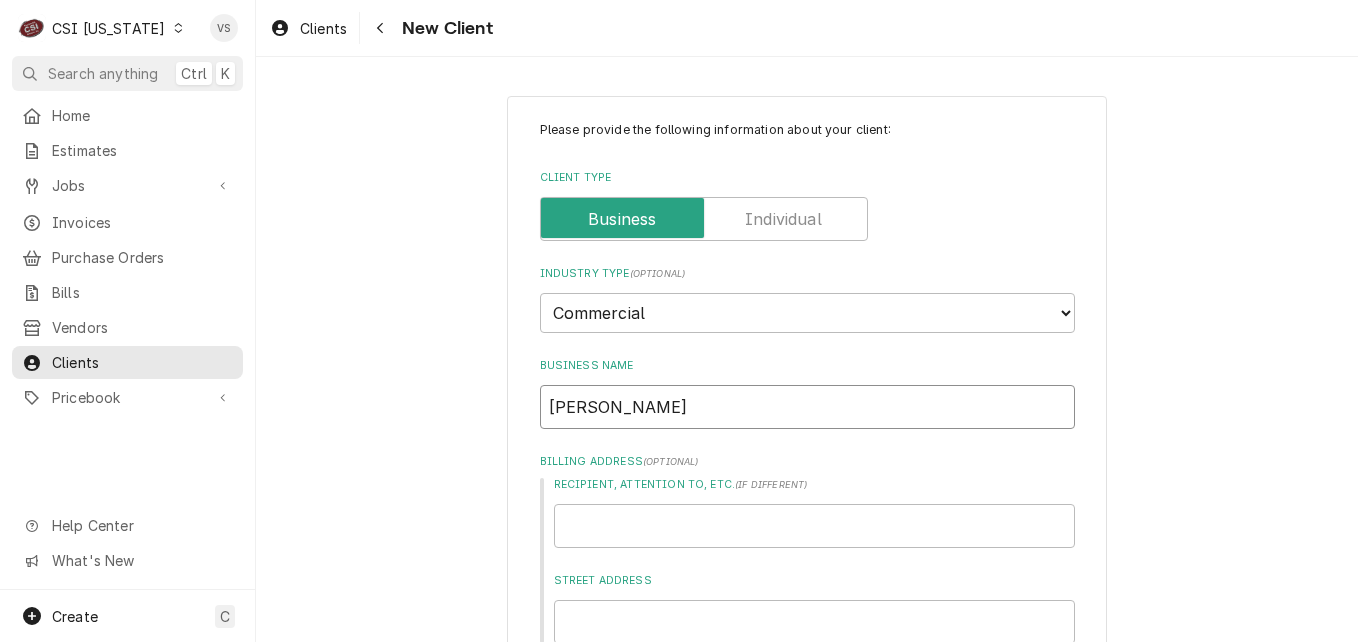type on "x" 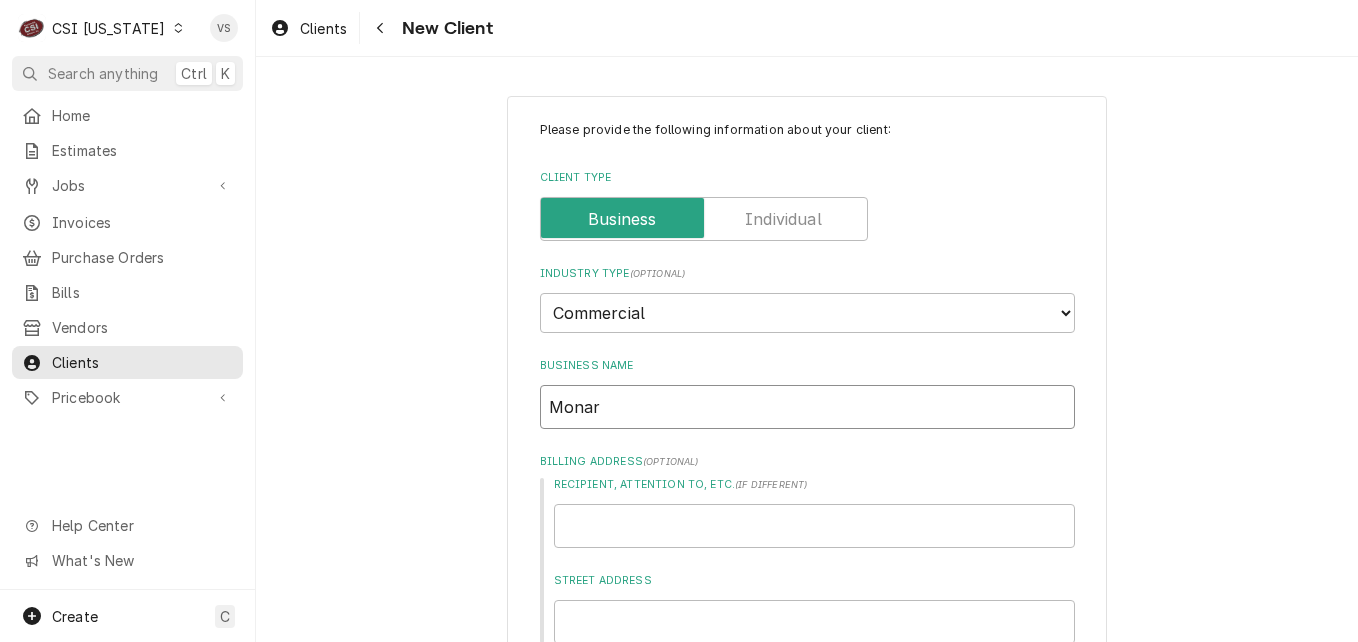 type on "x" 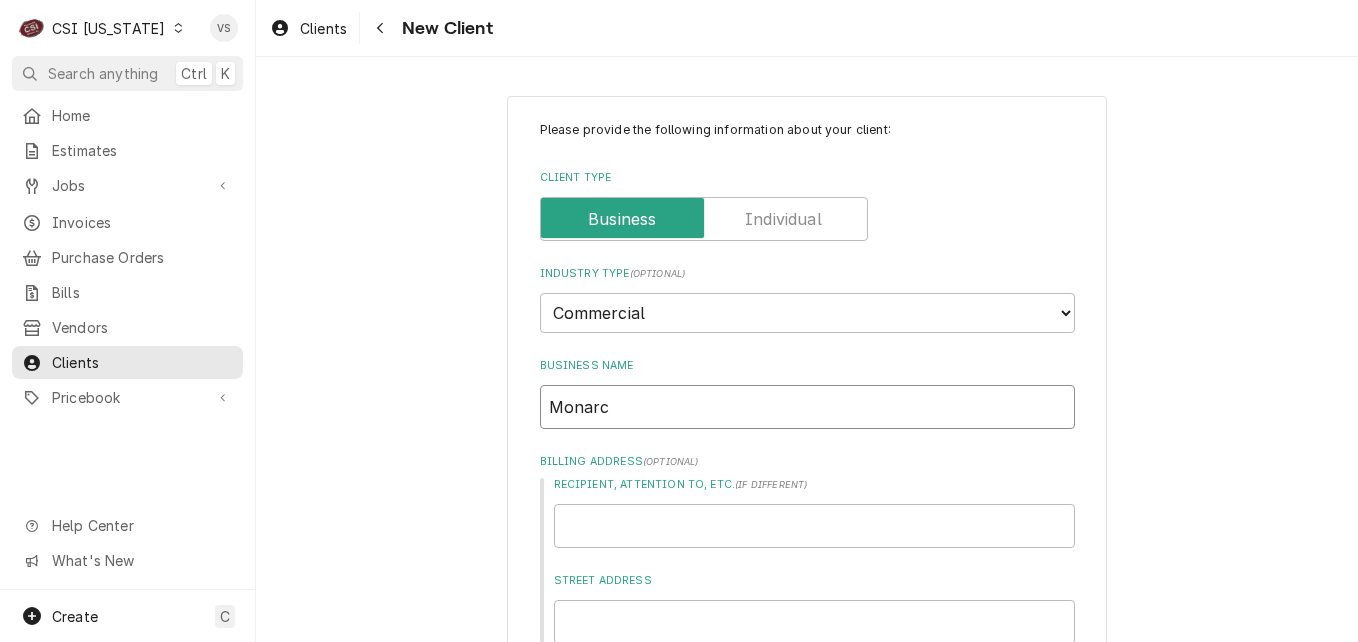 type on "x" 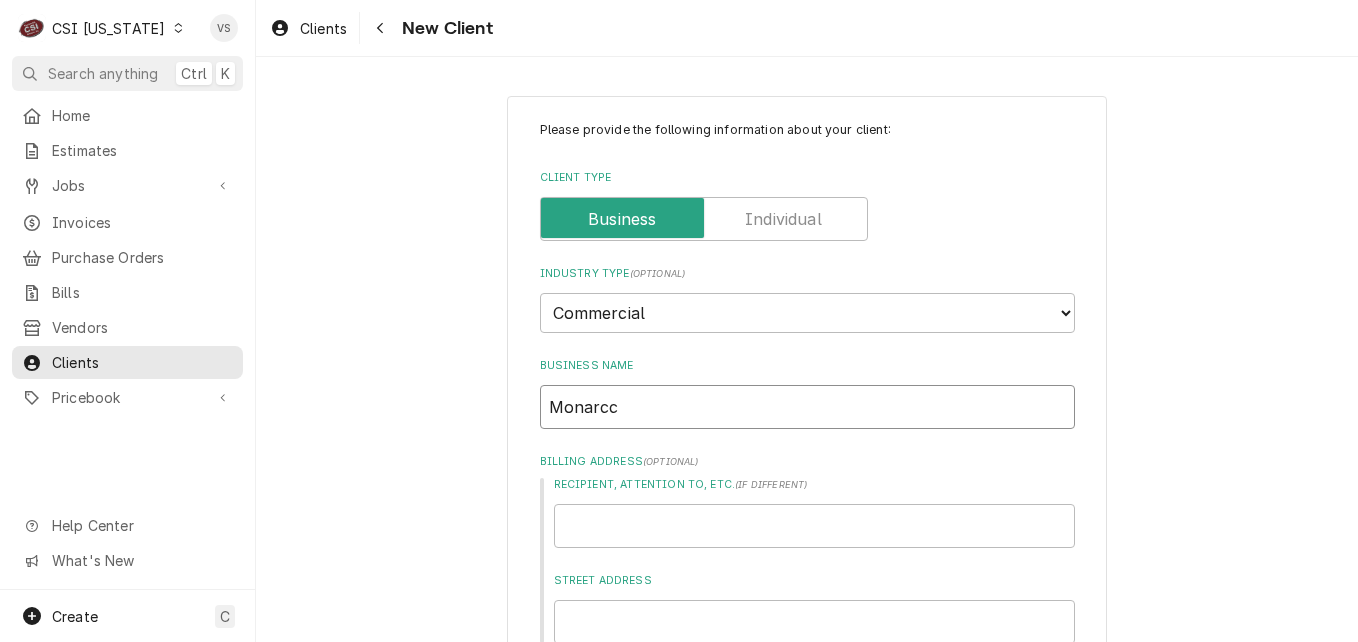 type on "x" 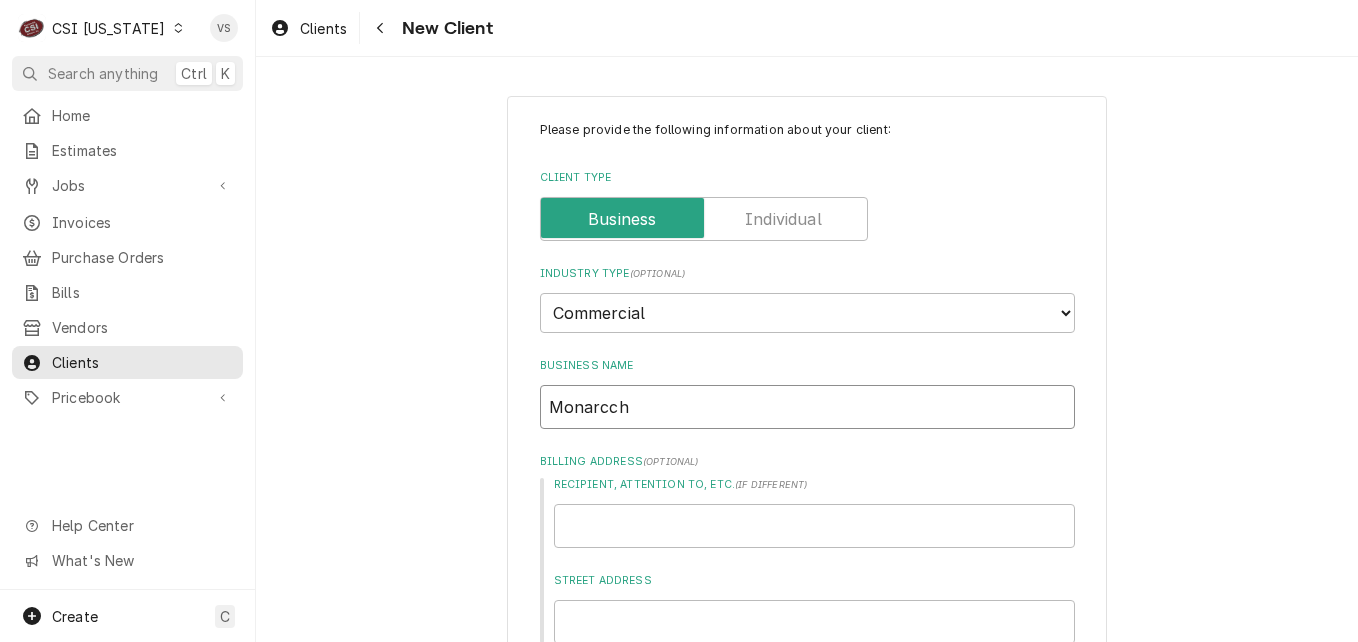 type on "x" 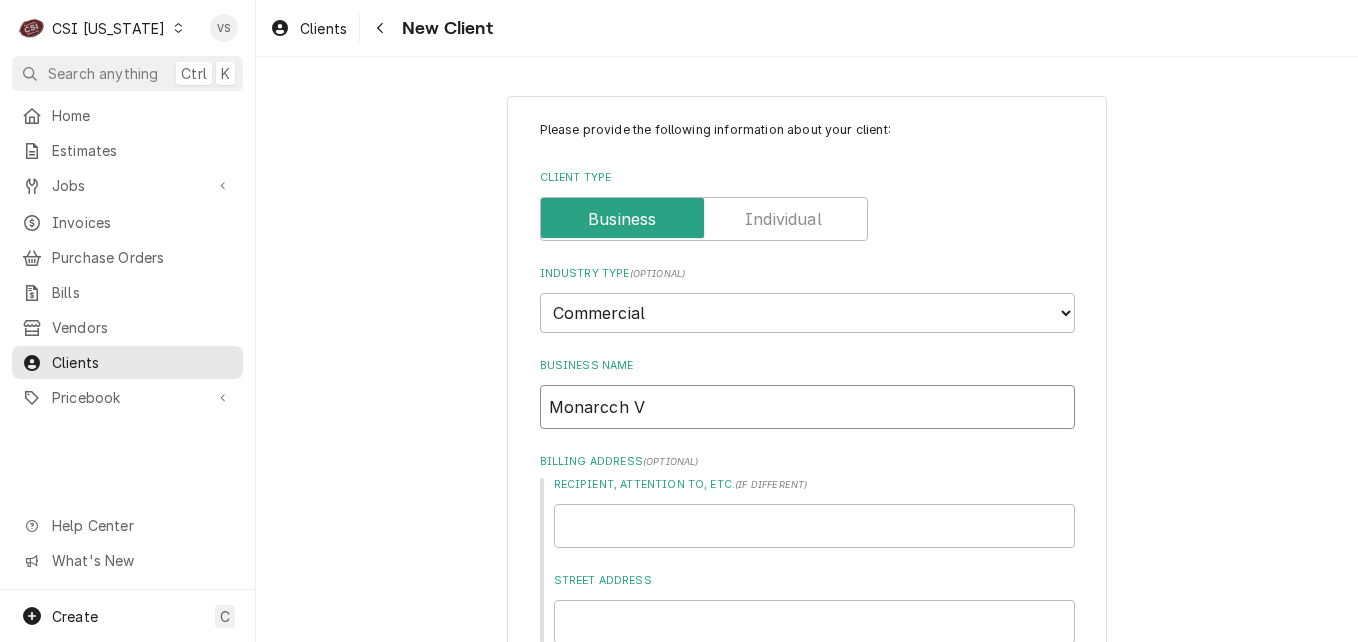 type on "x" 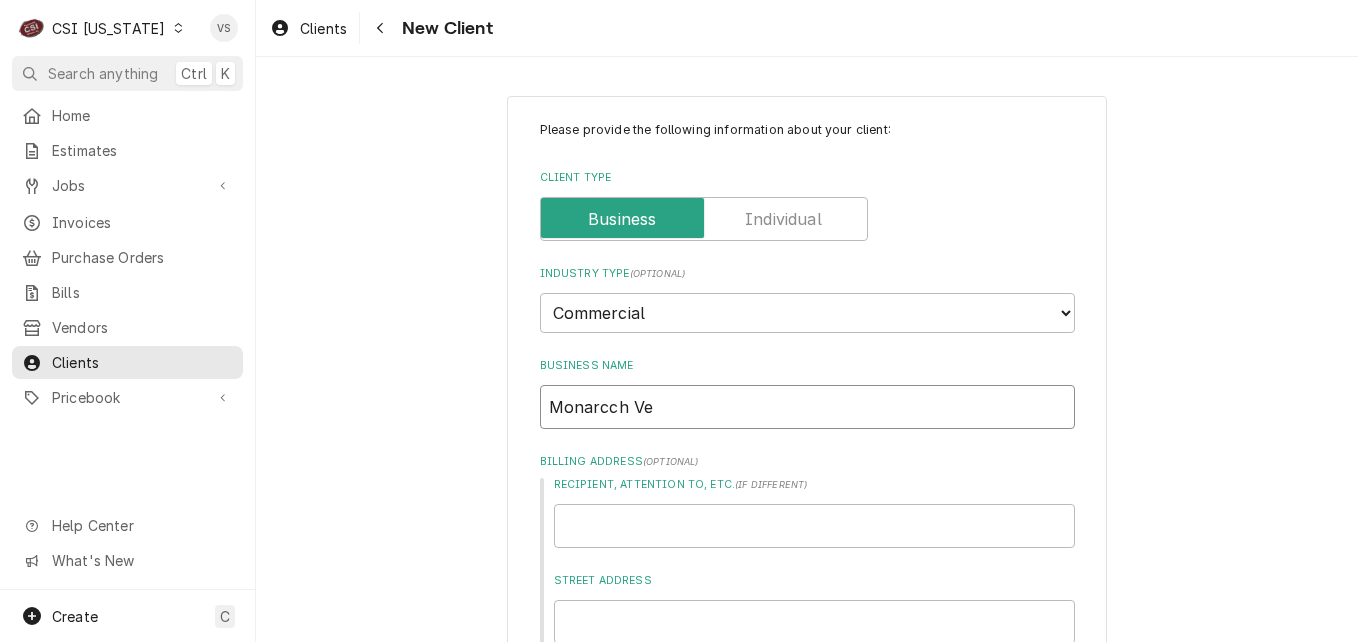 type on "x" 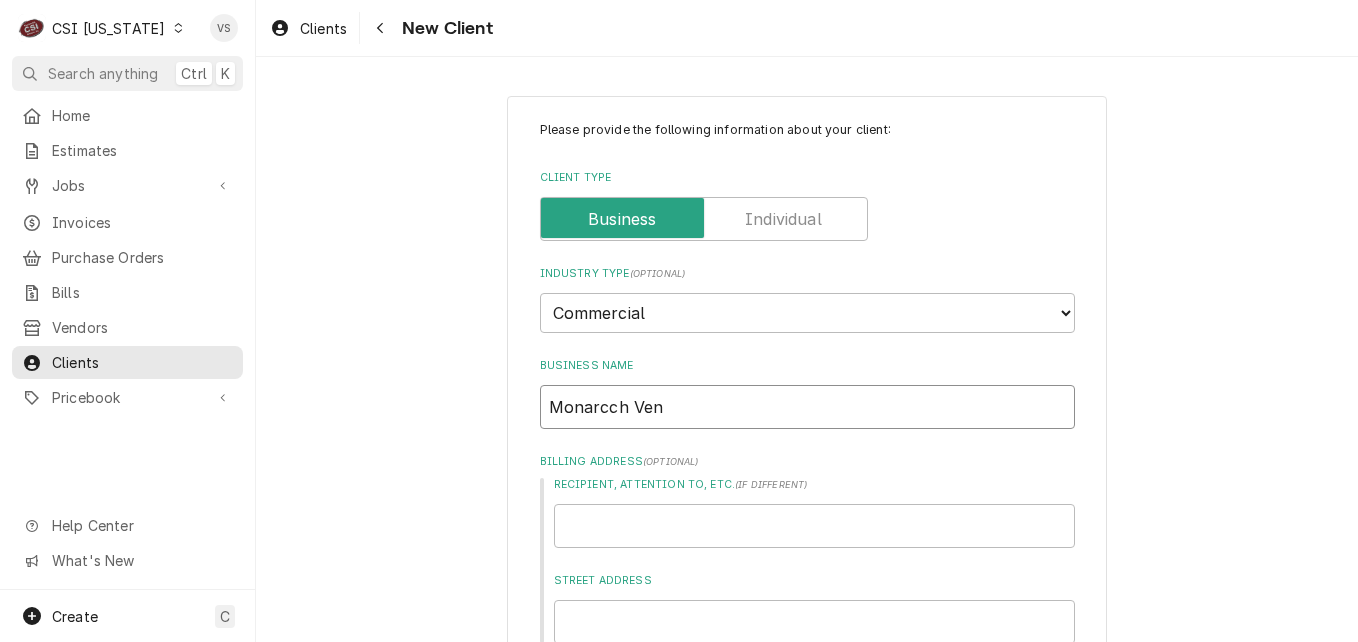 type on "x" 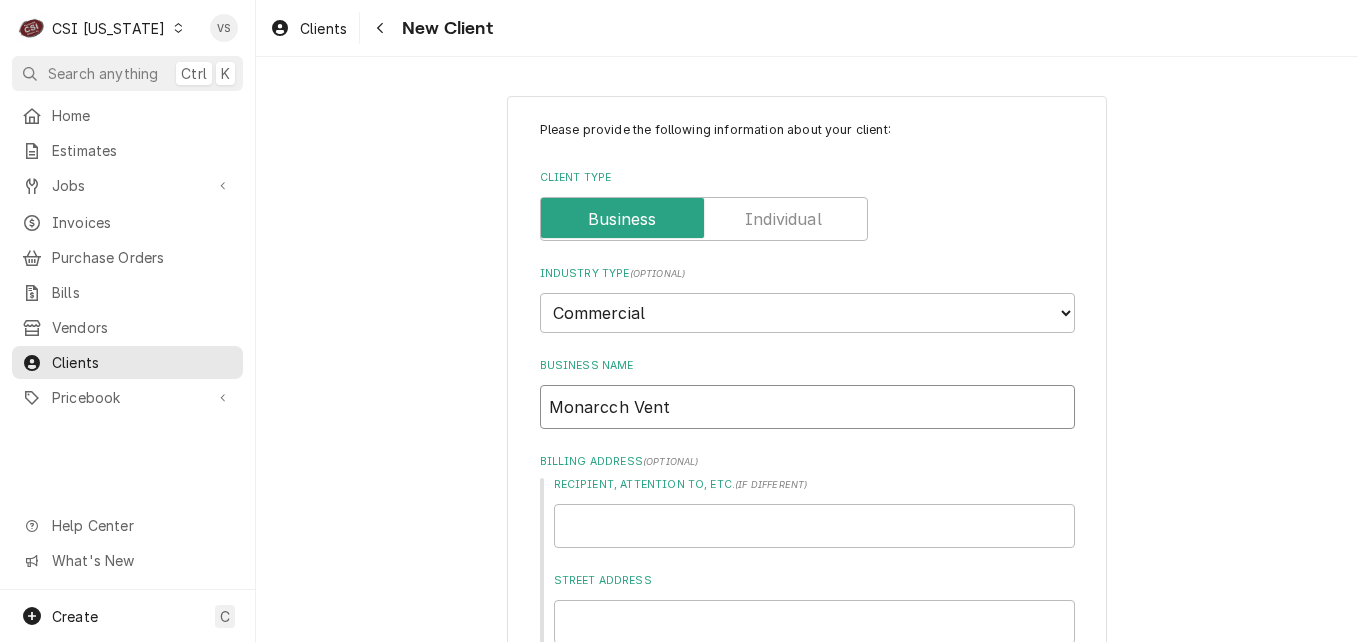type on "x" 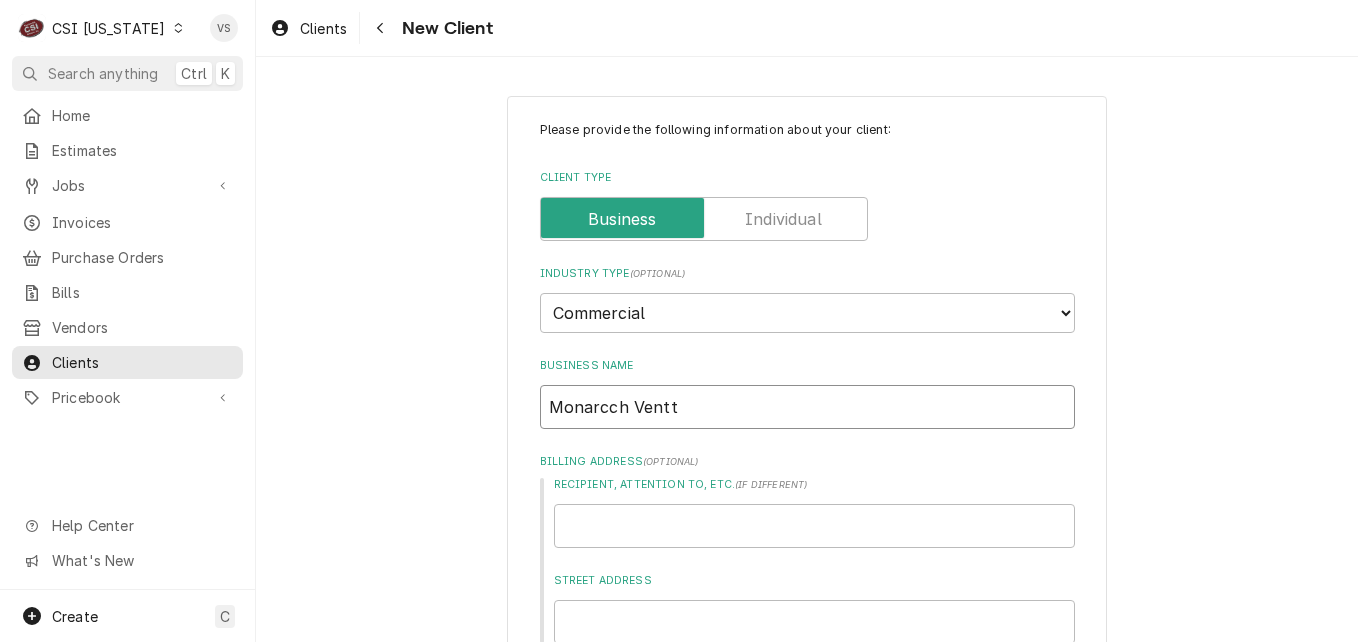 type on "x" 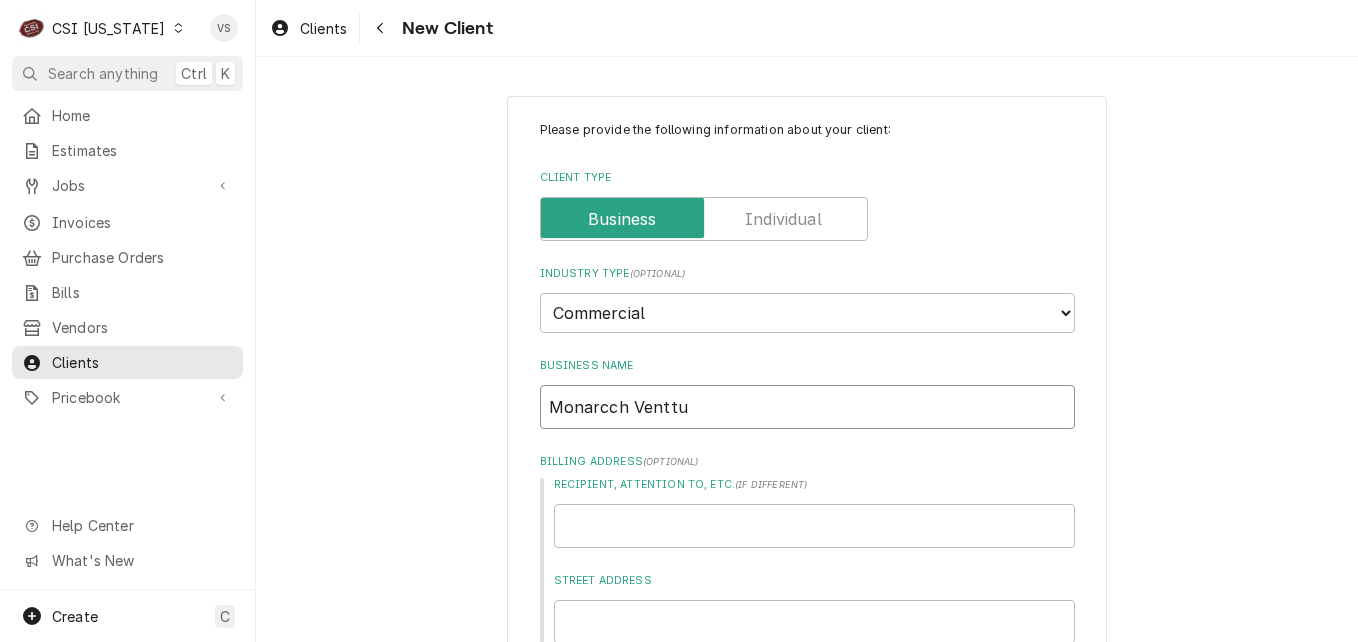 type on "x" 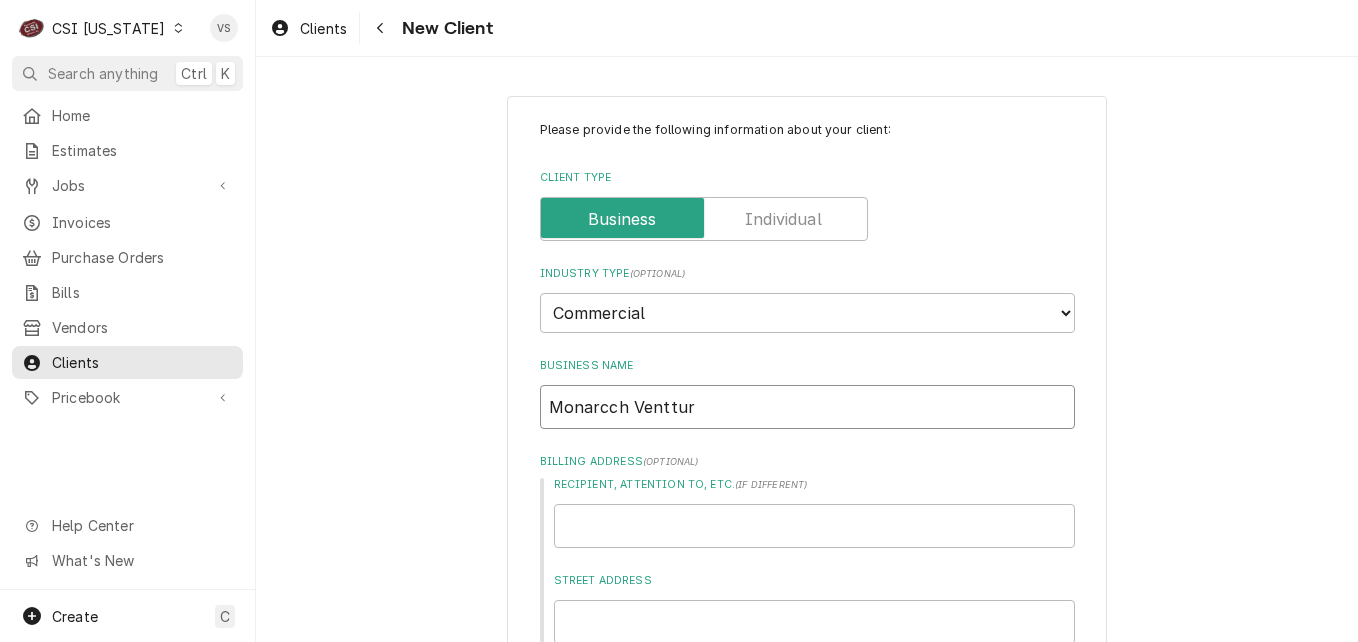type on "x" 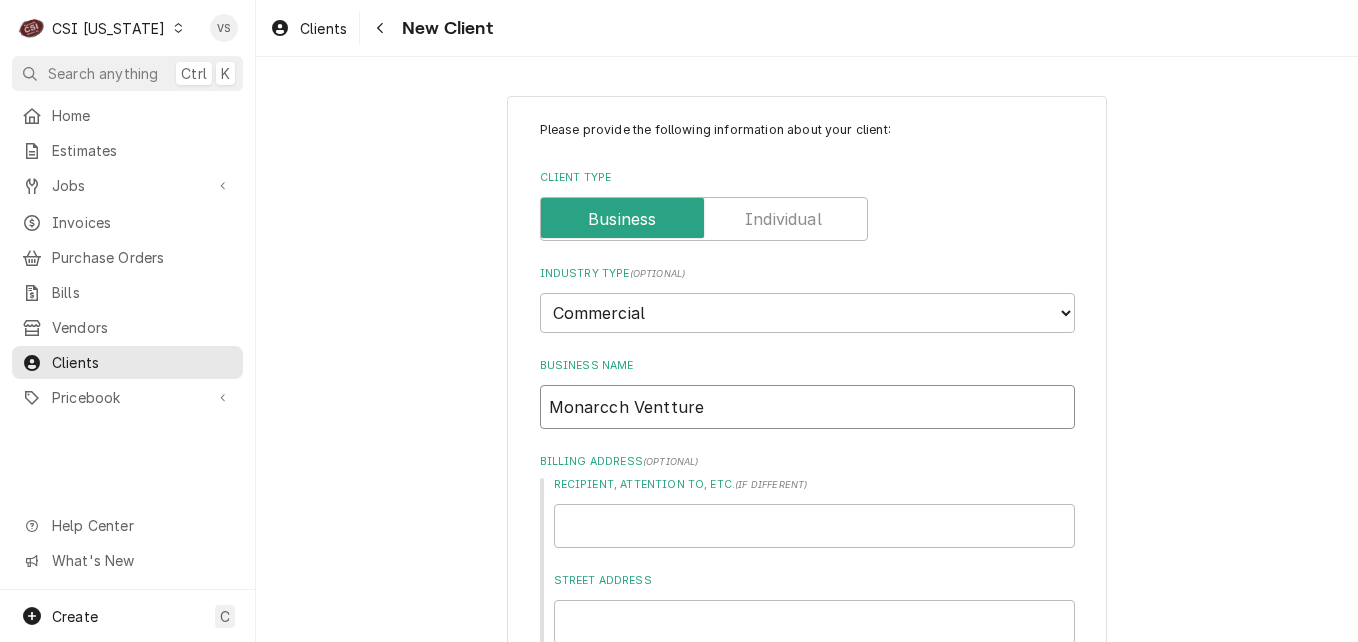 type on "x" 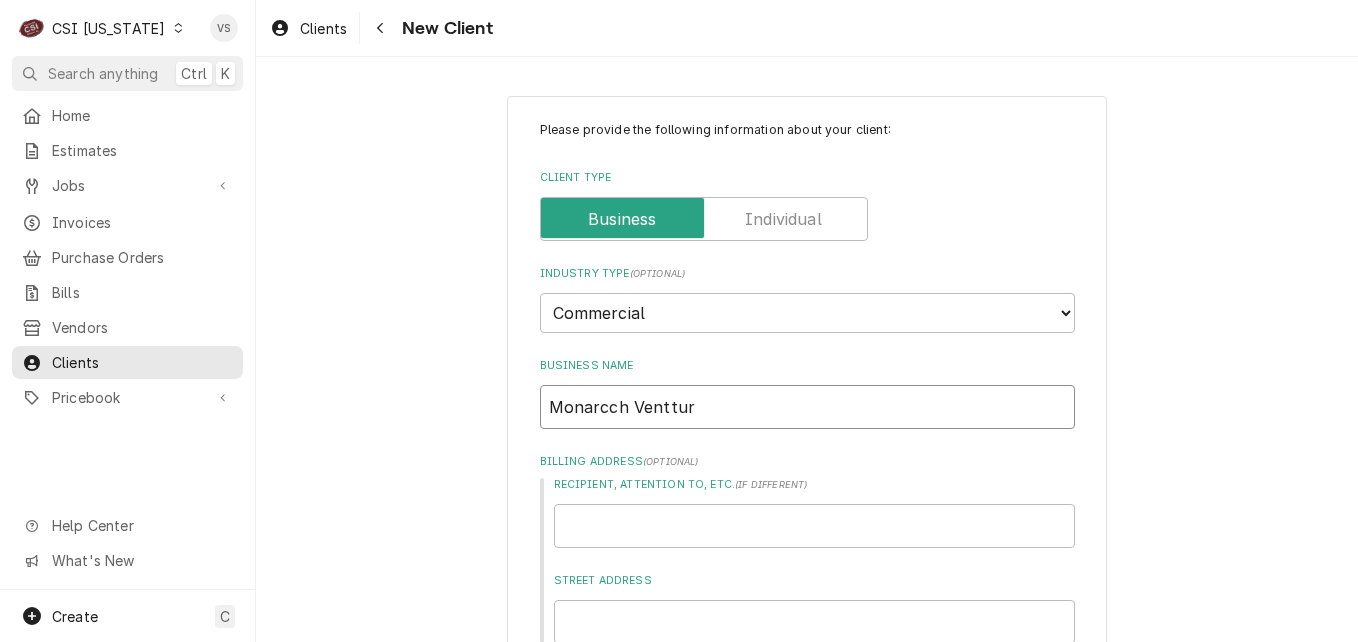 type on "x" 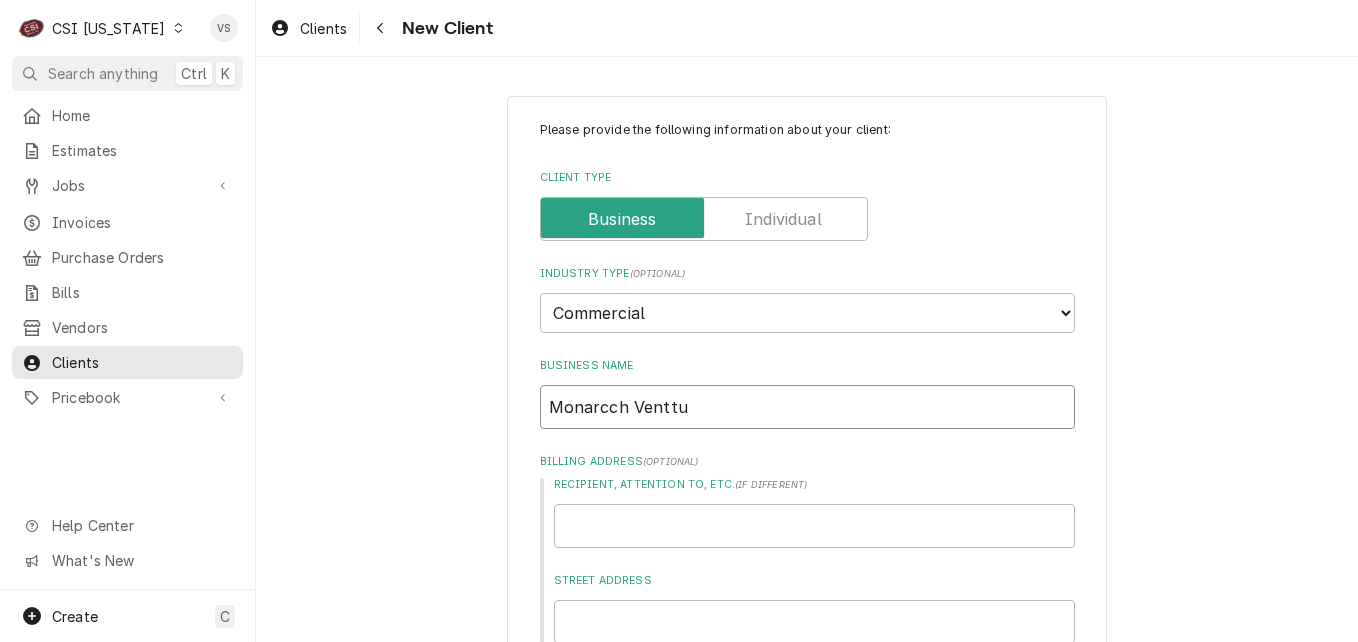 type on "x" 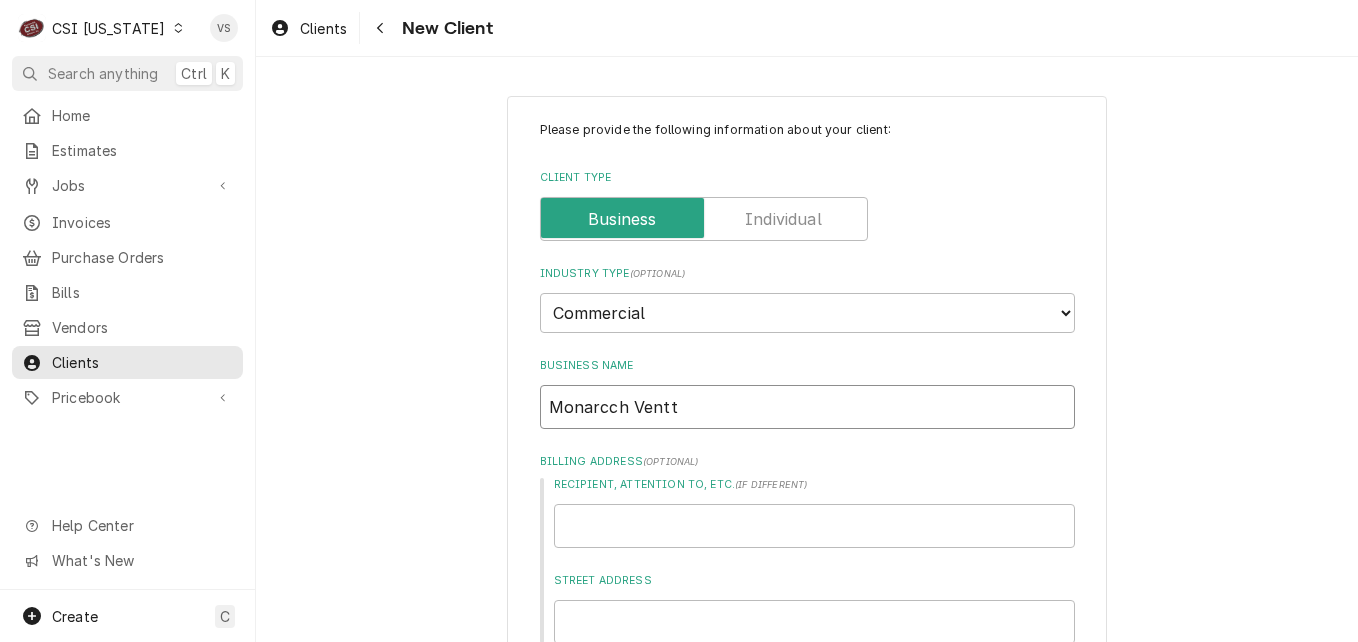 type on "x" 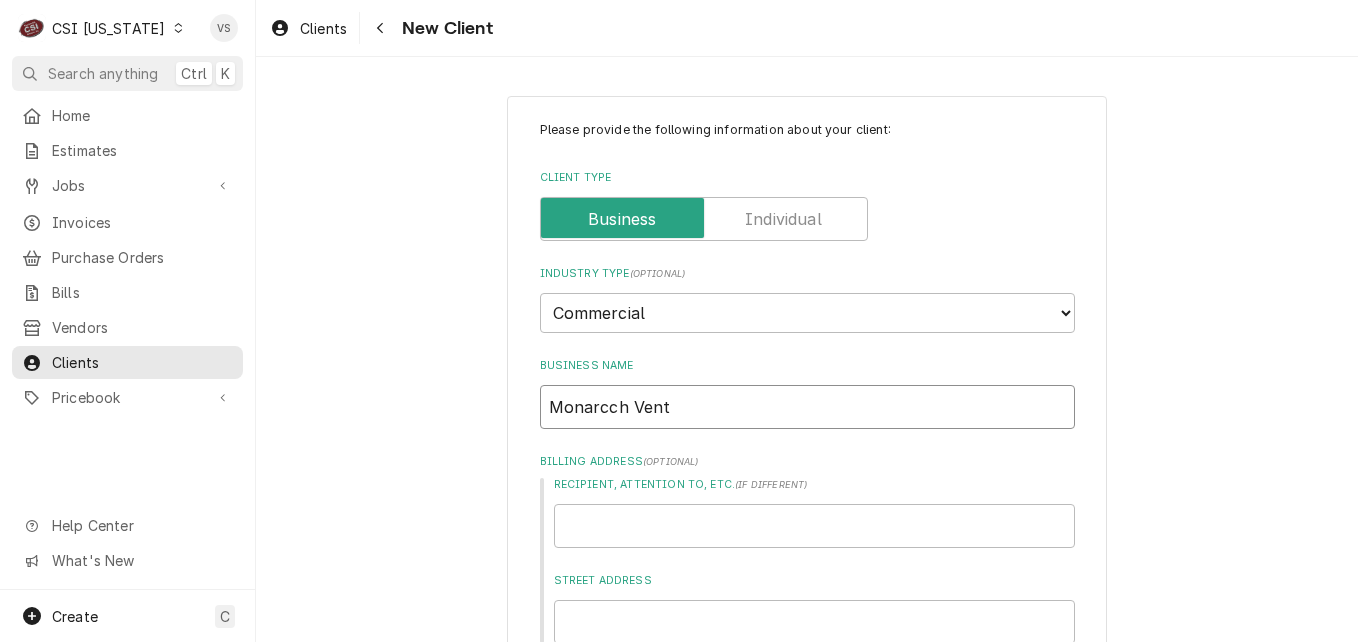type on "x" 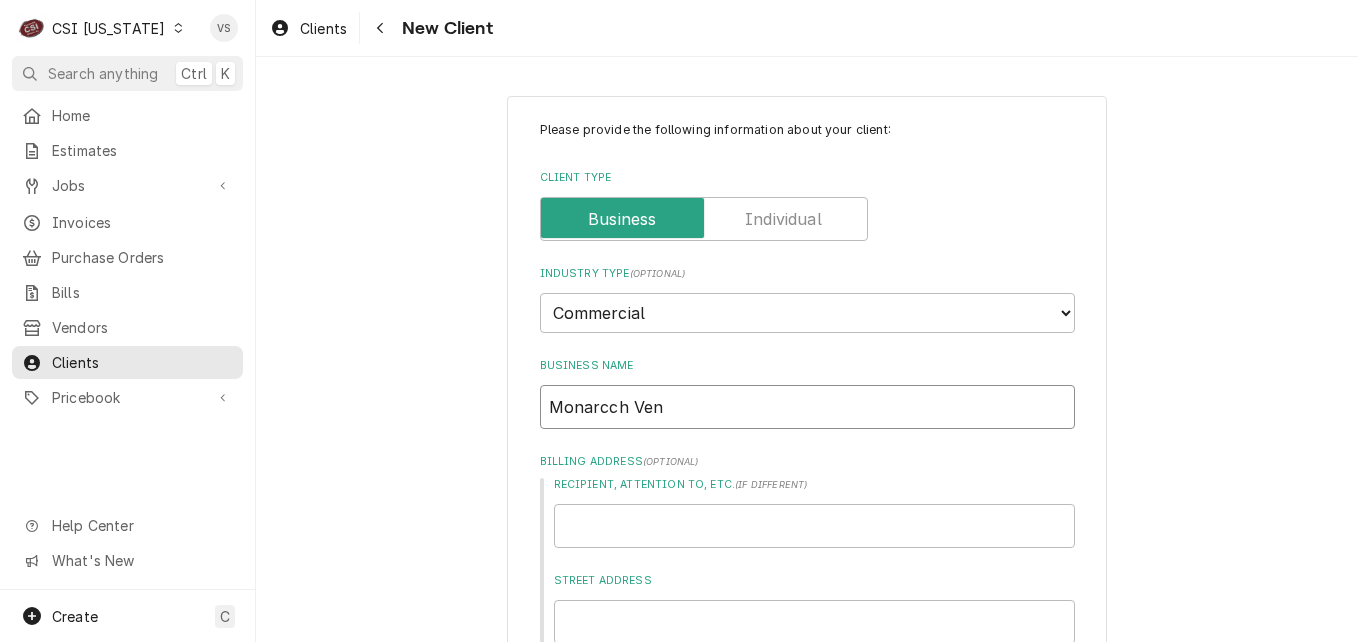type on "x" 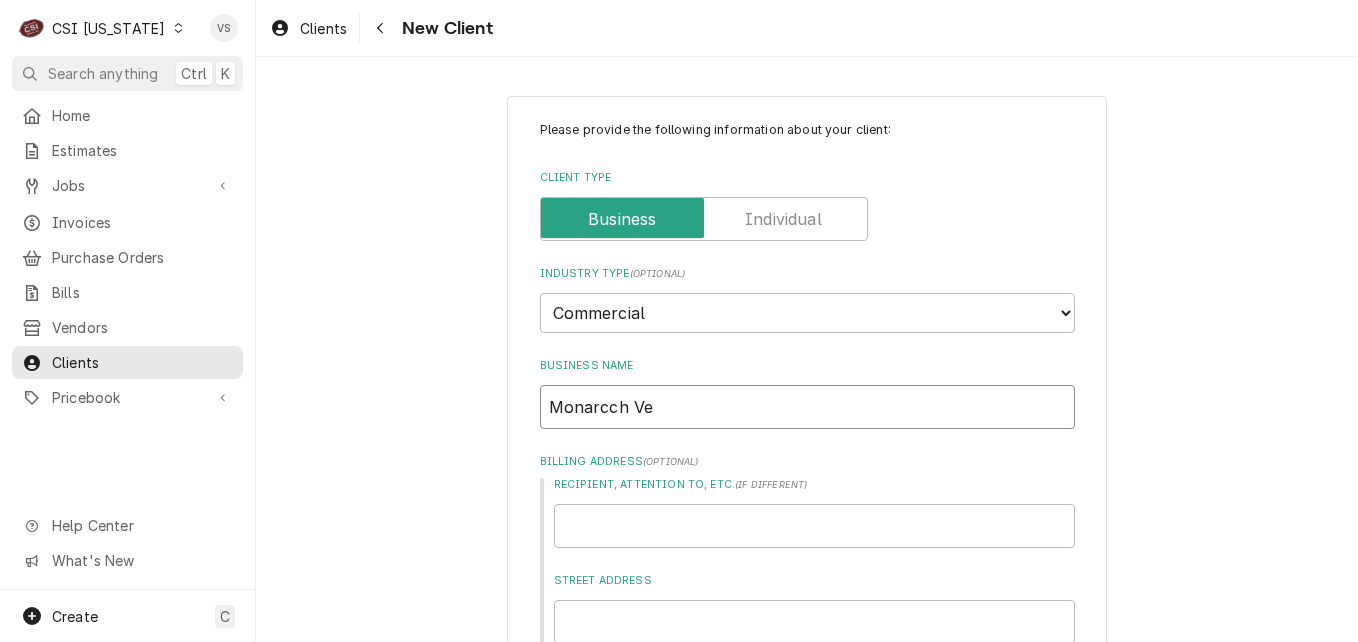 type on "x" 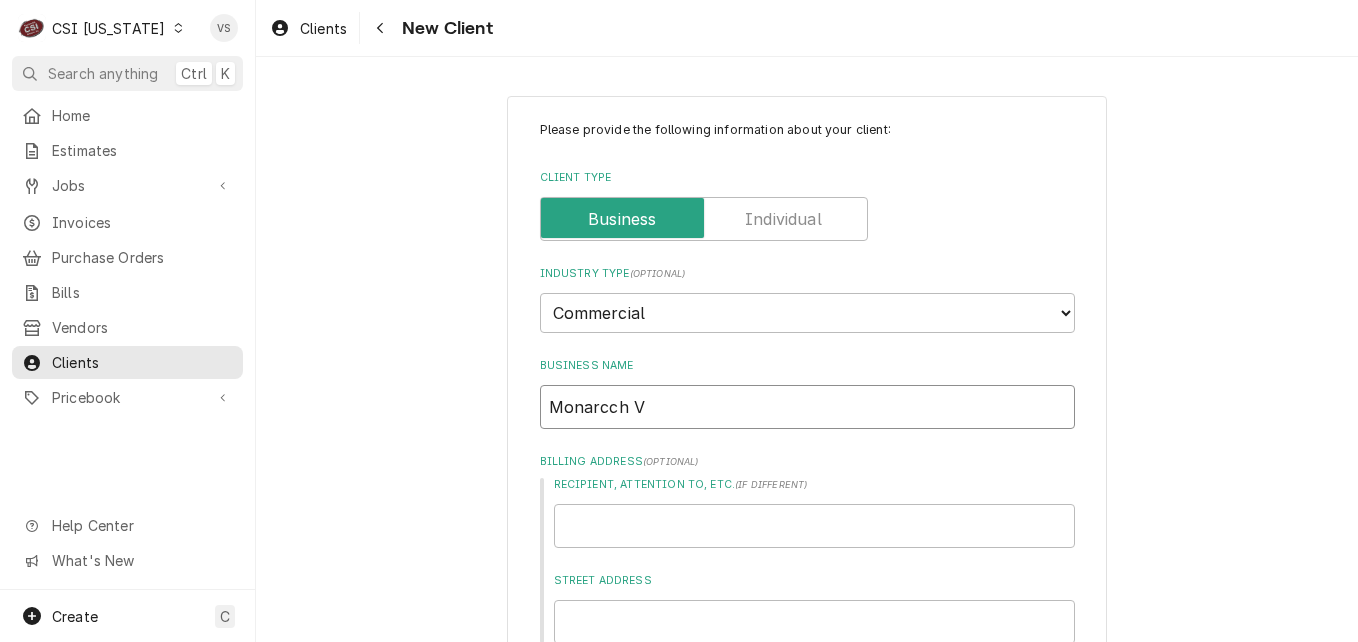 type on "x" 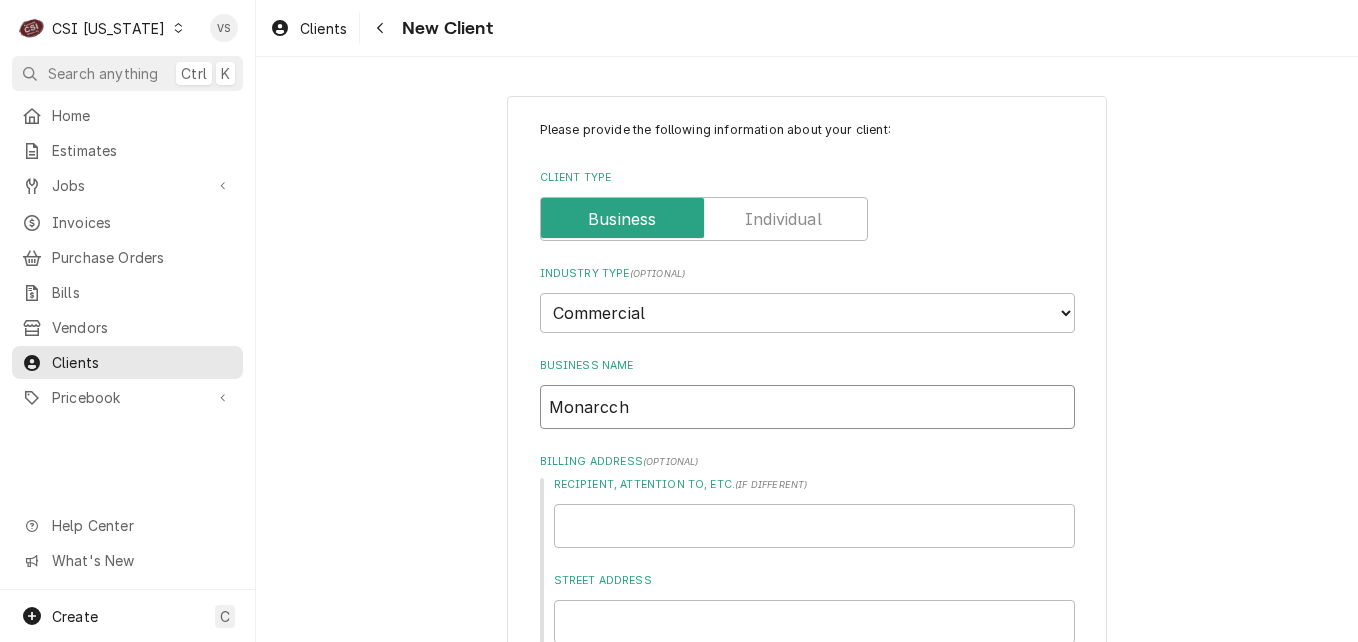 type on "x" 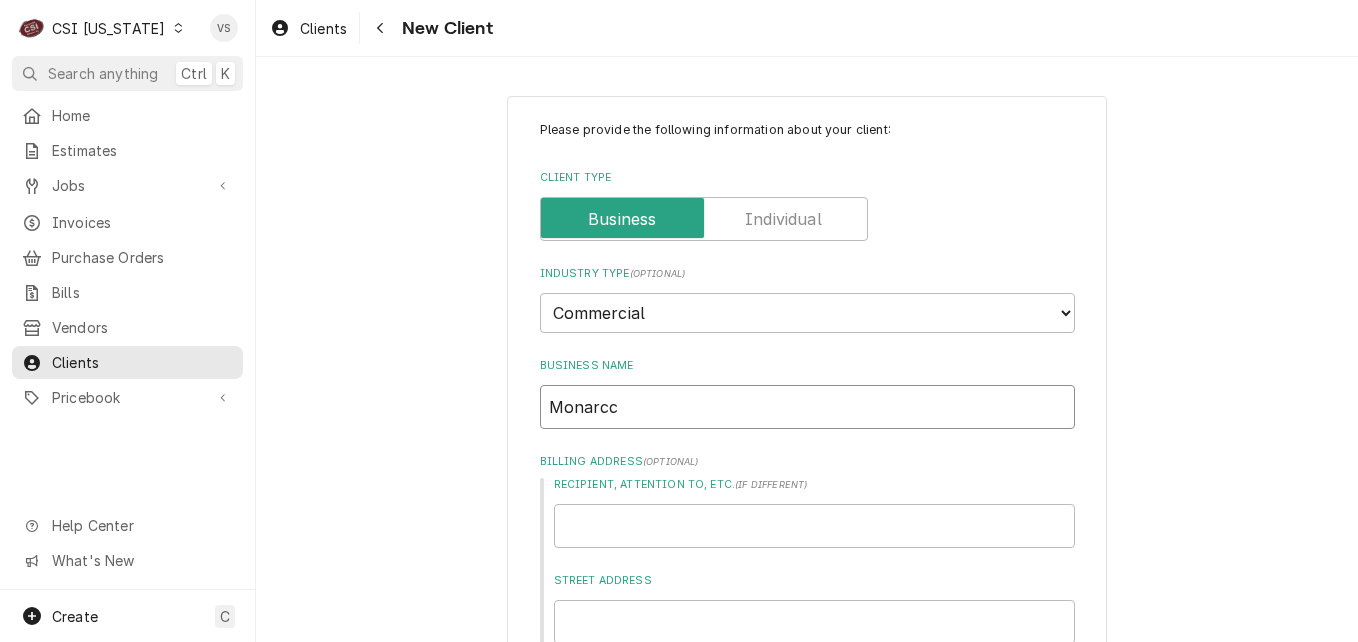 type on "x" 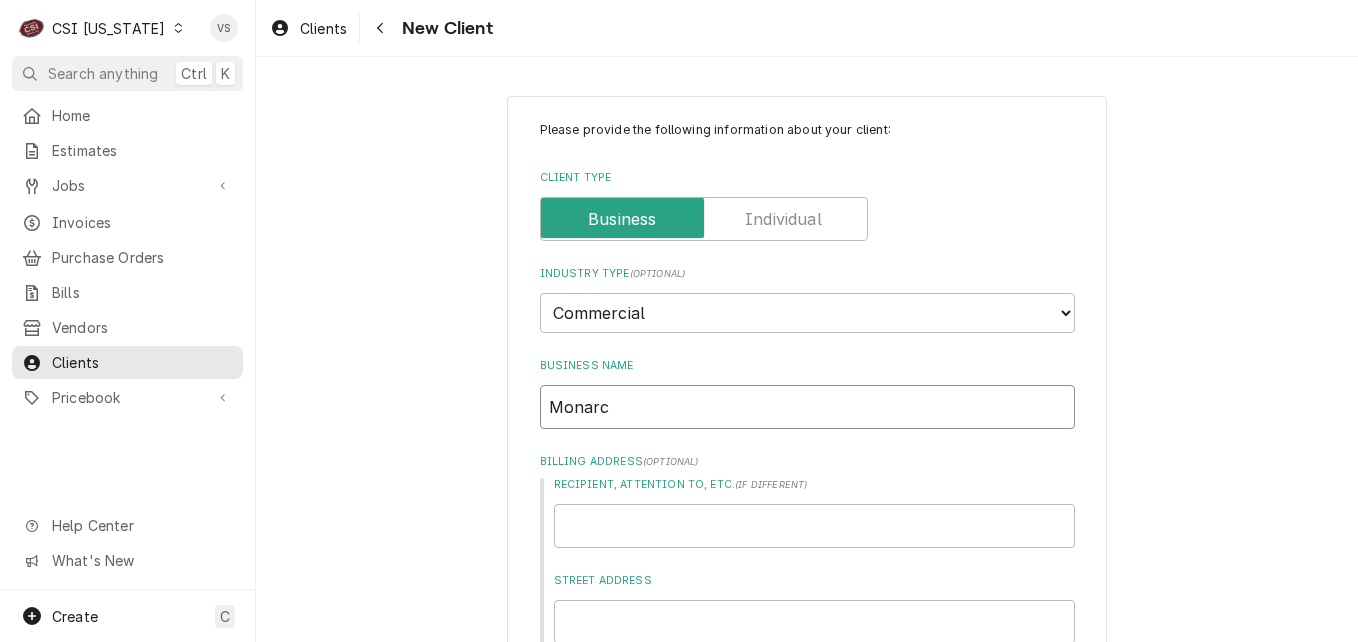 type on "x" 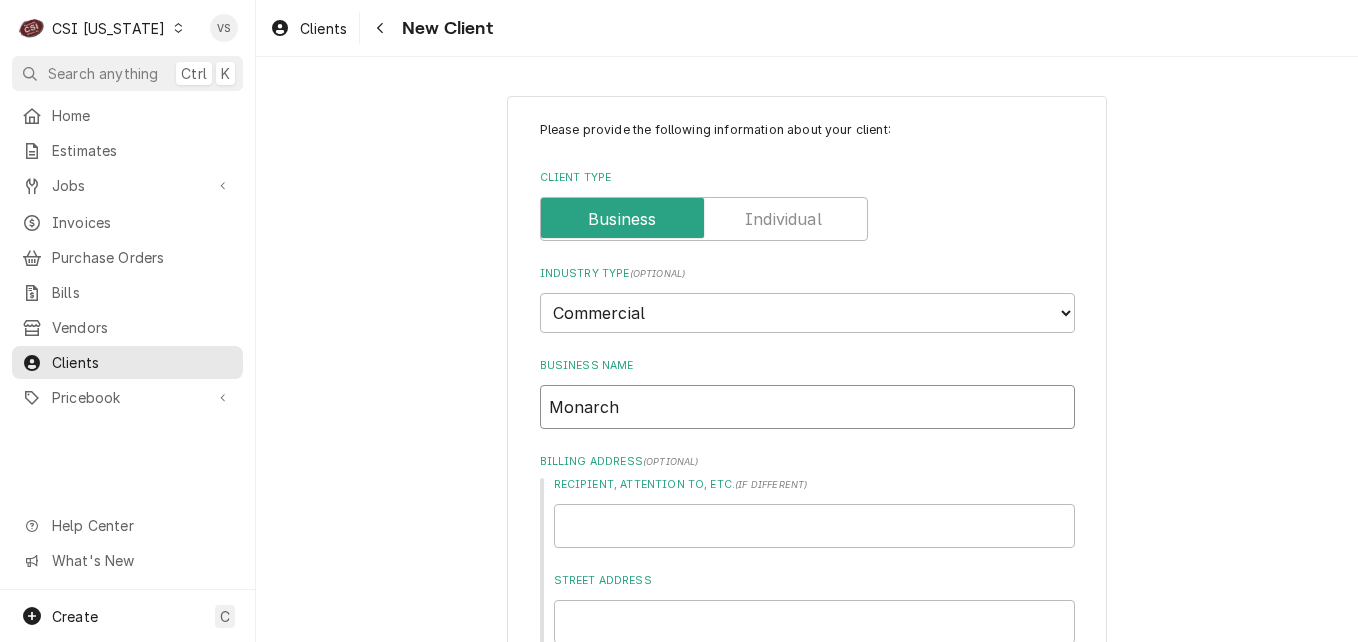 type on "x" 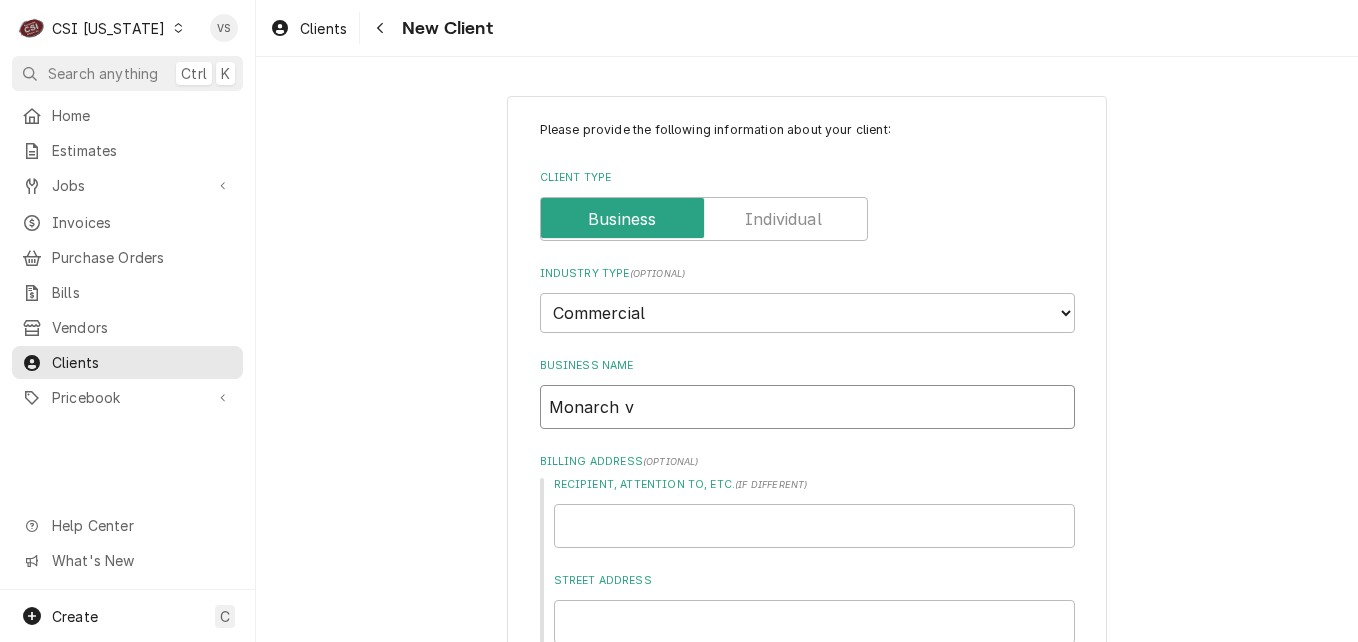 type on "x" 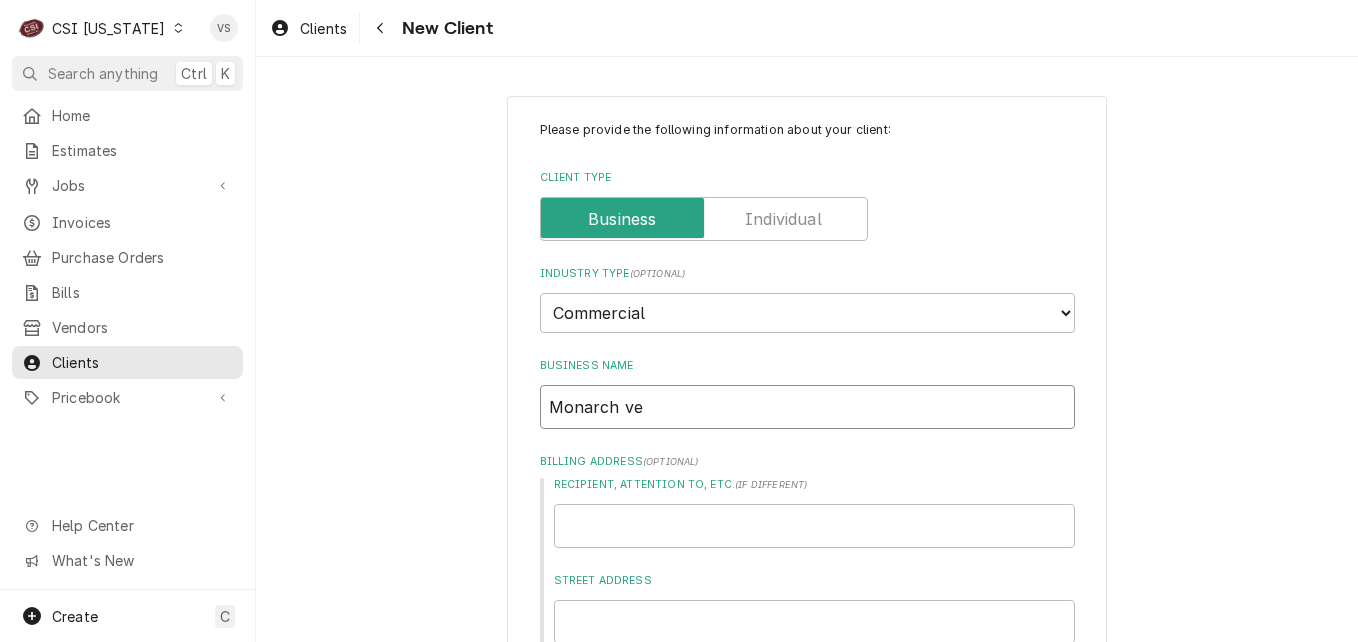 type on "x" 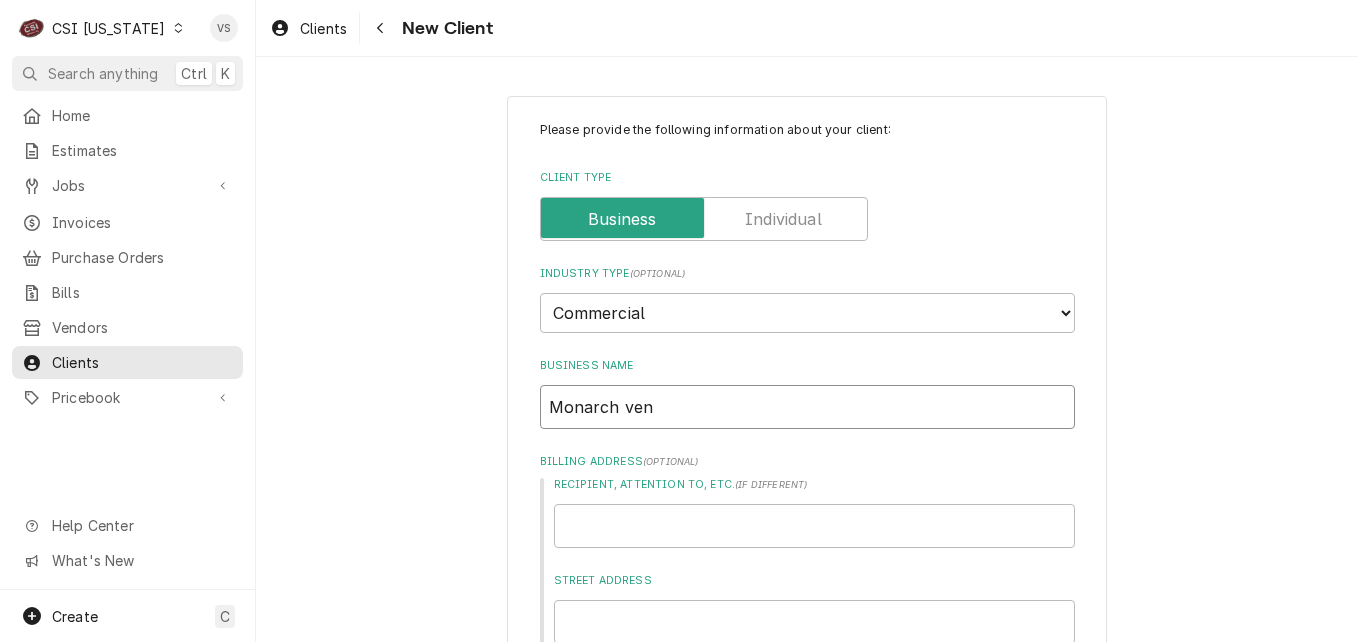 type on "x" 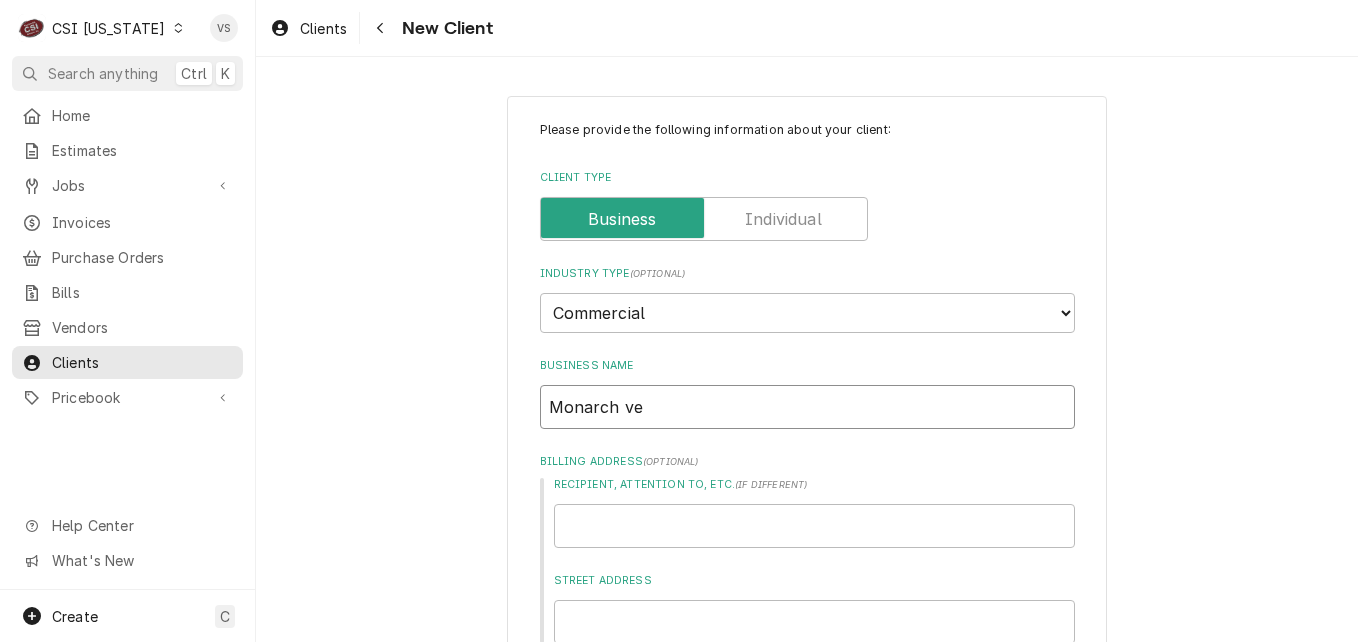 type on "x" 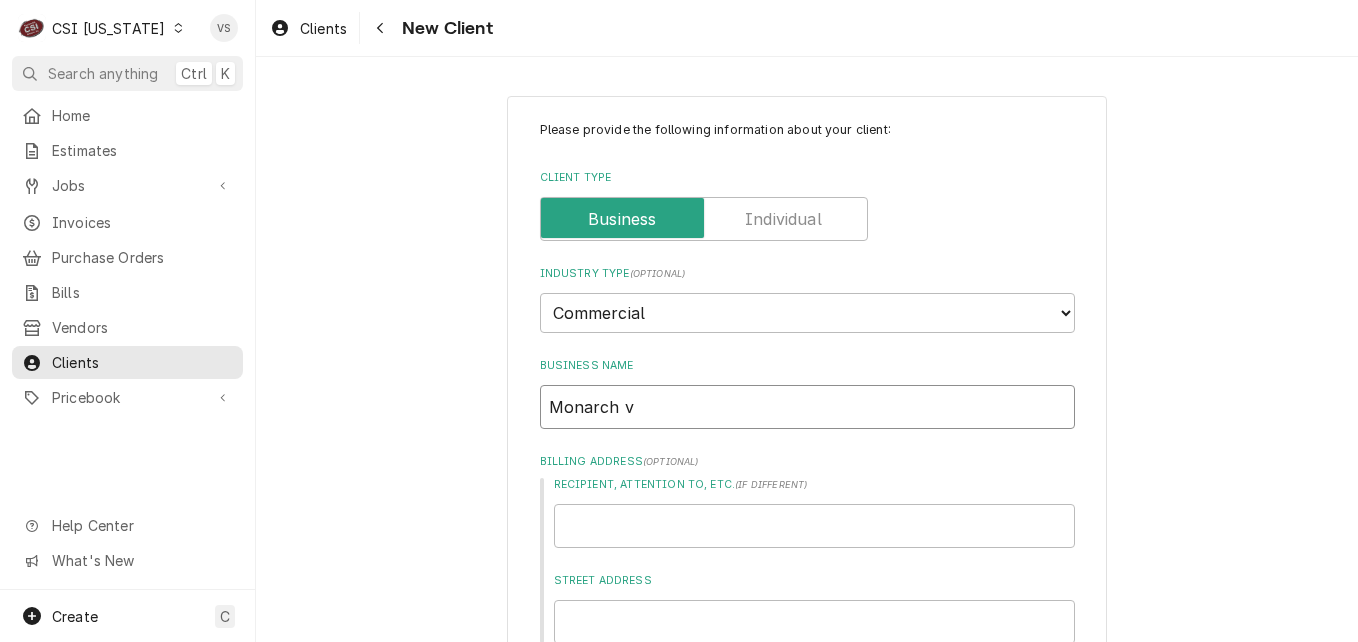 type on "x" 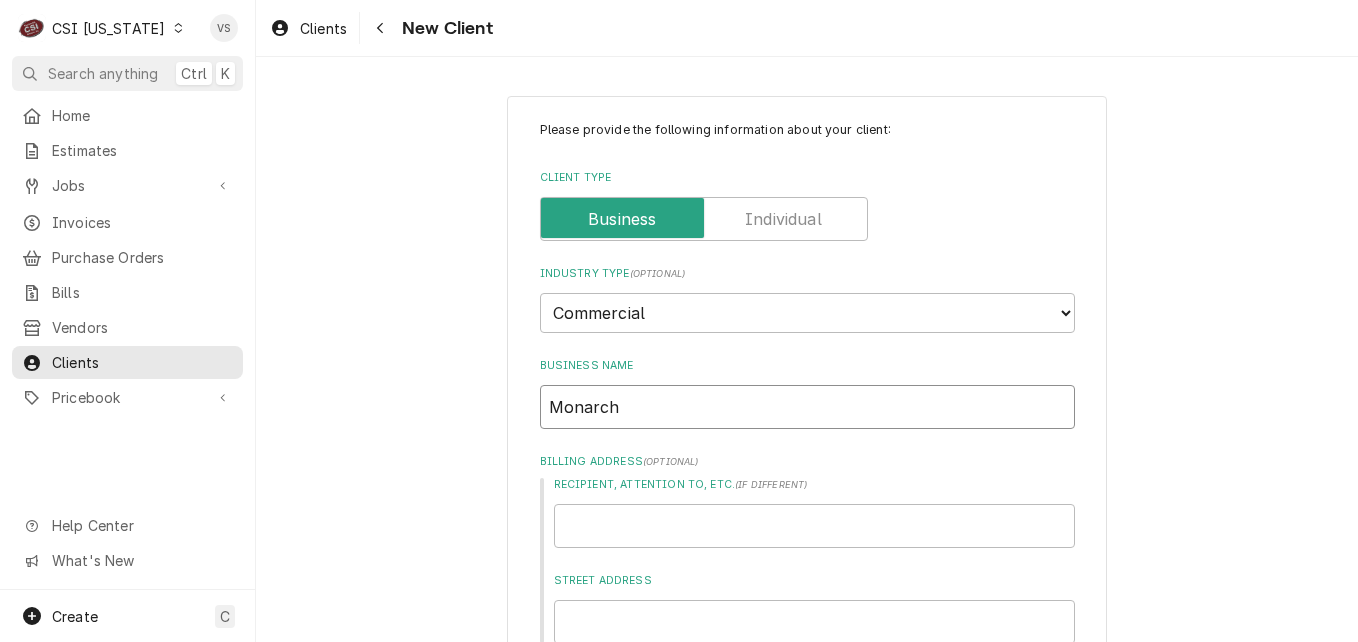 type on "x" 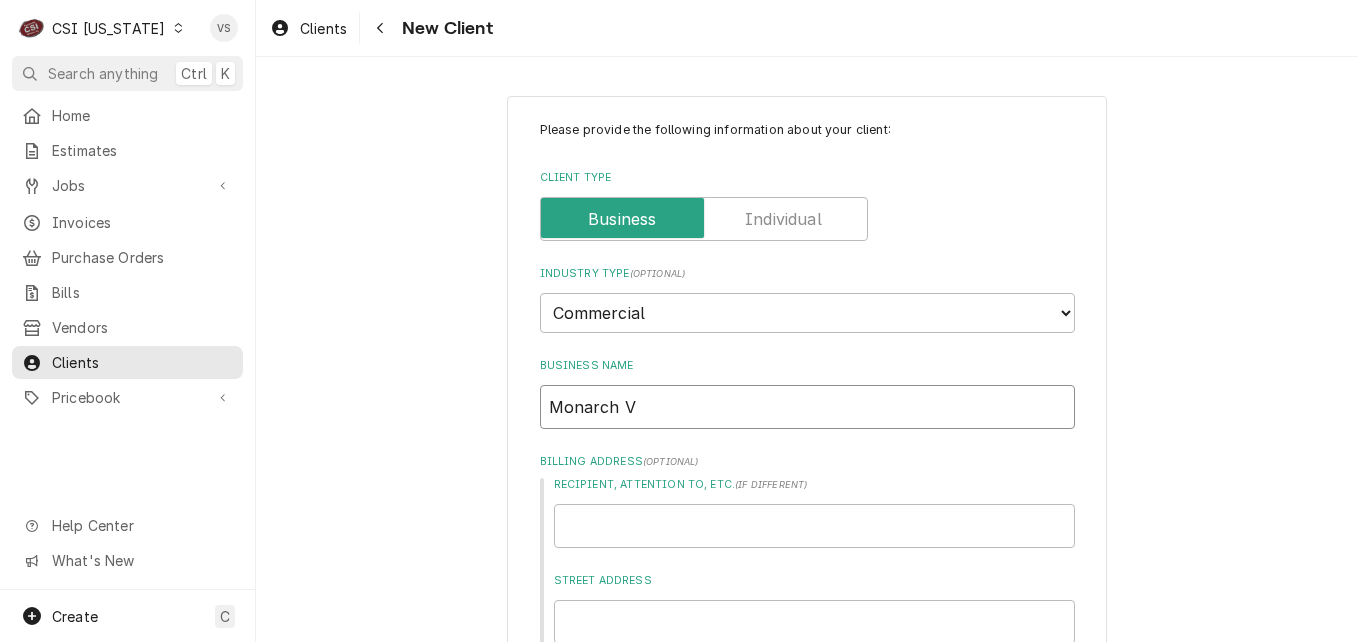 type on "x" 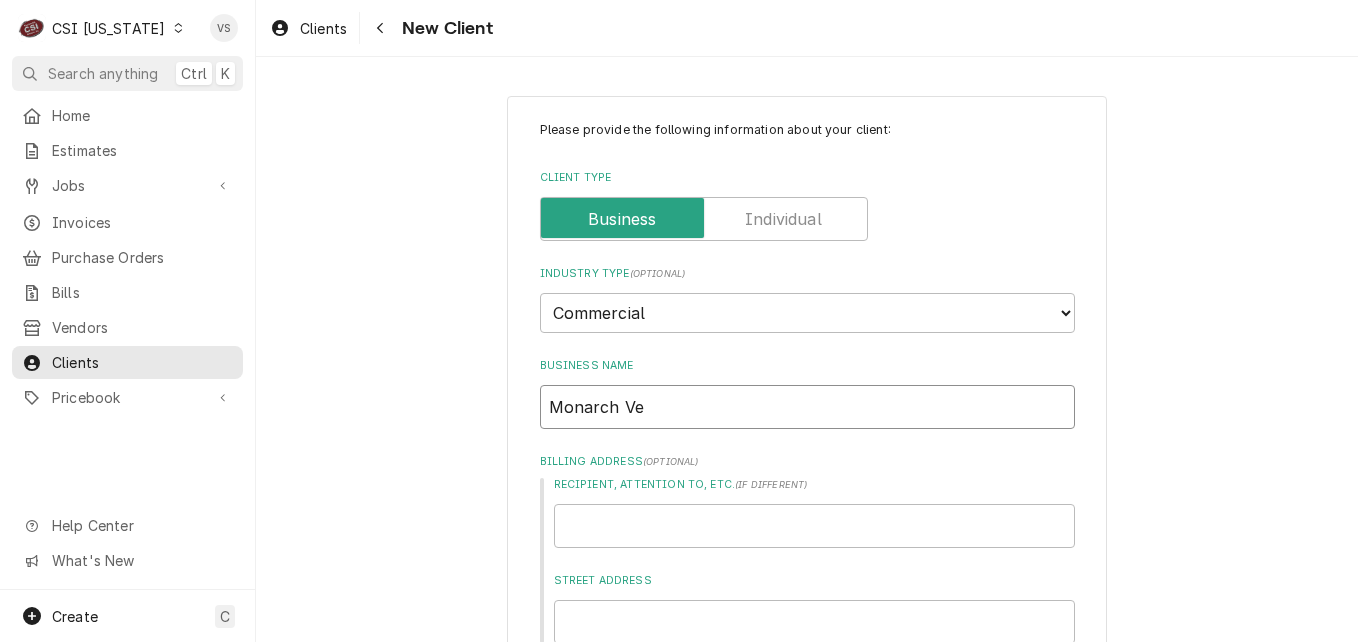 type on "x" 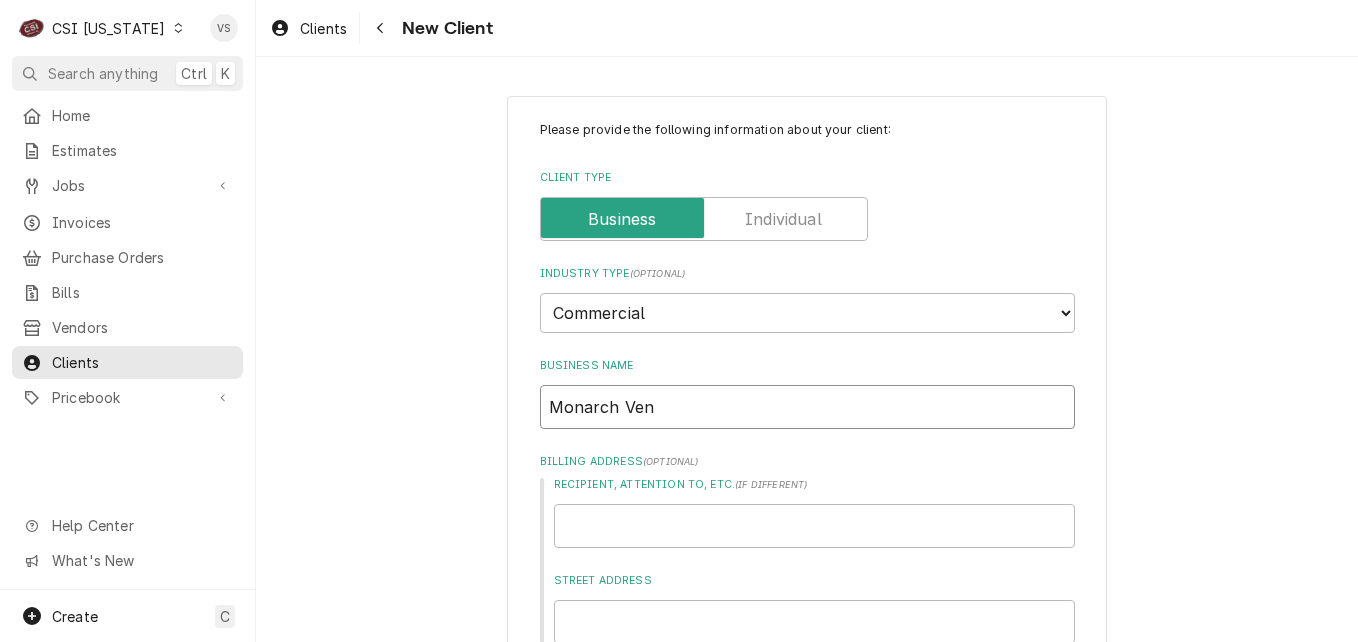 type on "x" 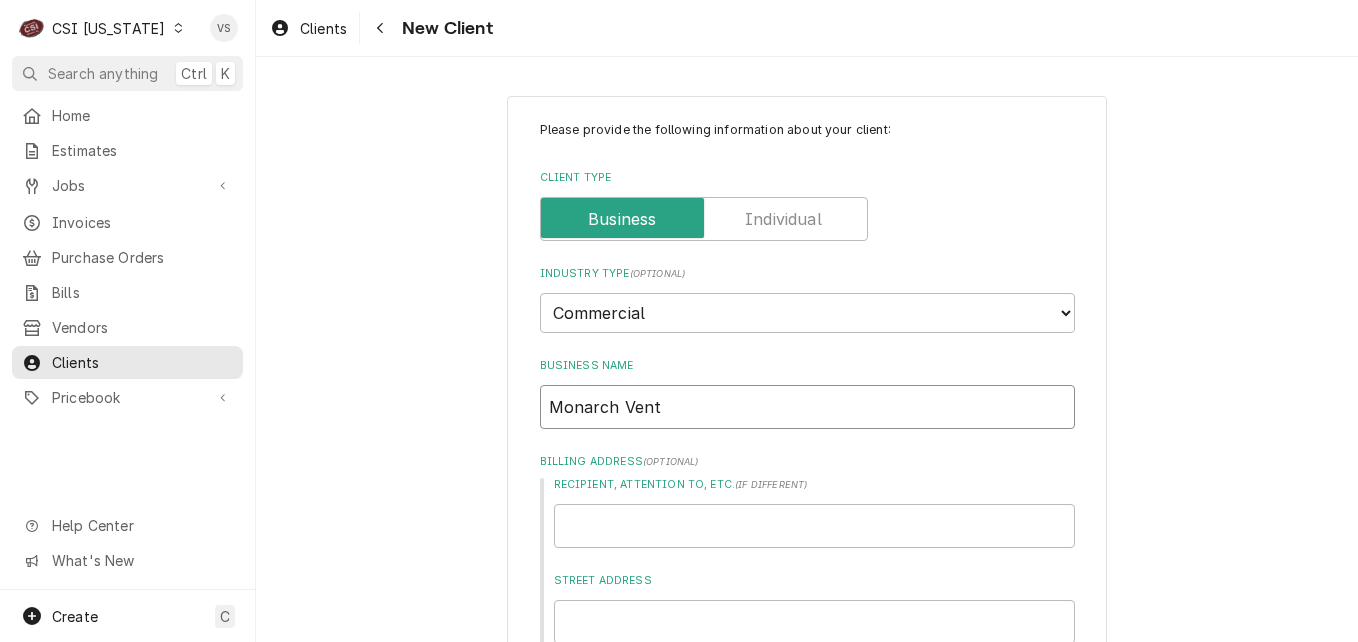 type on "x" 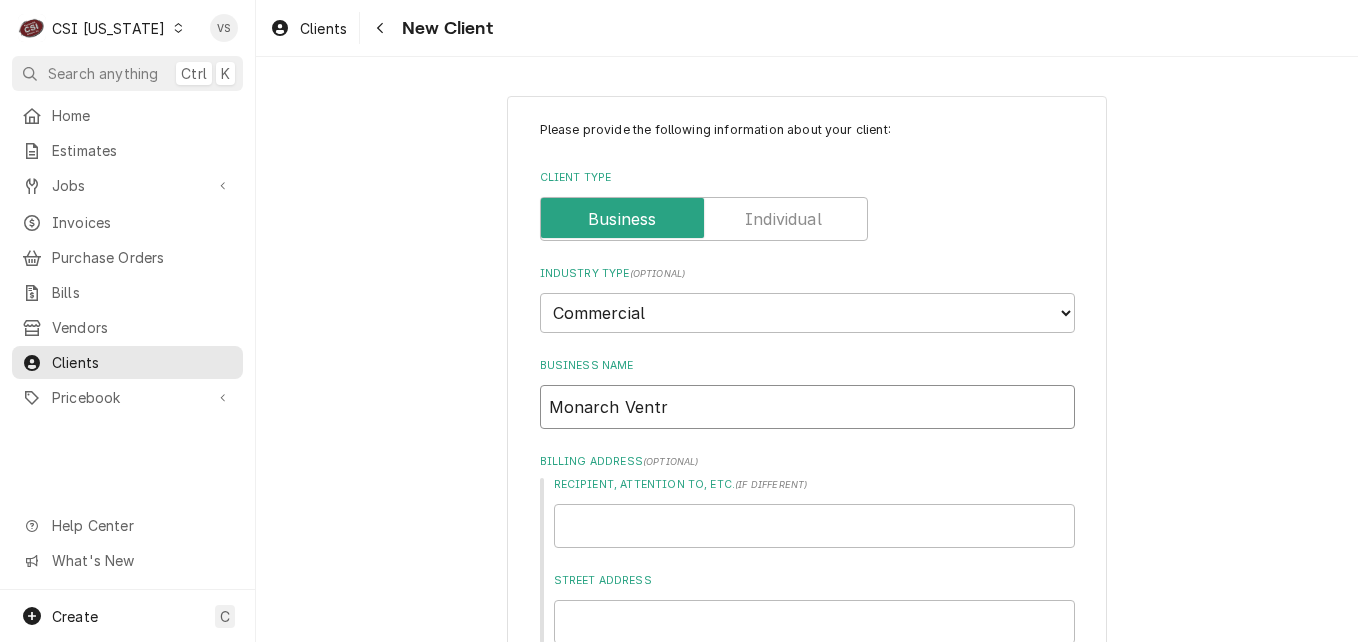 type on "x" 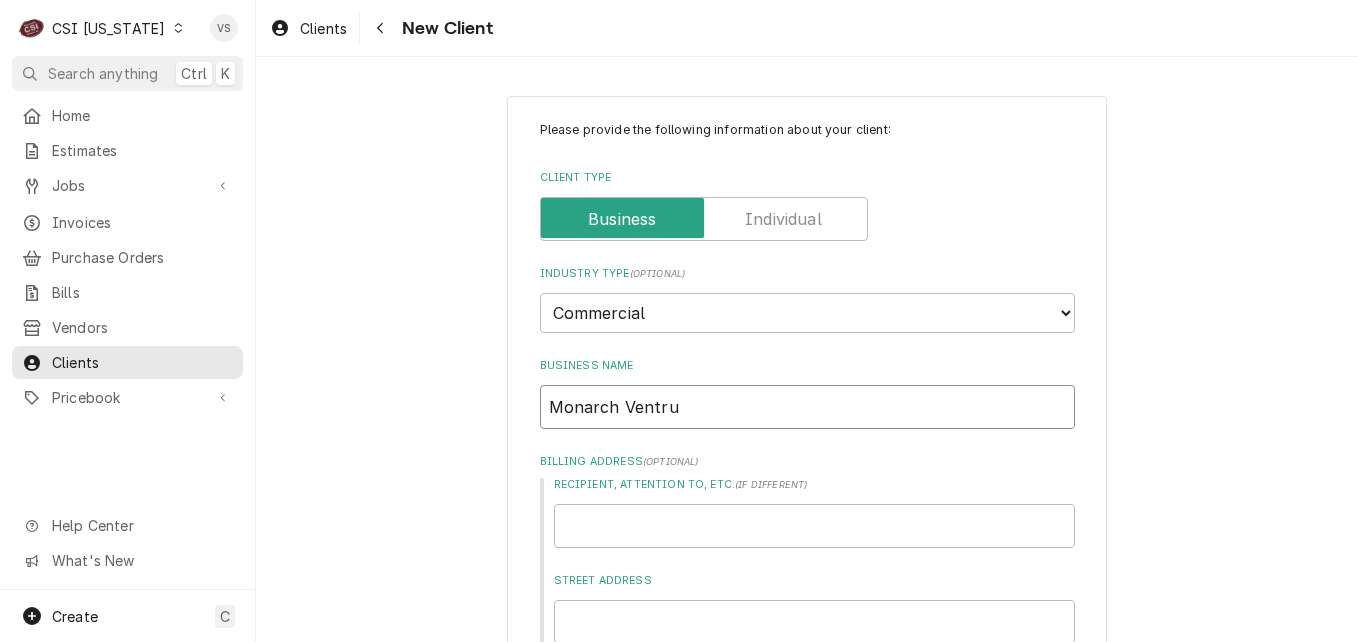 type on "x" 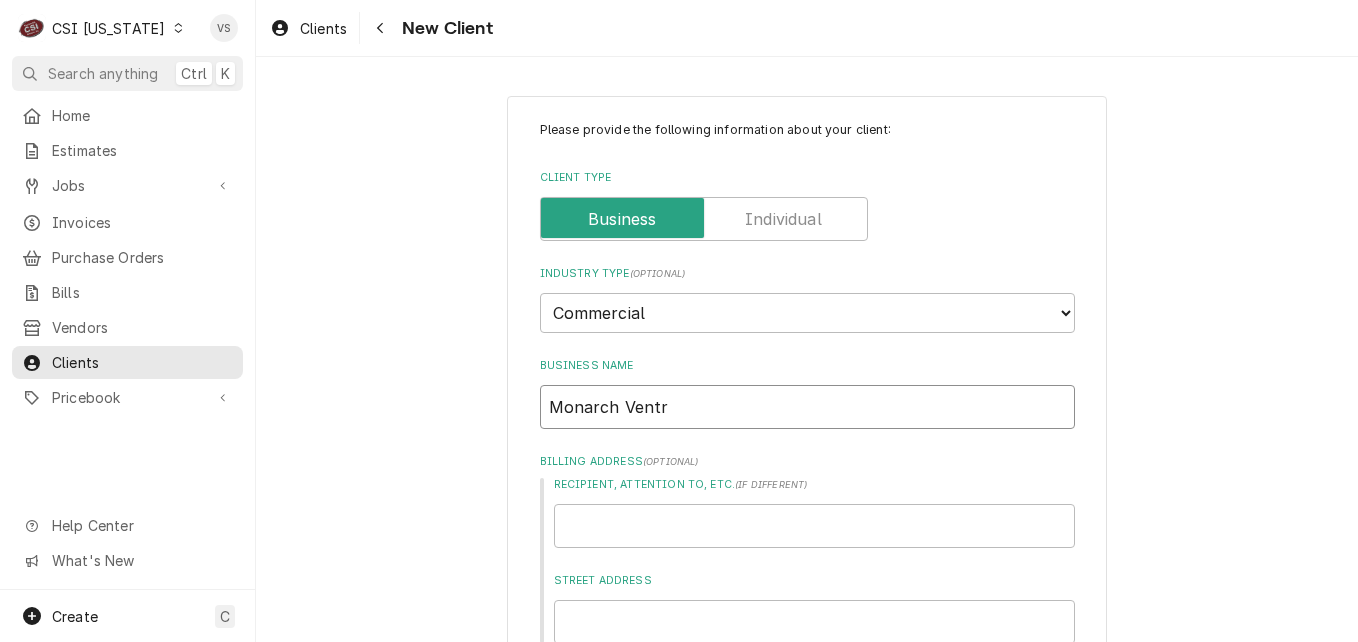 type on "x" 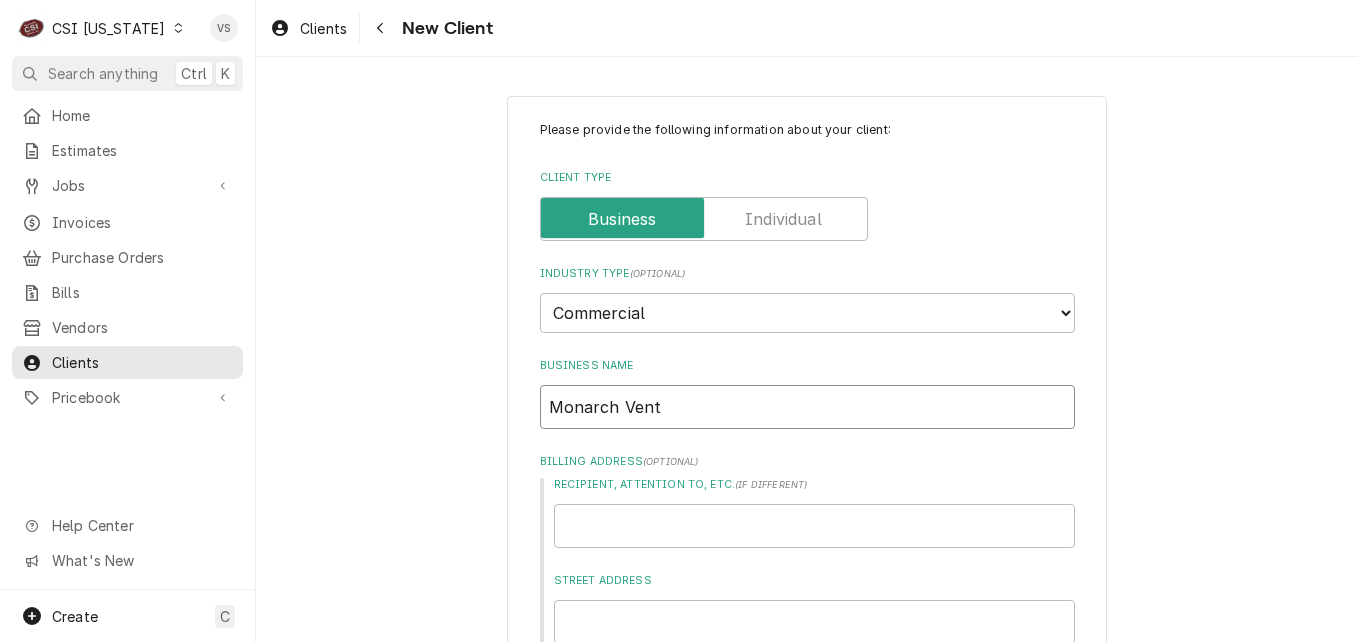 type on "x" 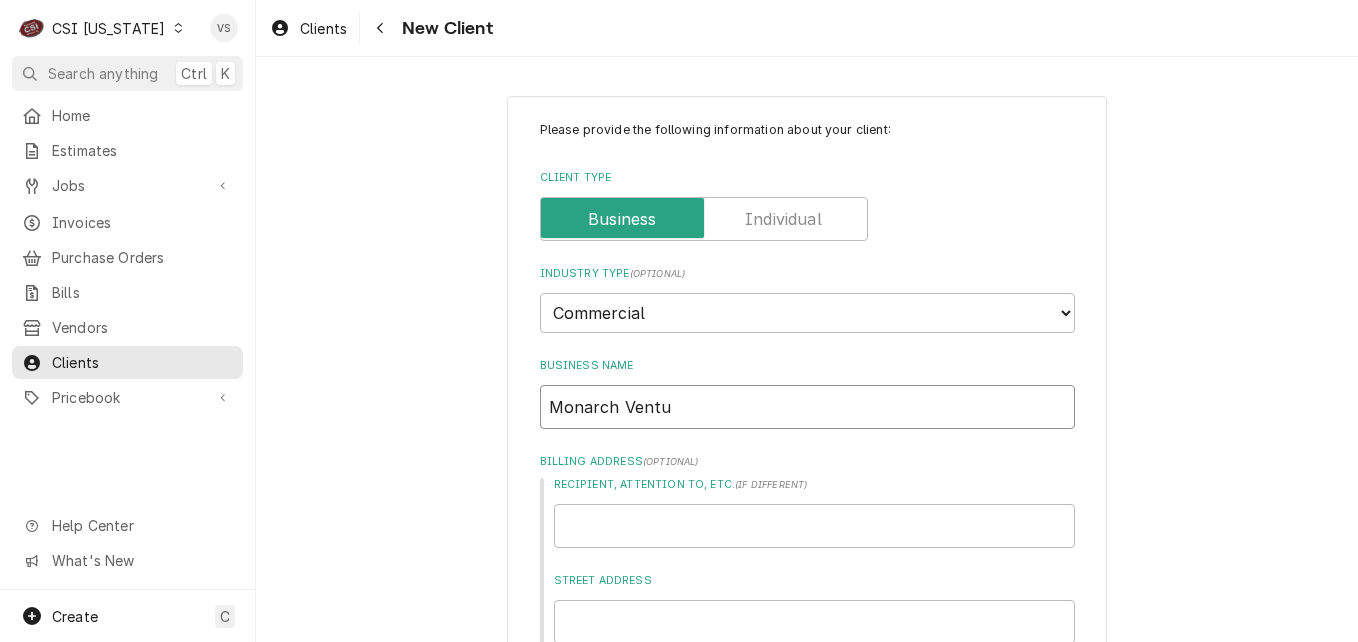 type on "x" 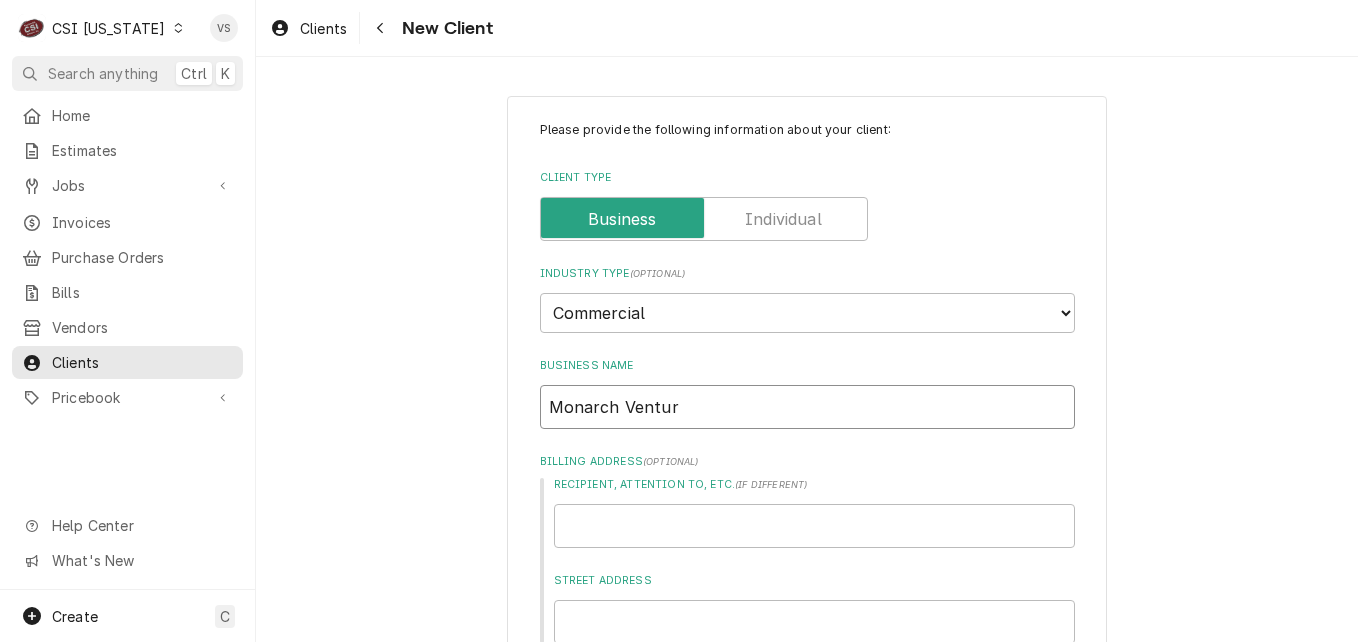 type on "x" 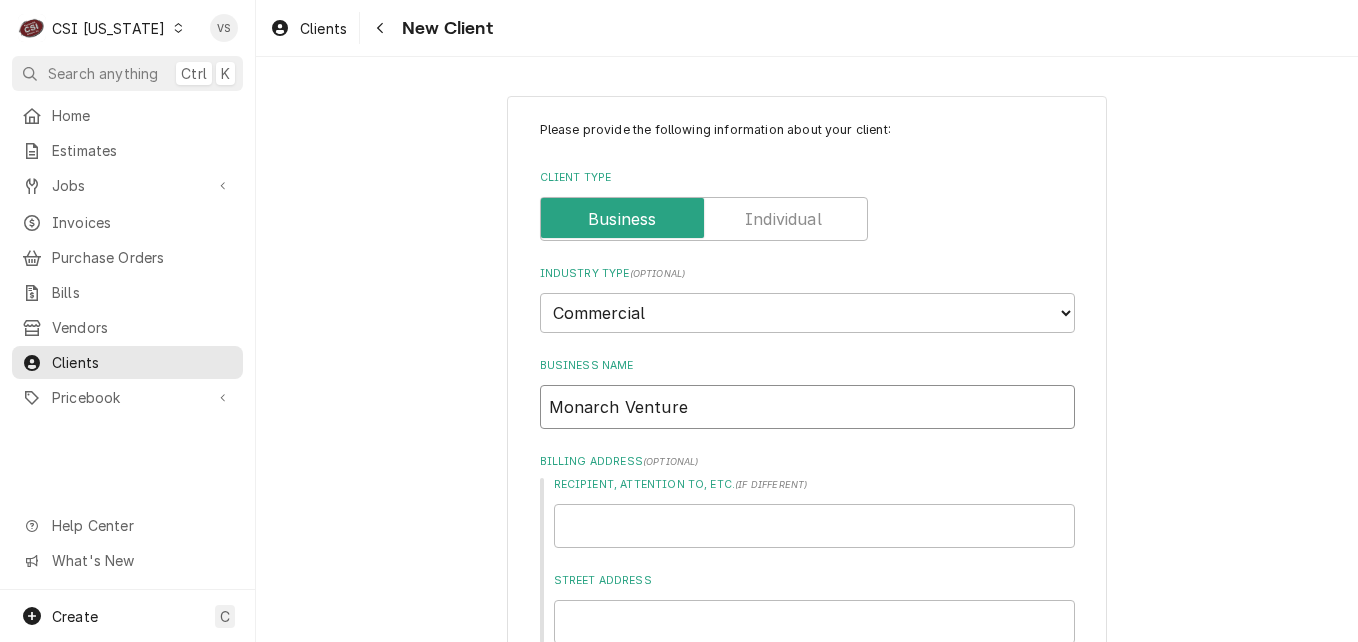 type on "x" 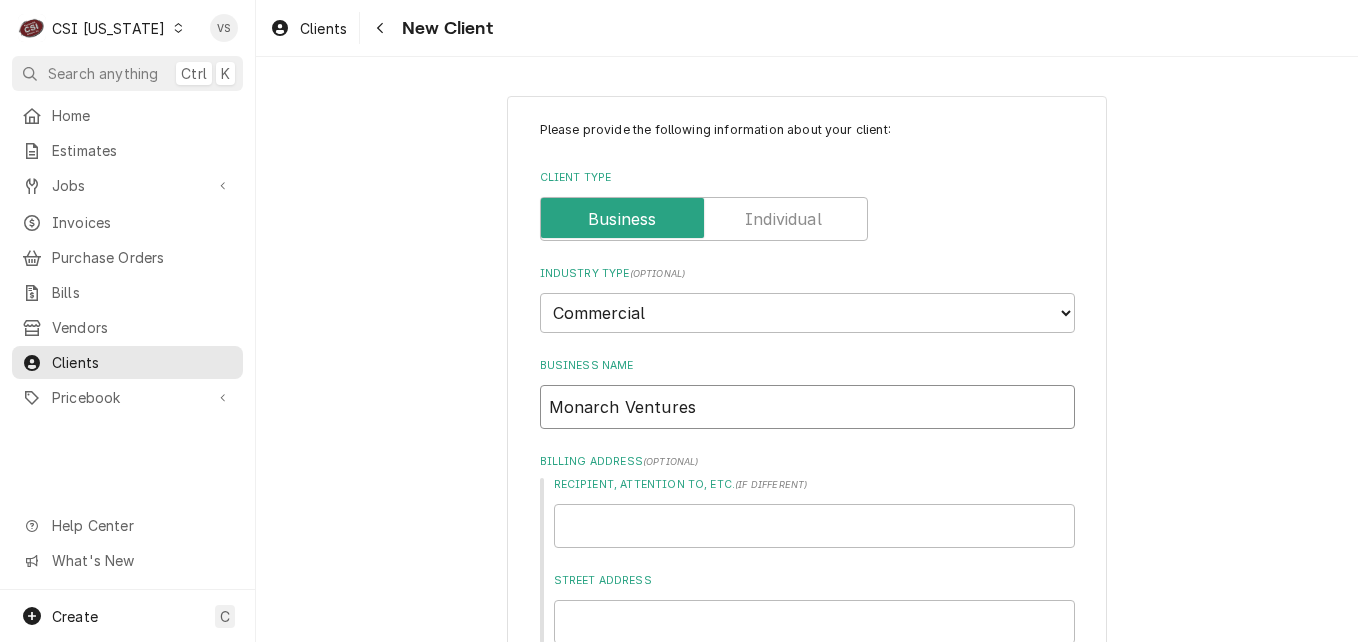 type on "x" 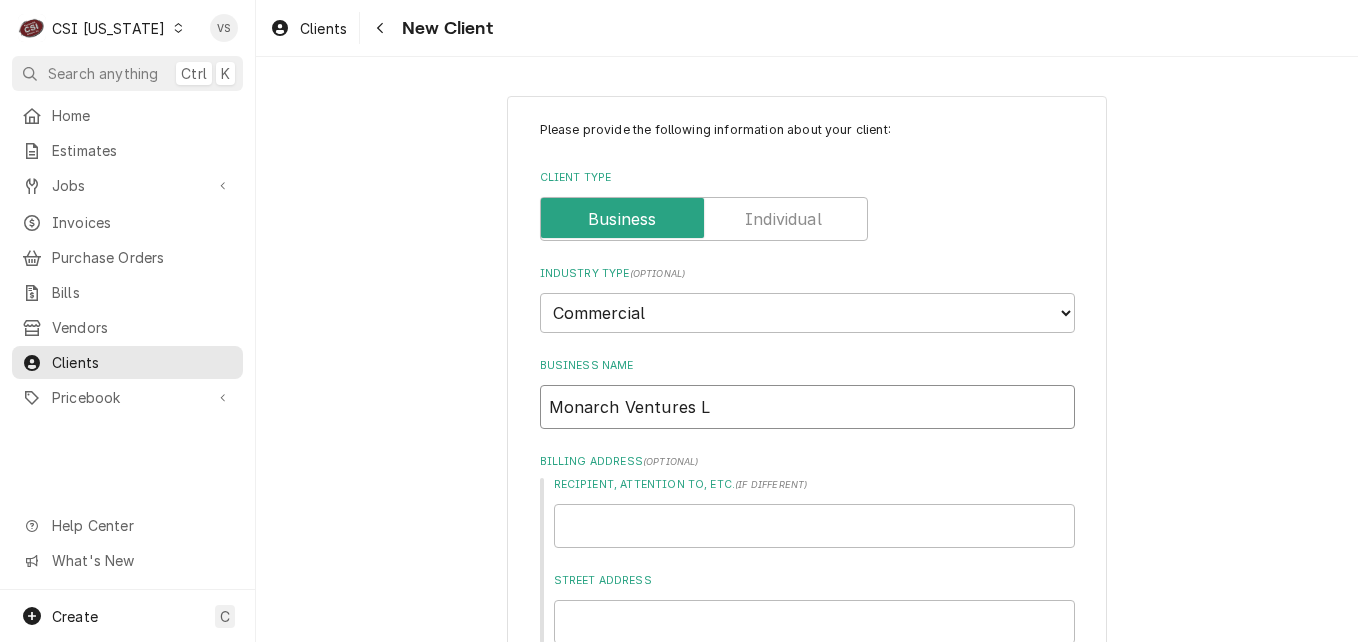 type on "x" 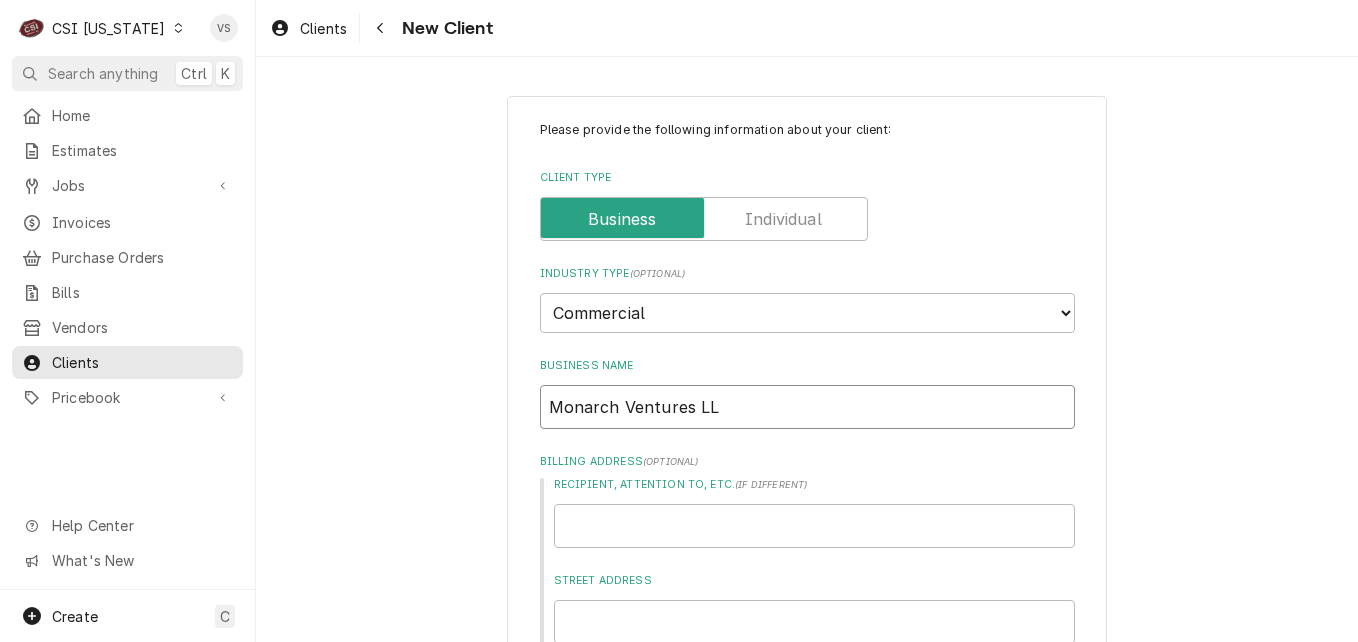 type on "x" 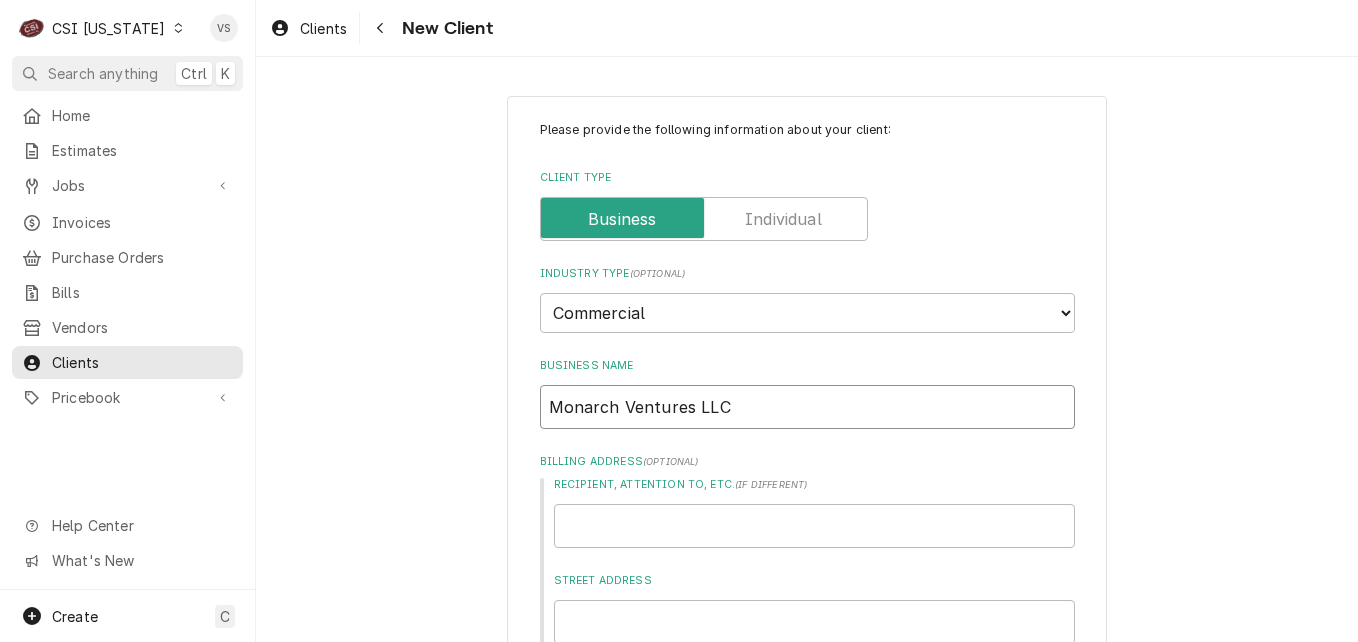 type on "x" 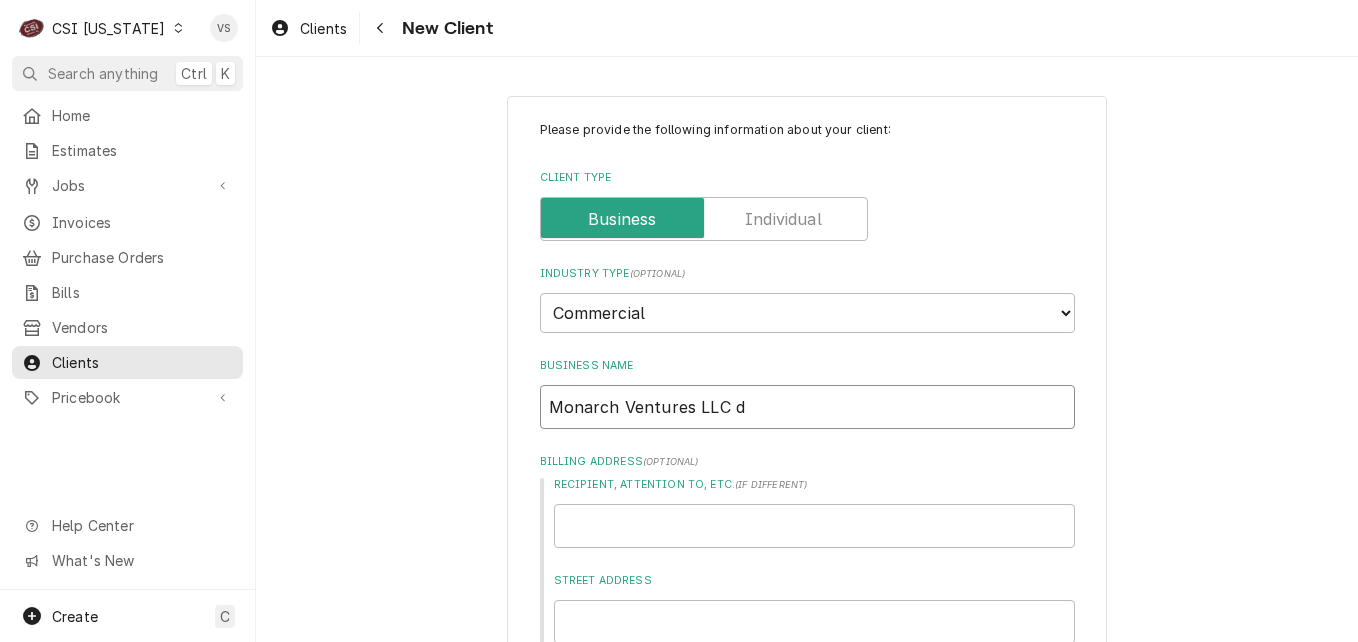 type on "x" 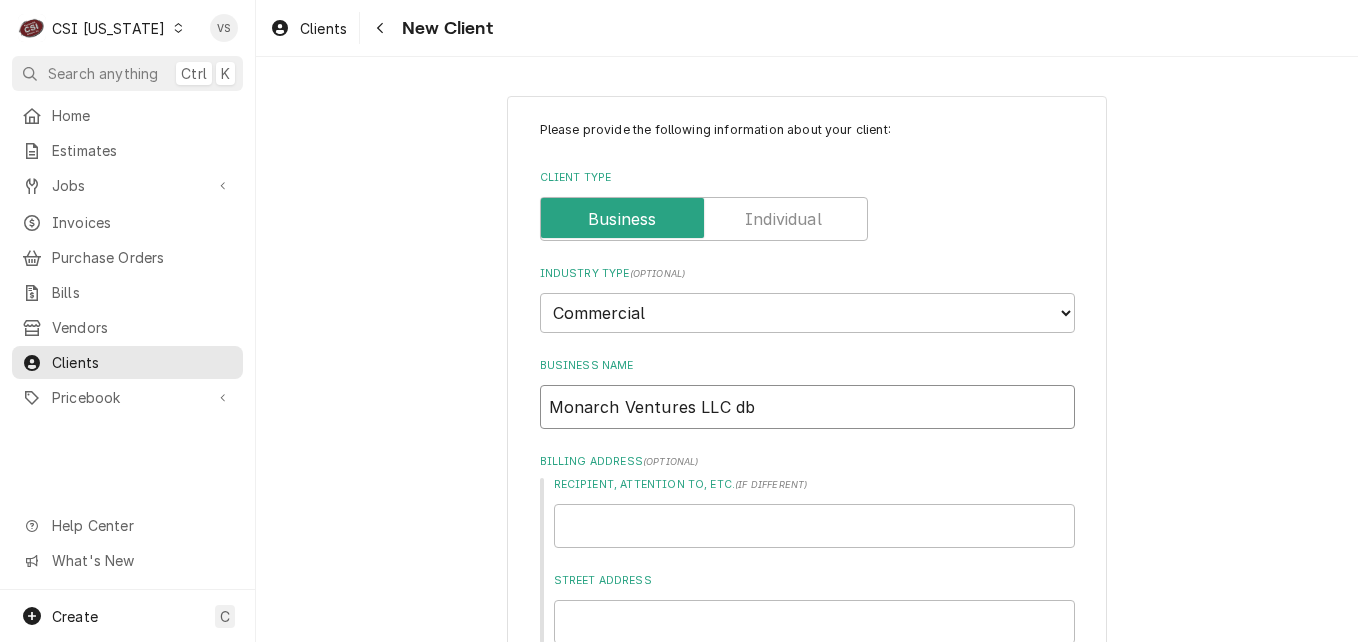 type on "x" 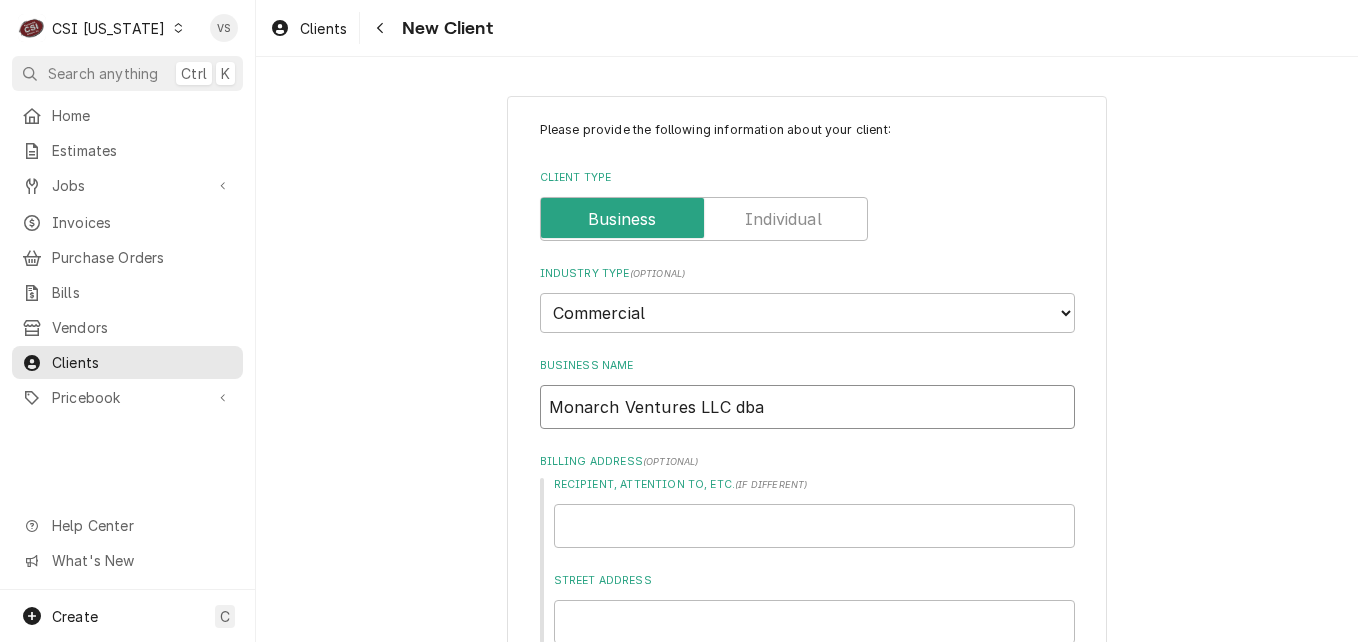 type on "x" 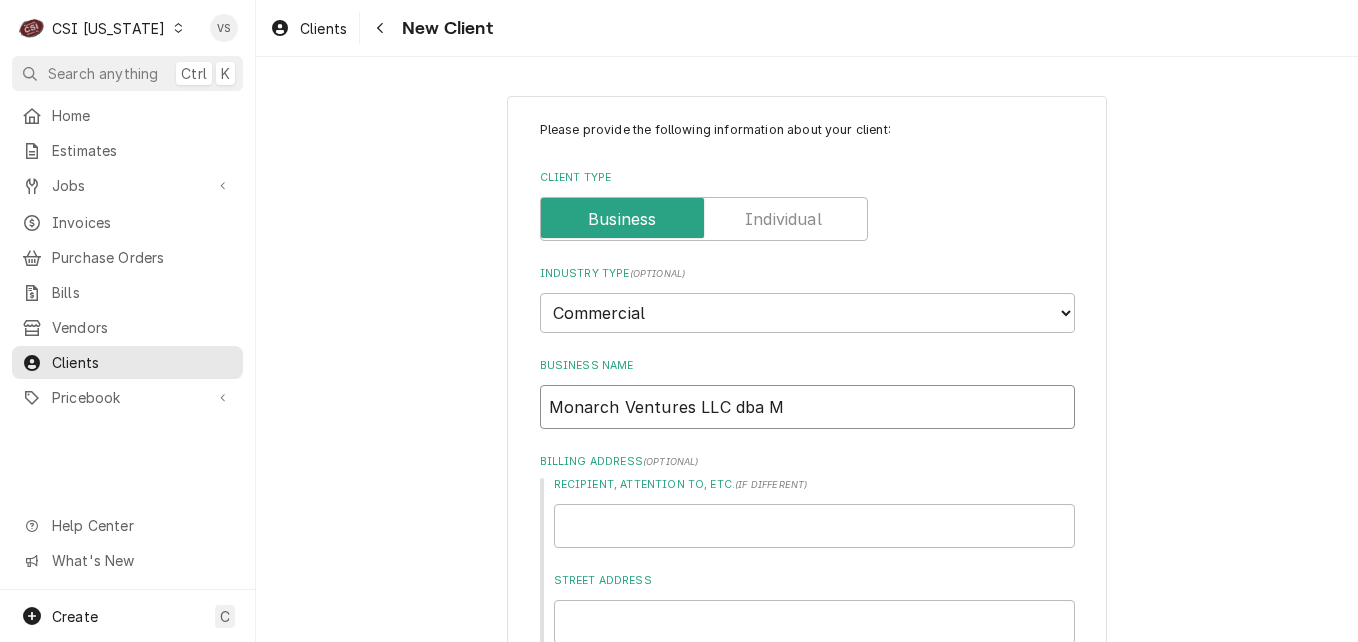type on "x" 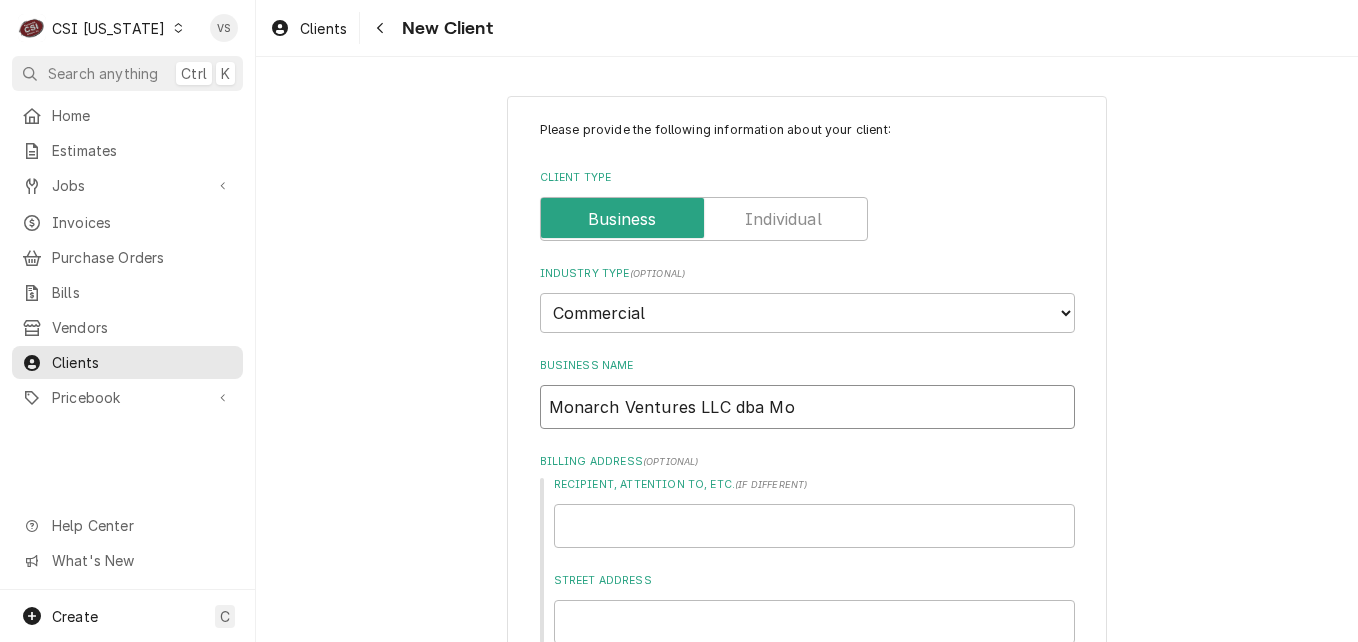 type on "x" 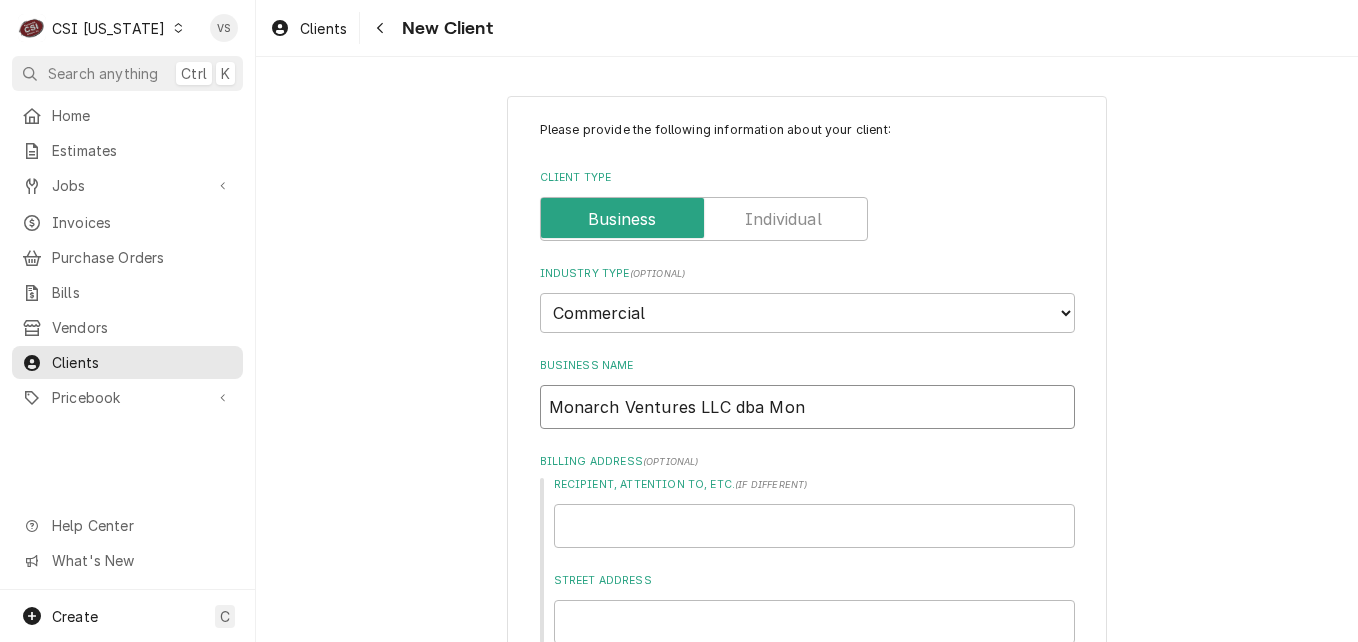 type on "x" 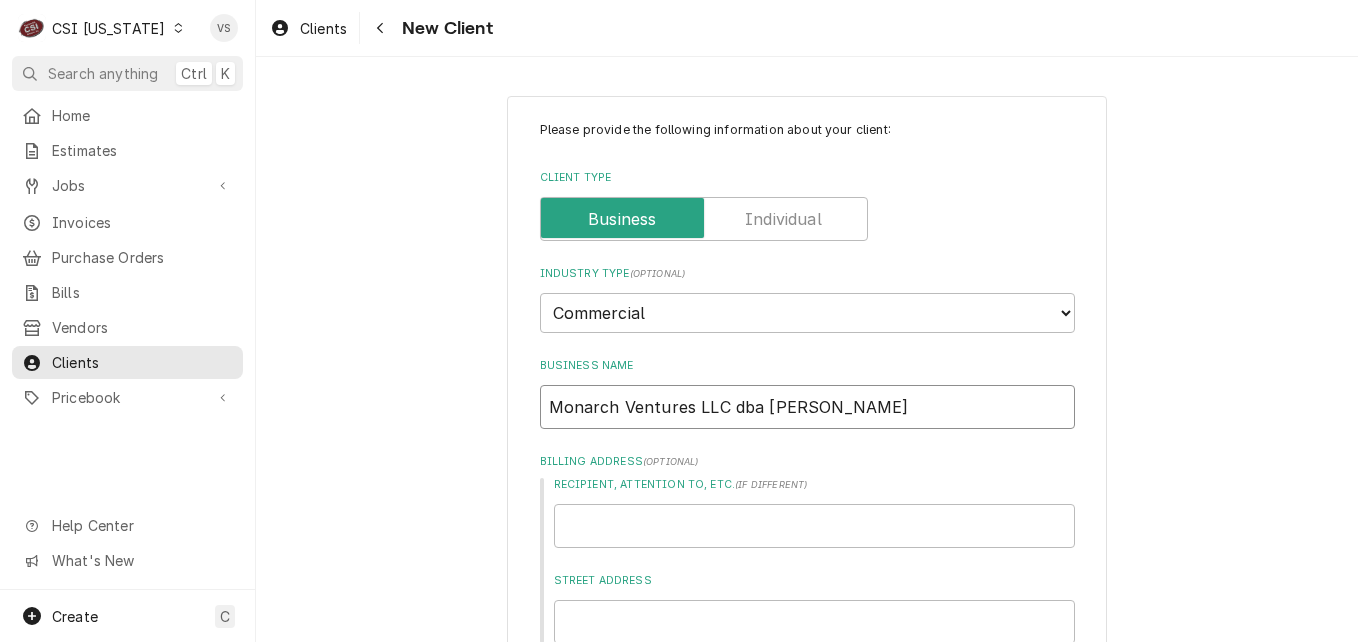 type on "x" 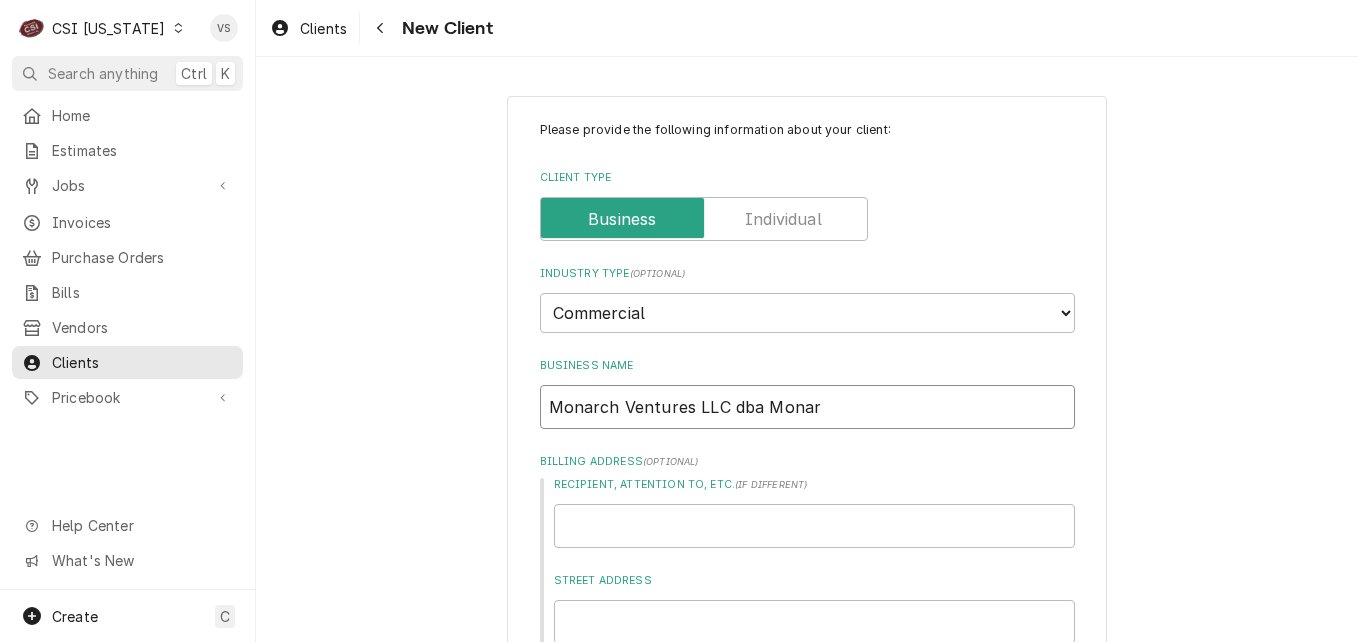 type on "x" 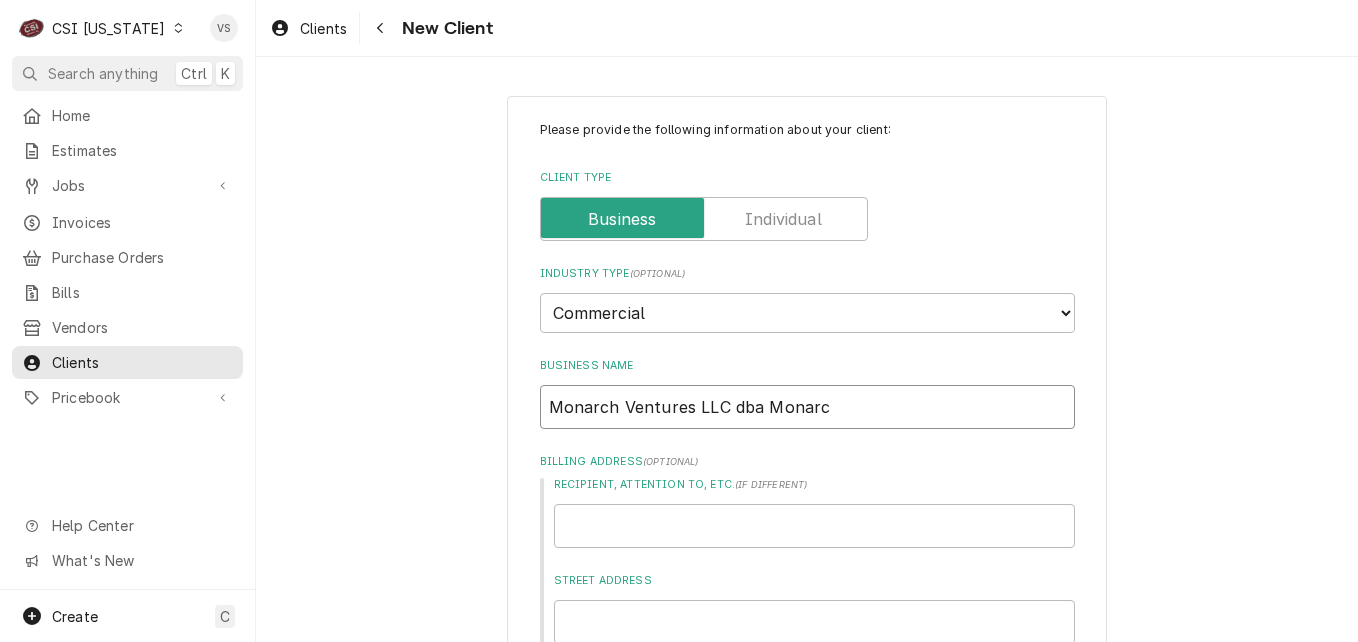 type on "x" 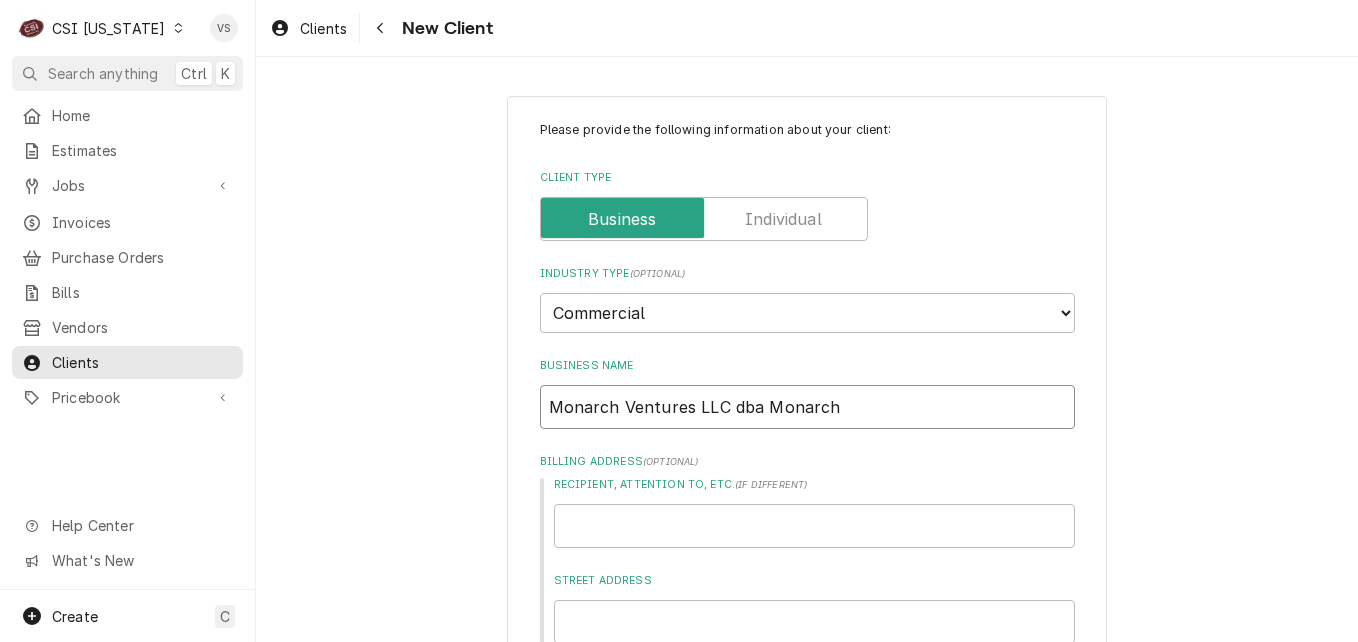 type on "x" 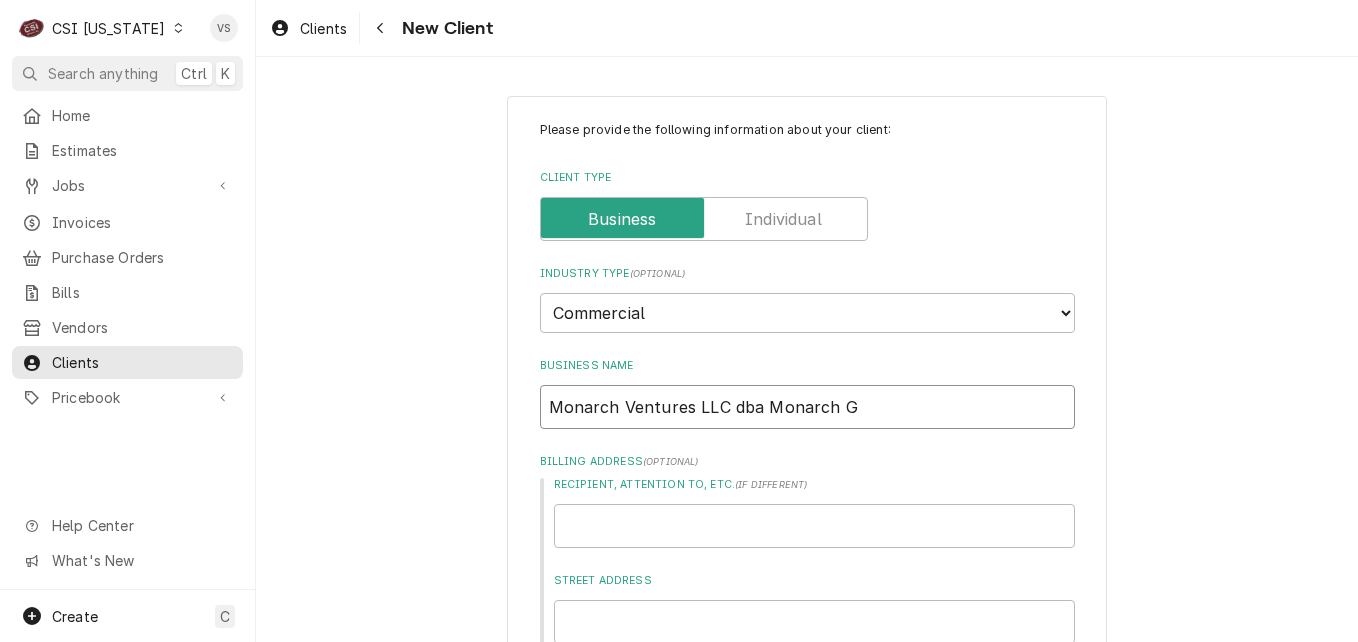 type on "x" 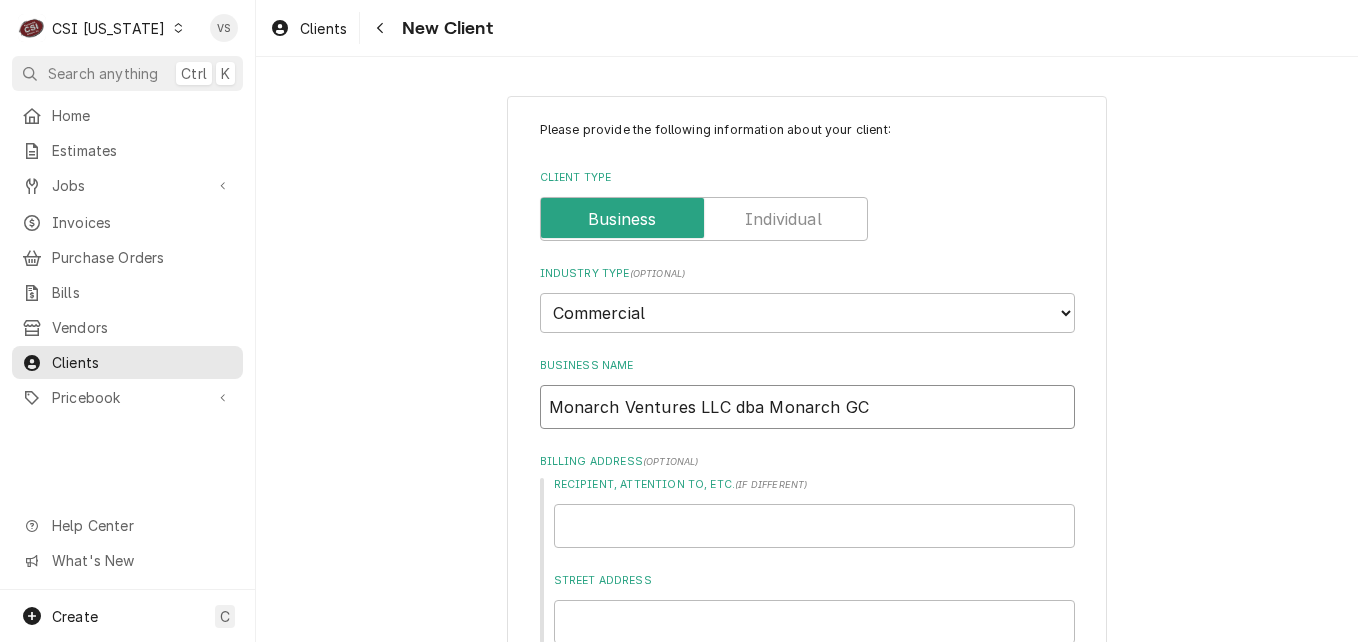 type on "Monarch Ventures LLC dba Monarch GC" 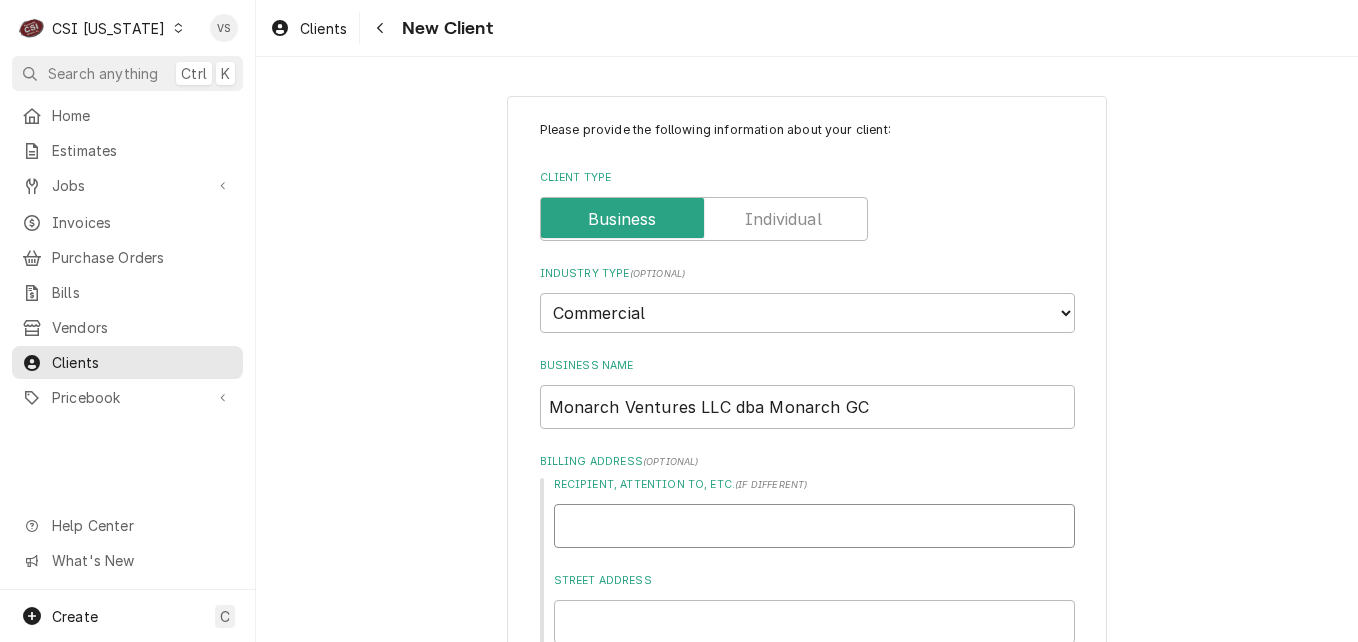type on "x" 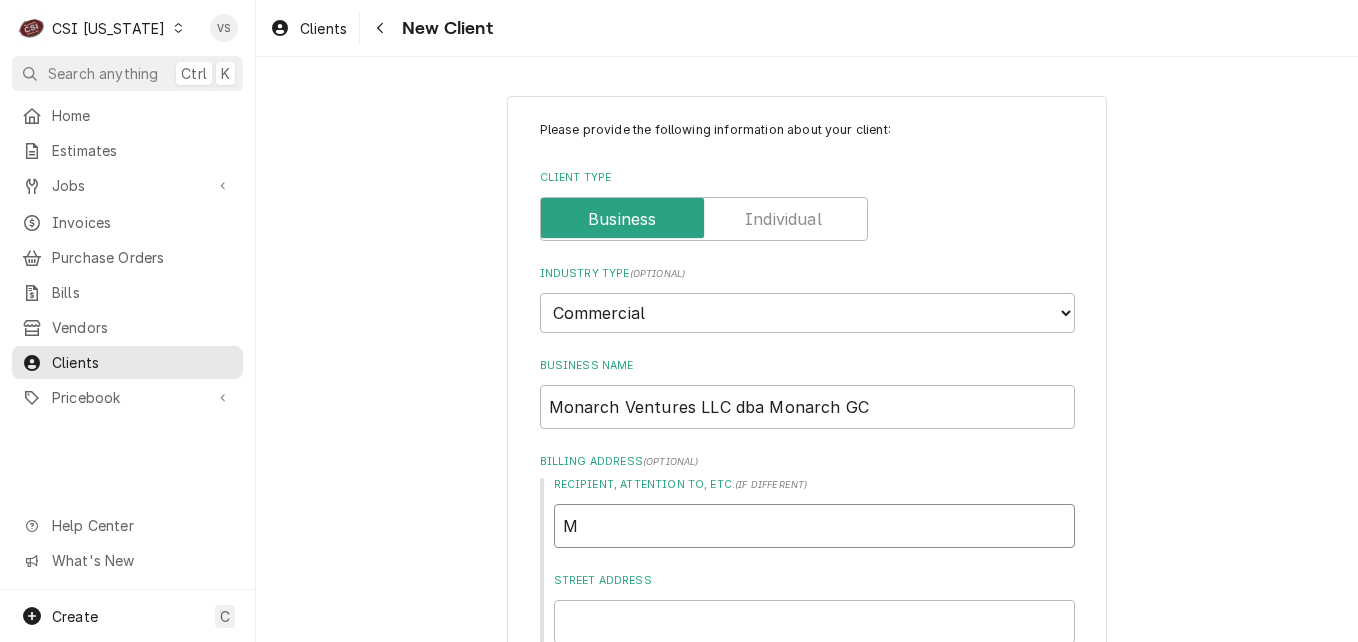type on "x" 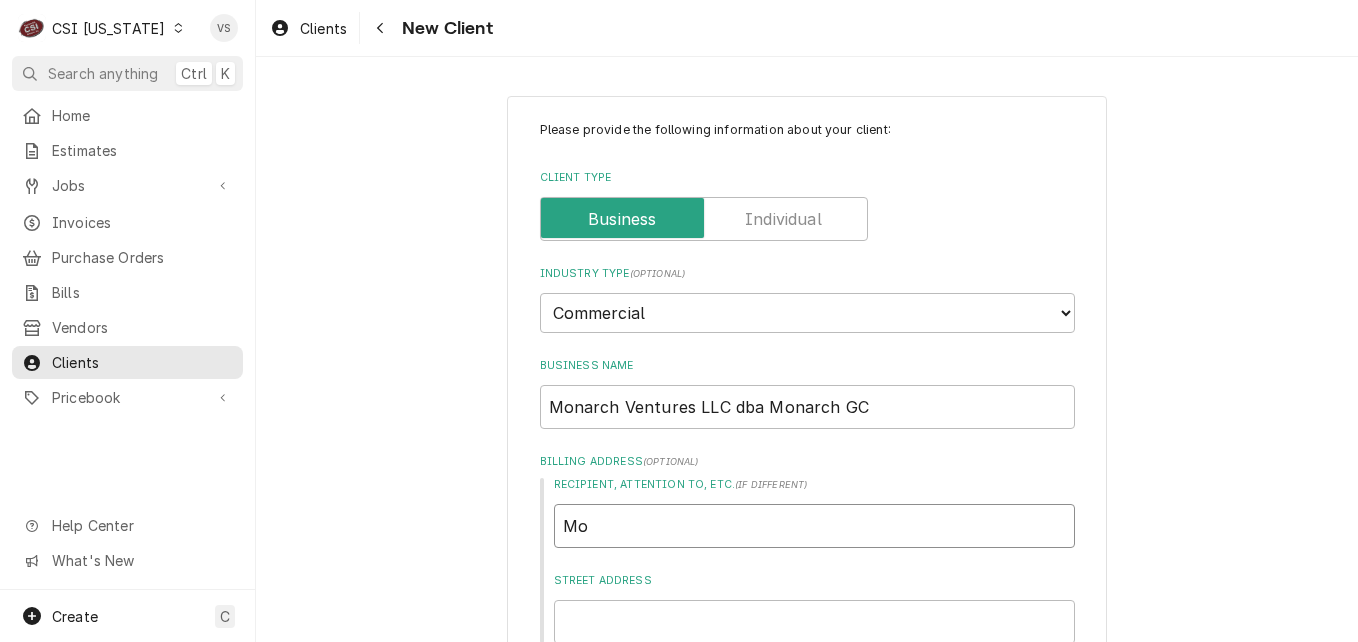 type on "x" 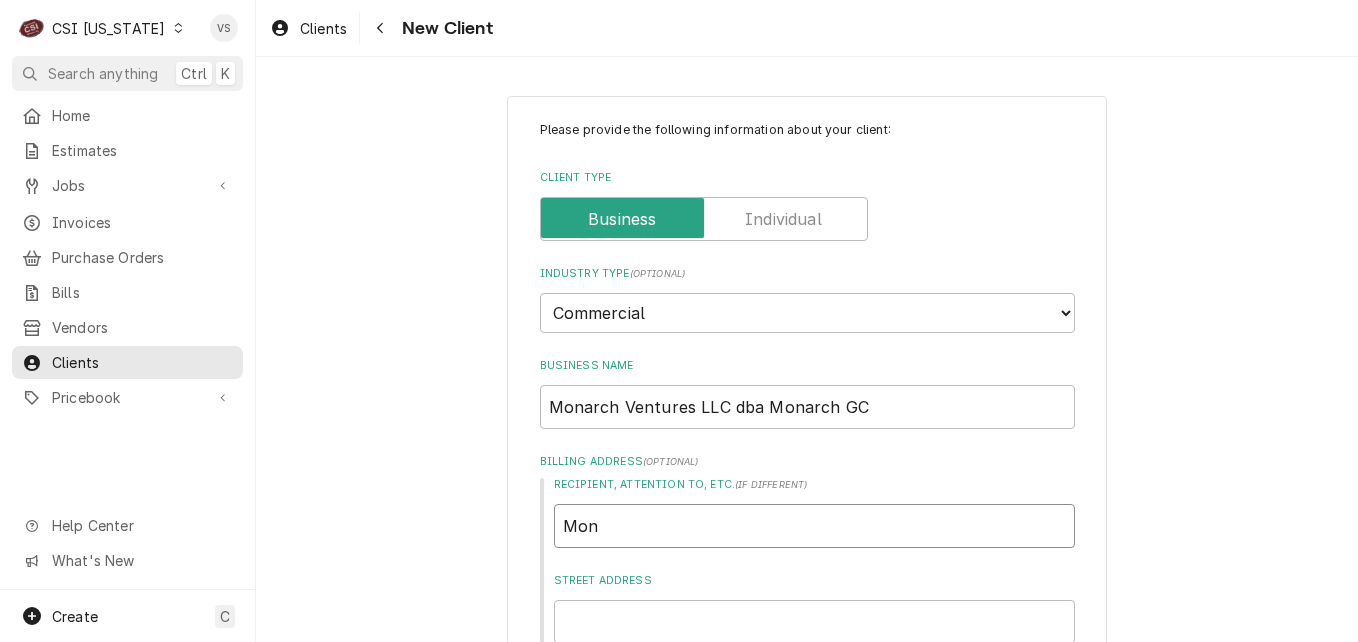 type on "x" 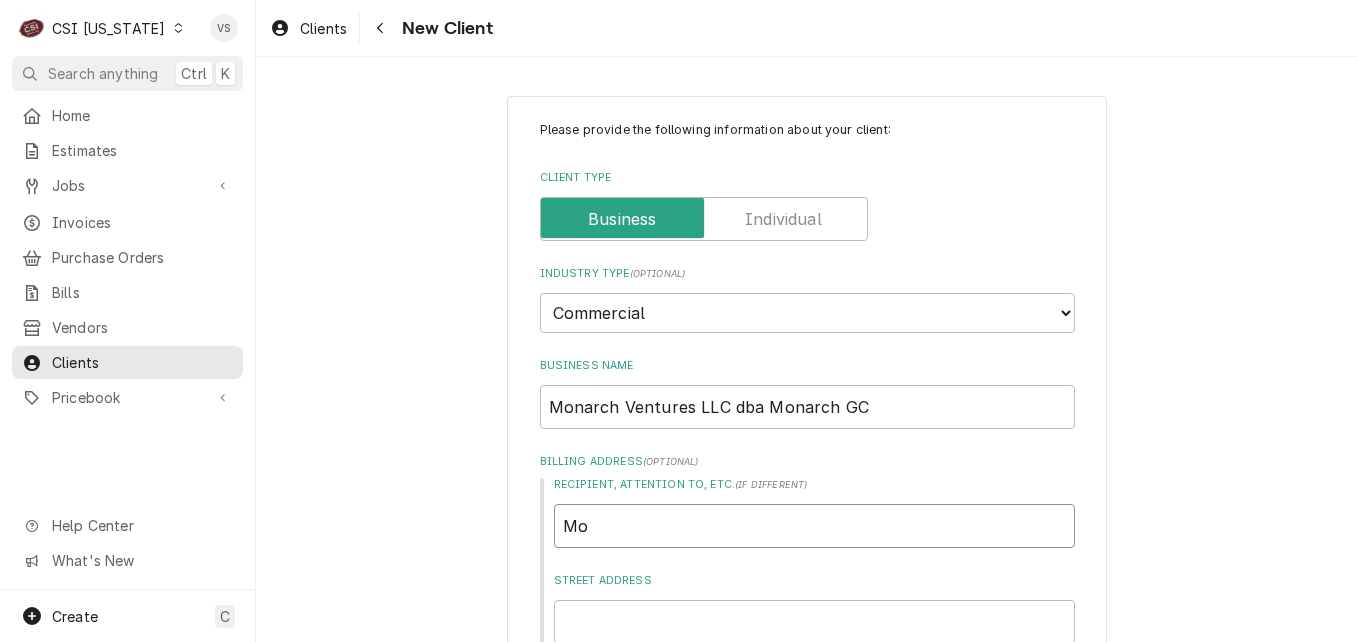 type on "x" 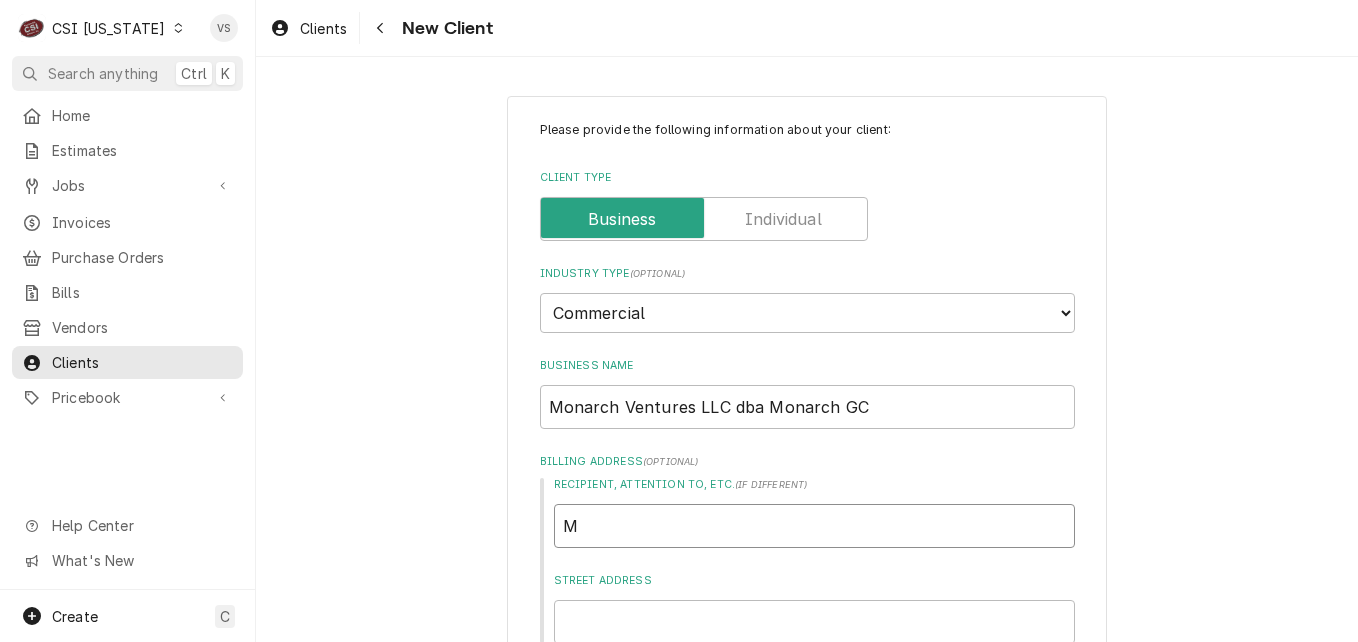 type on "x" 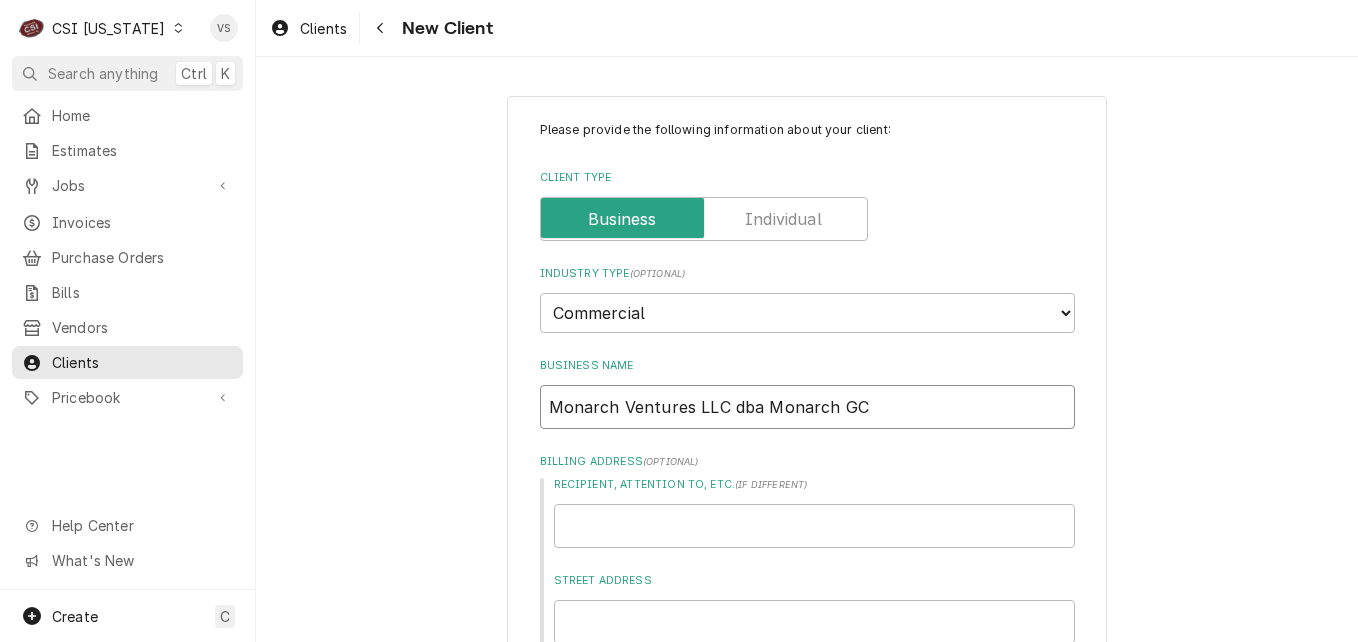drag, startPoint x: 855, startPoint y: 409, endPoint x: 718, endPoint y: 409, distance: 137 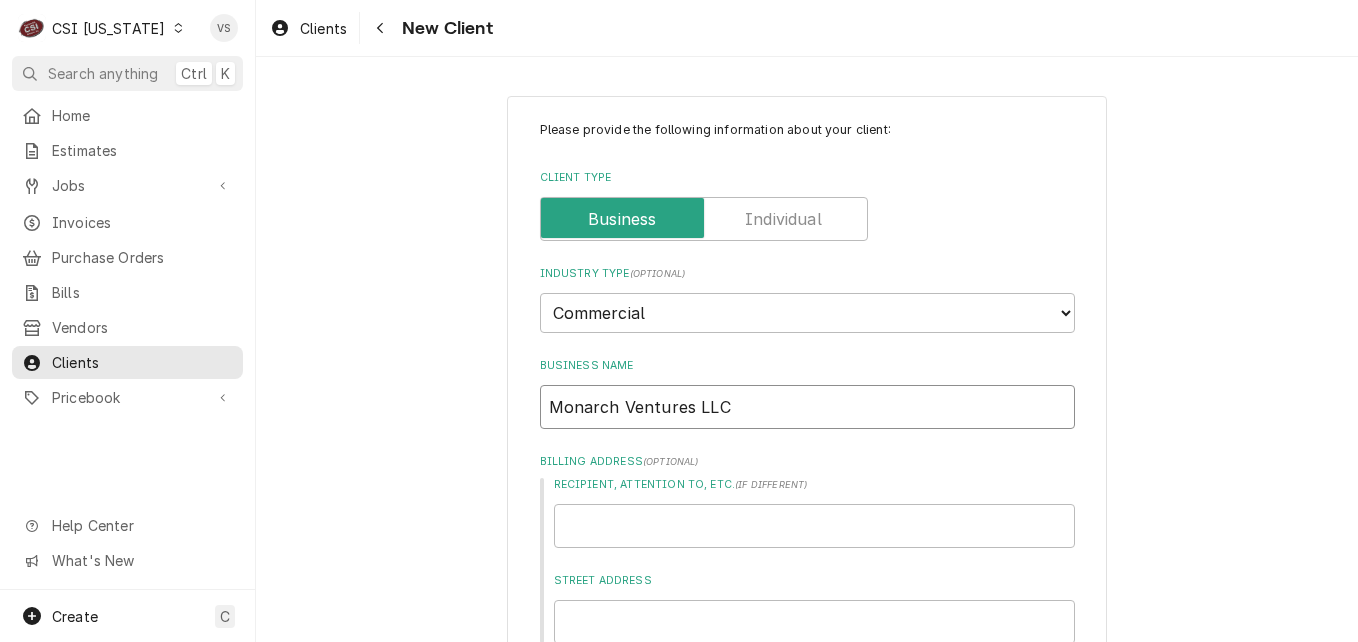 type on "Monarch Ventures LLC" 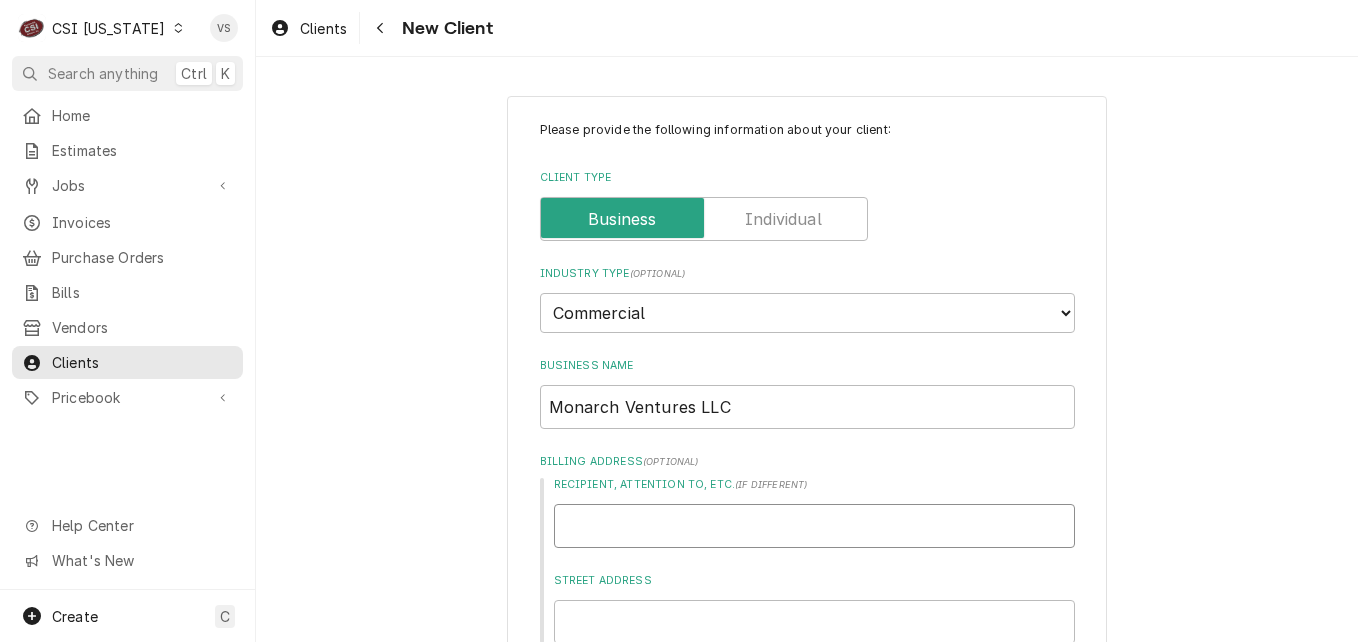 click on "Recipient, Attention To, etc.  ( if different )" at bounding box center [814, 526] 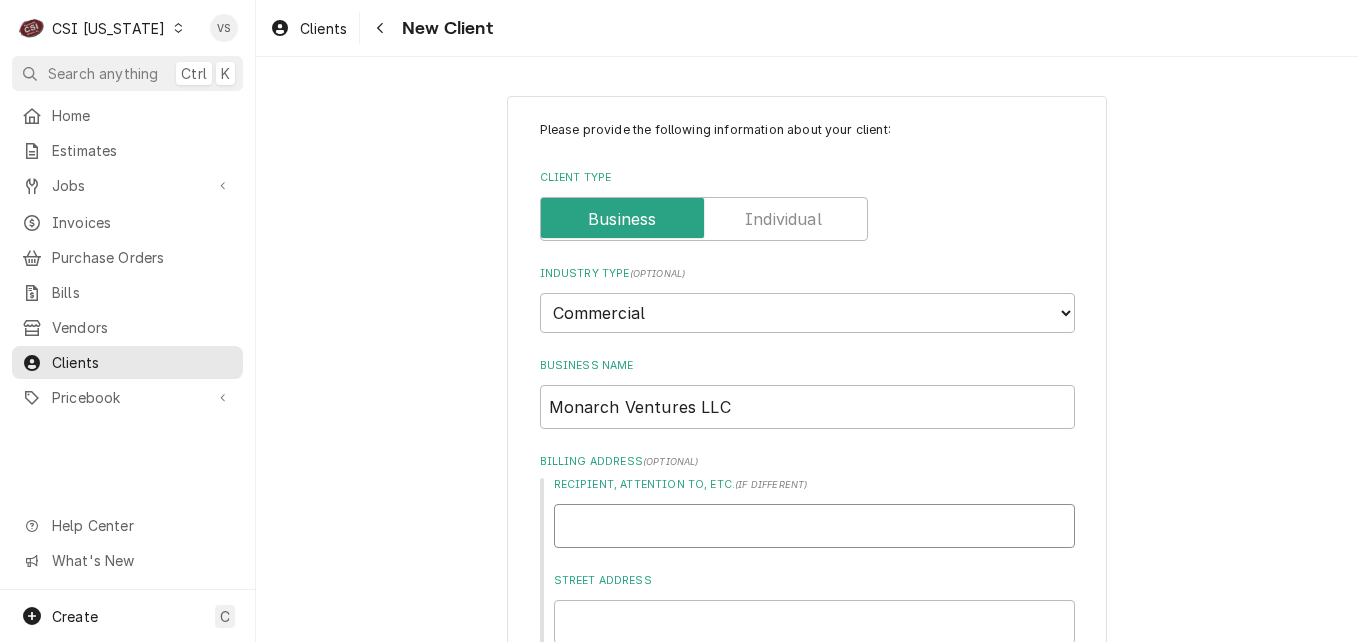 type on "x" 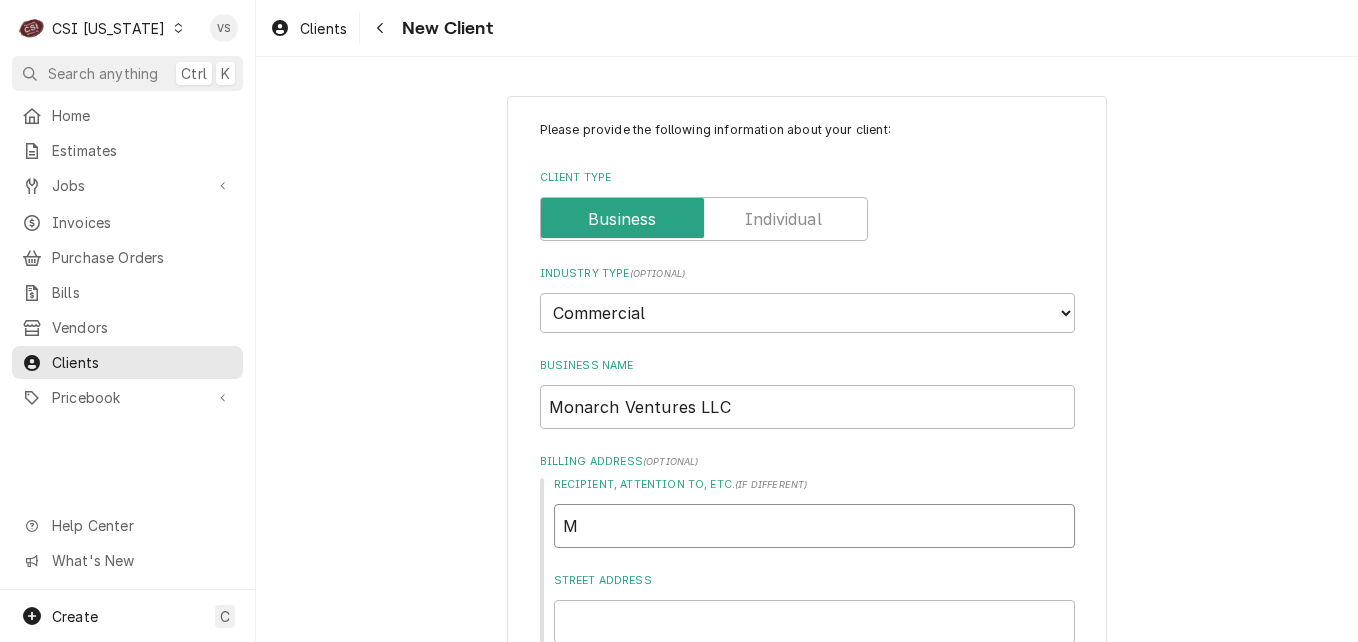 type on "x" 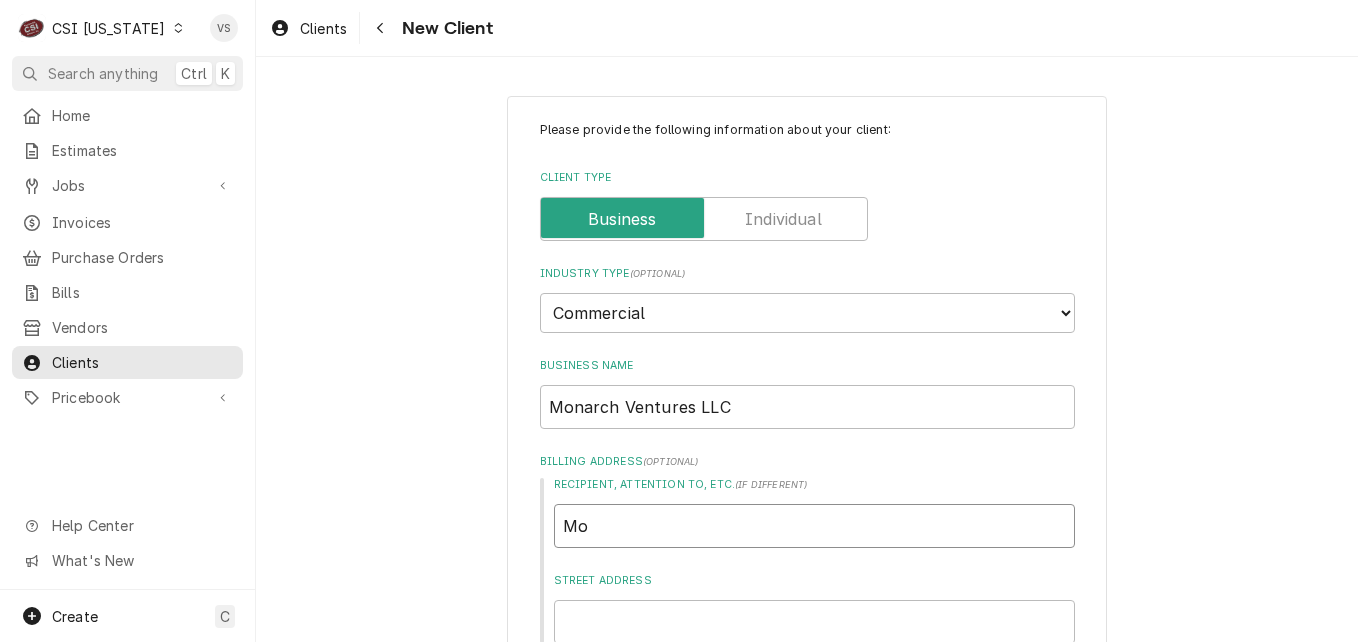 type on "x" 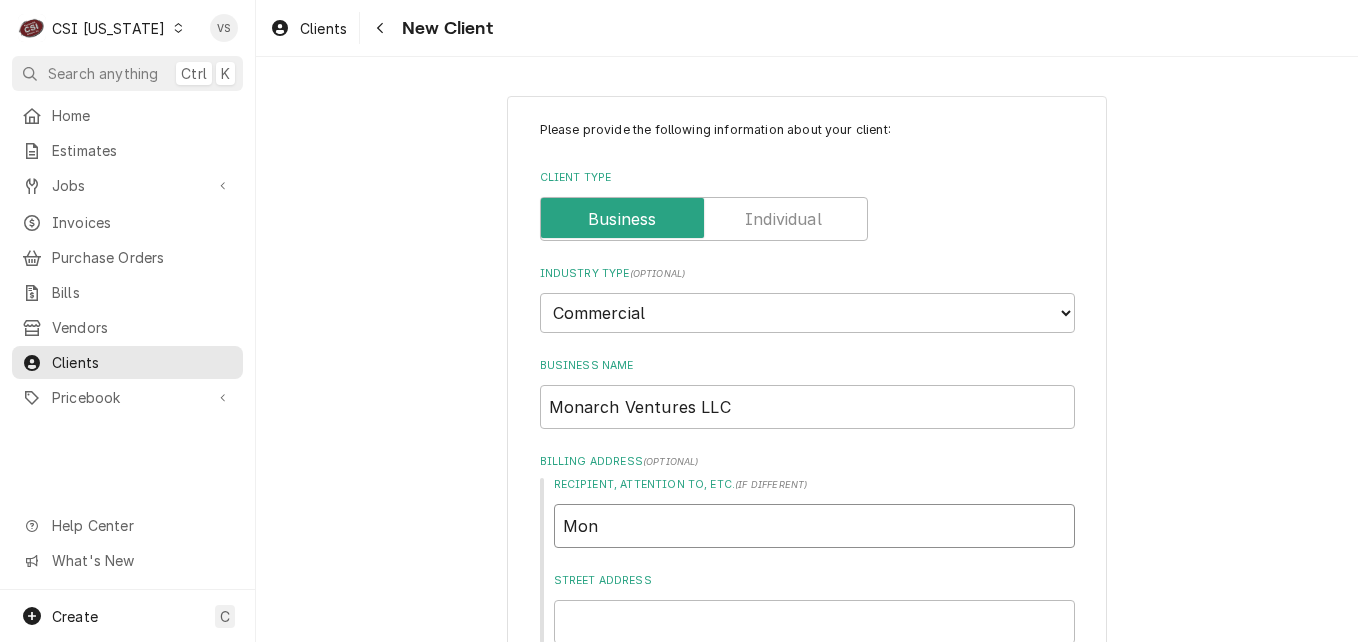 type on "x" 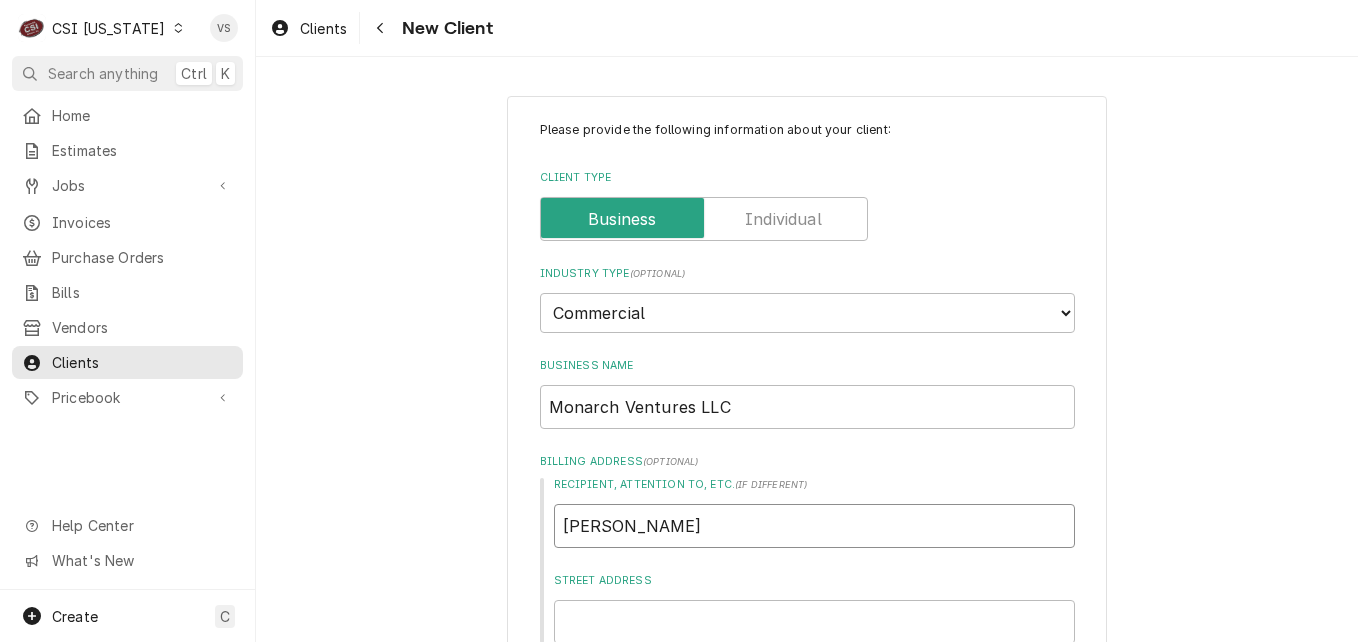 type on "x" 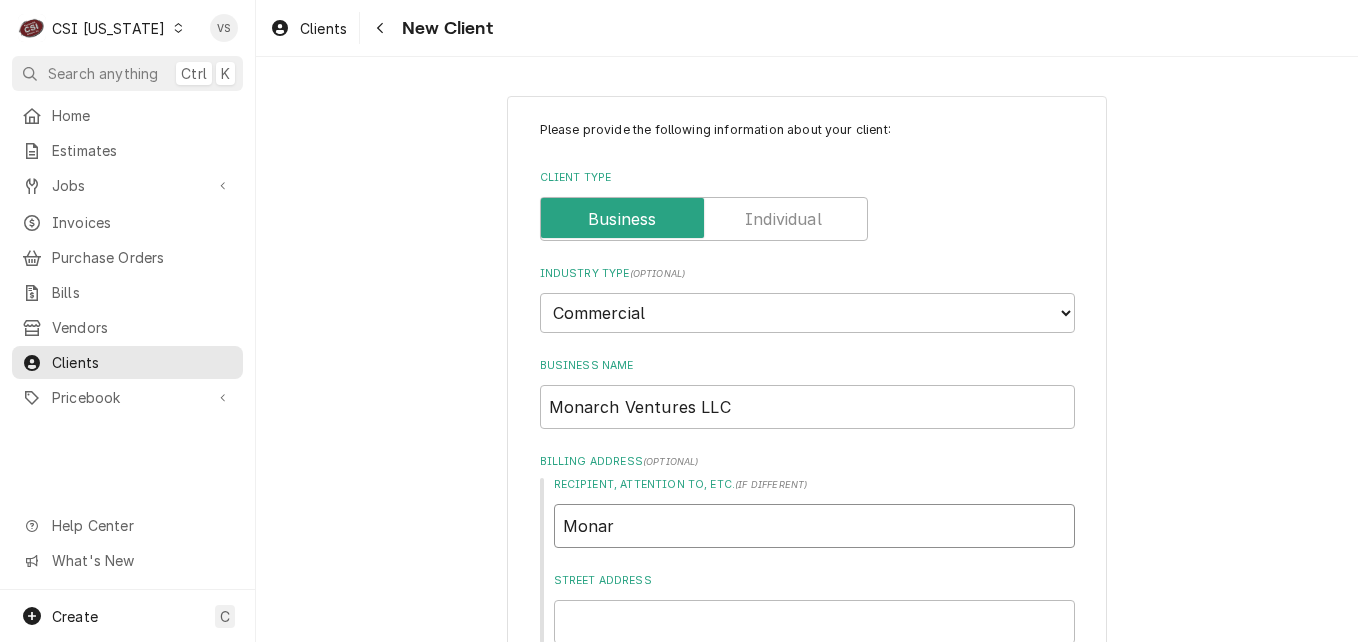 type on "x" 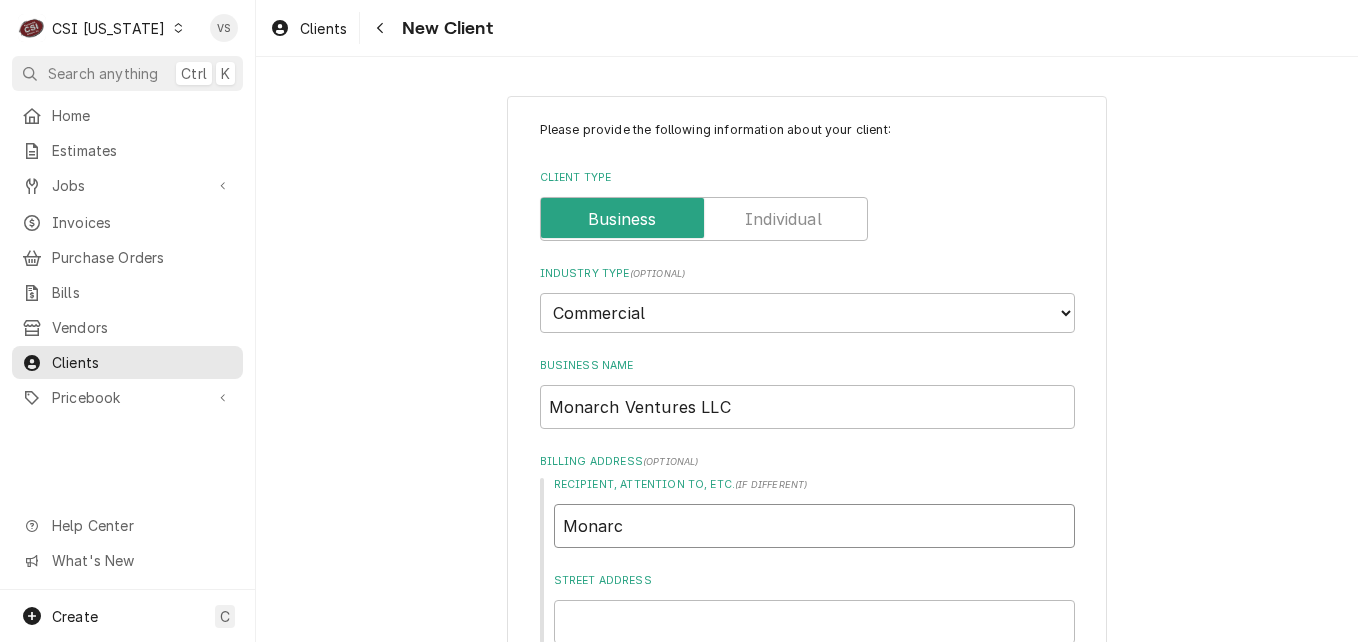 type on "x" 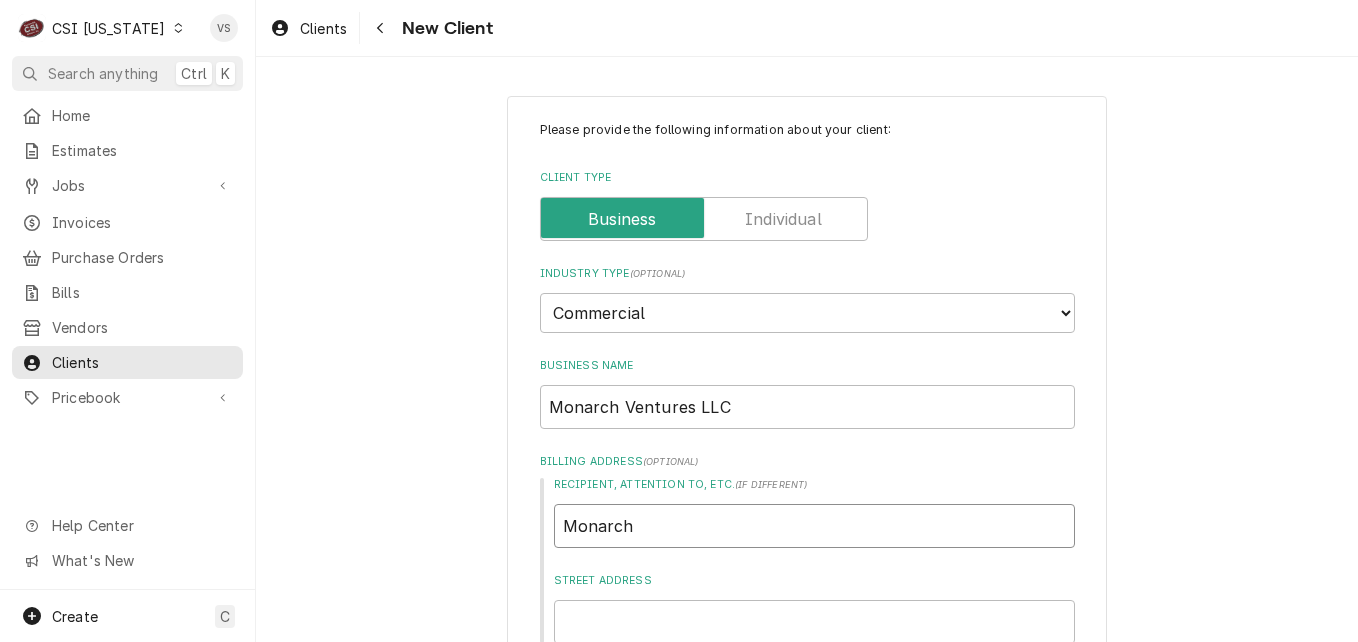type on "x" 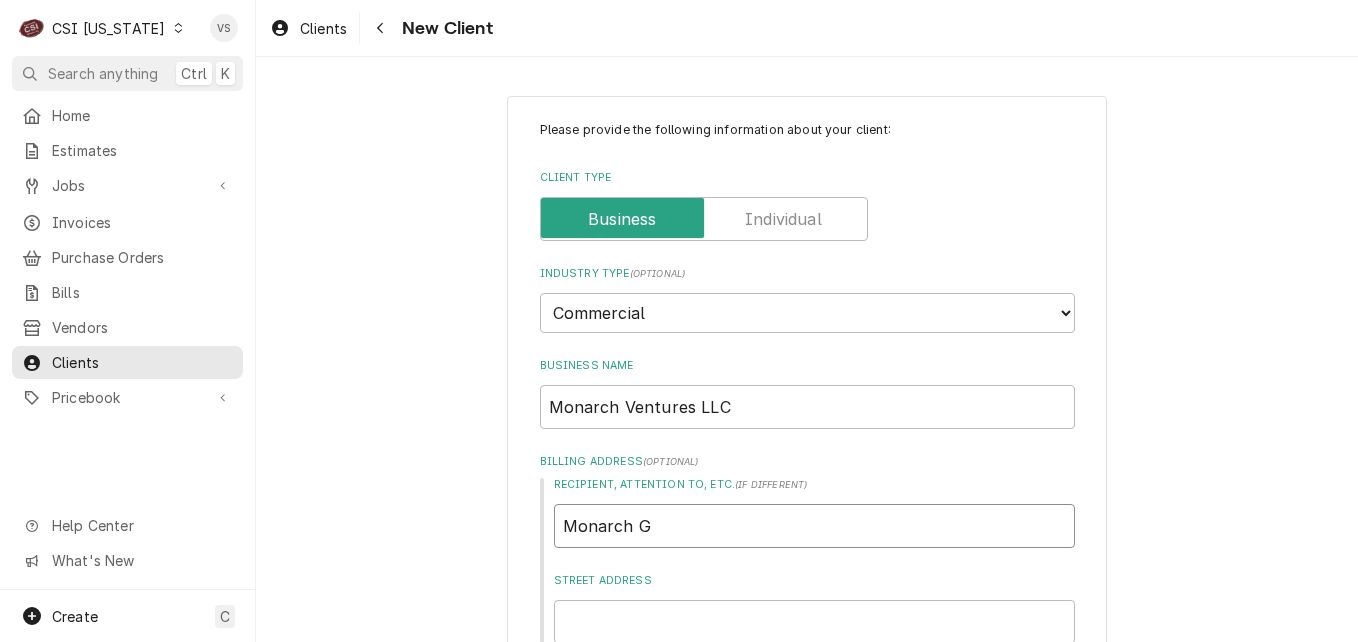 type on "x" 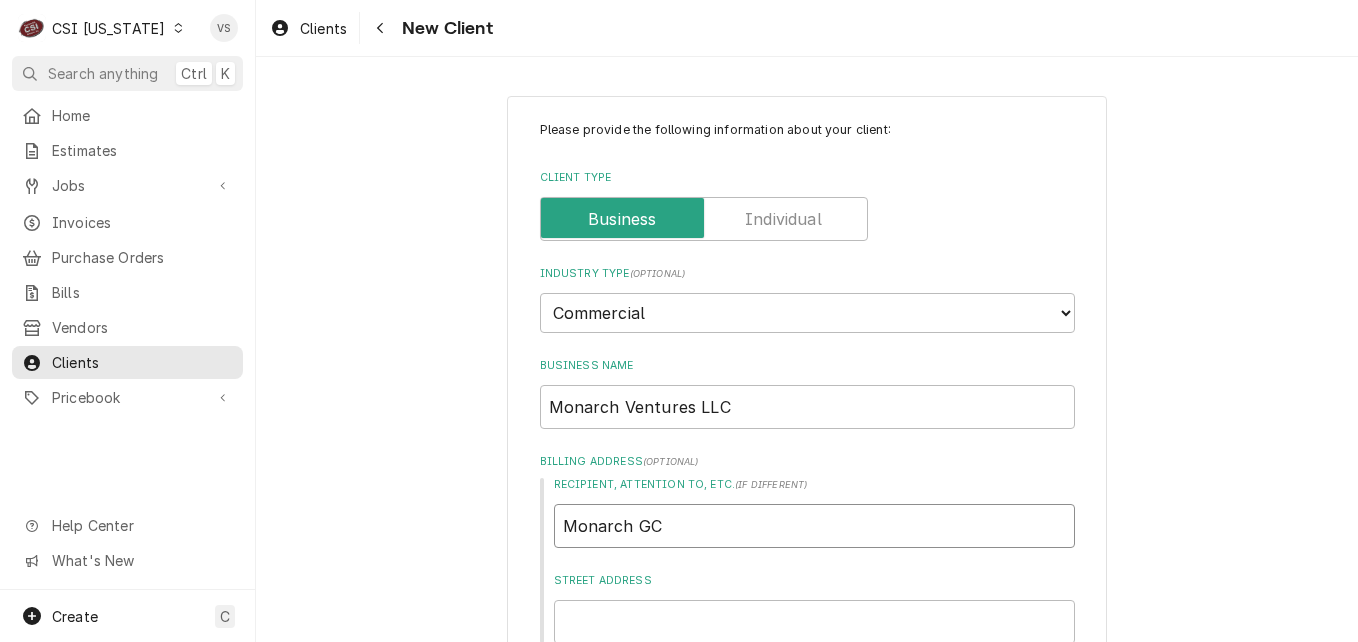 type on "Monarch GC" 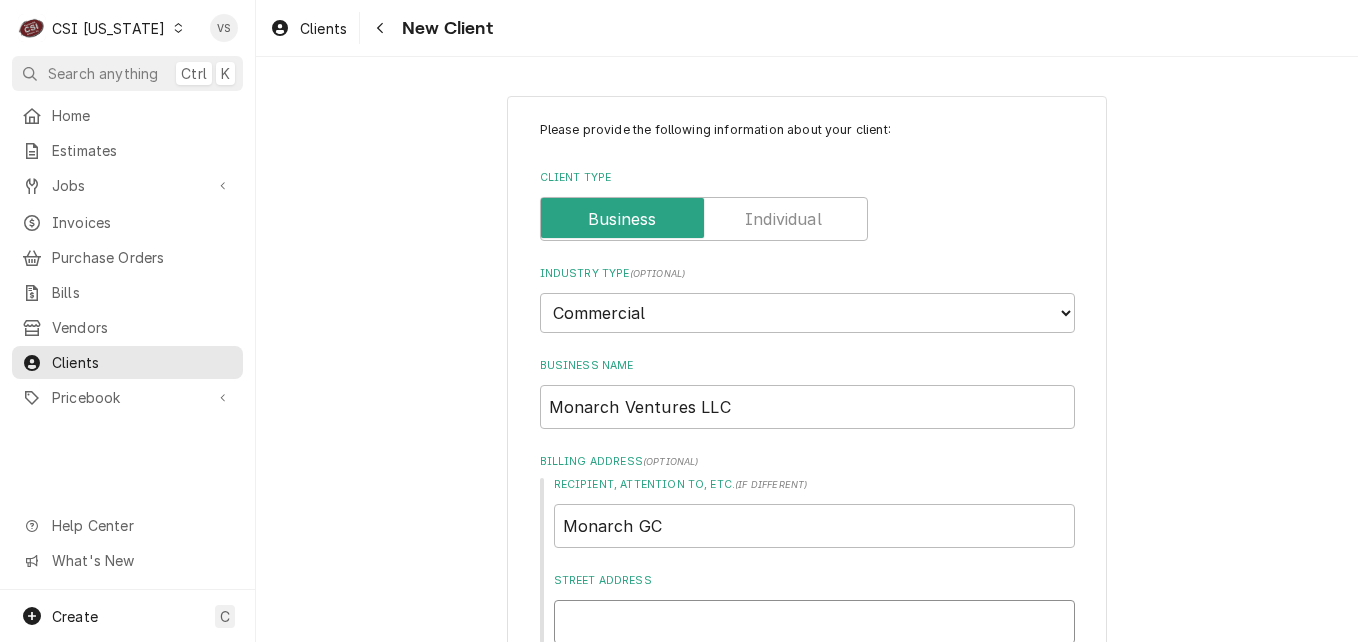 scroll, scrollTop: 2, scrollLeft: 0, axis: vertical 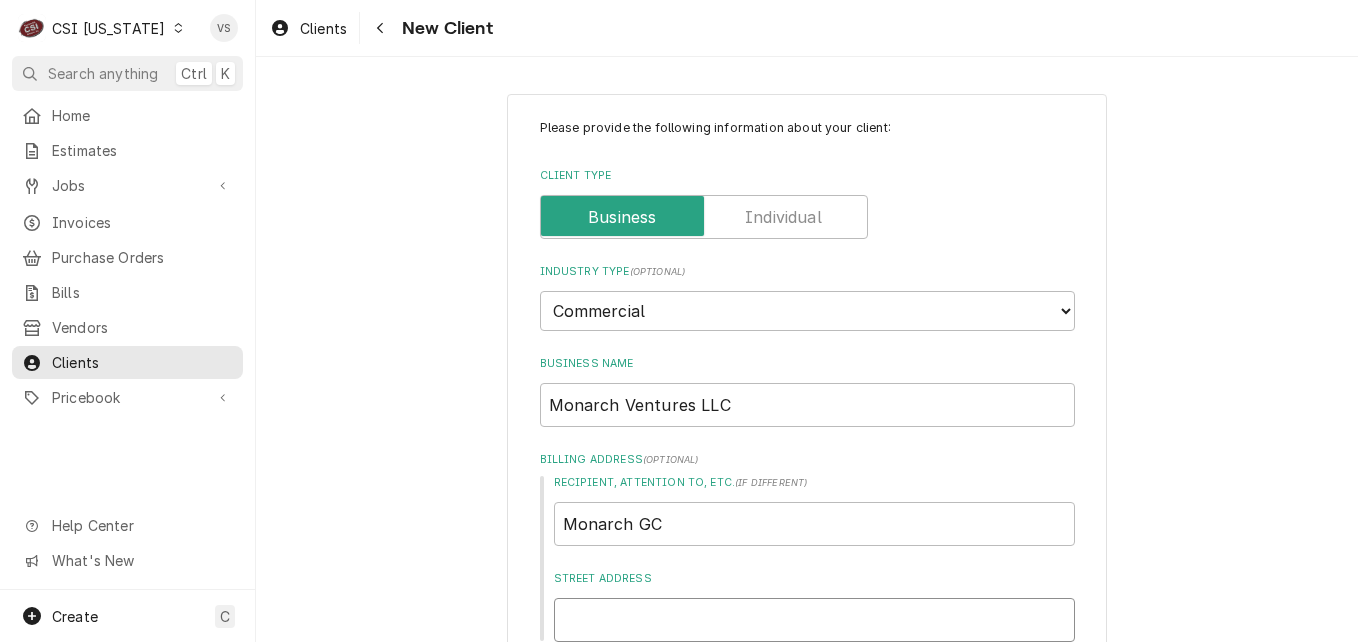 type on "x" 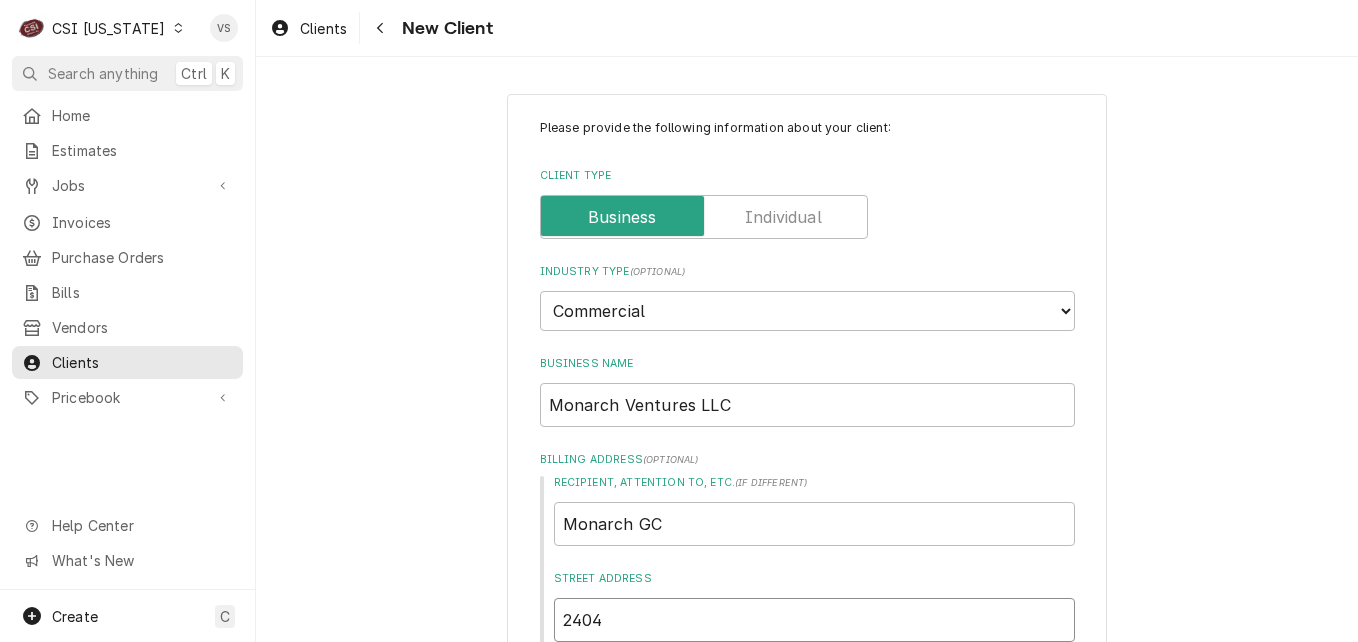 type on "2404" 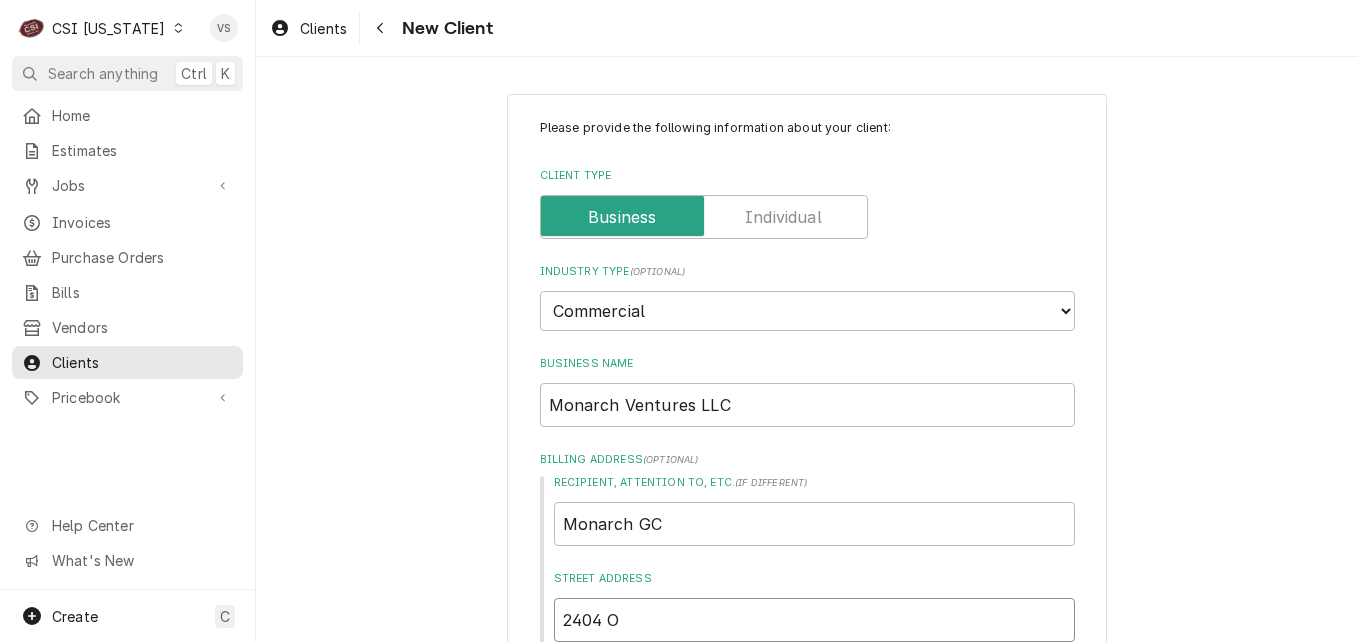 type on "x" 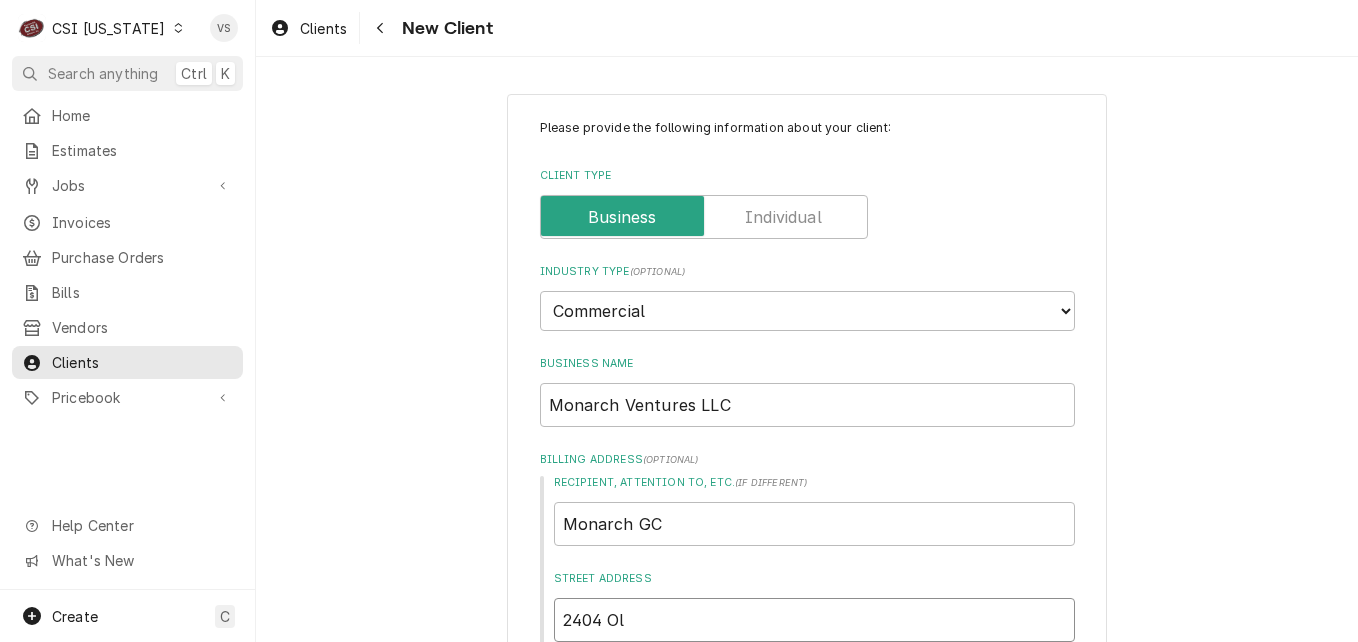 type on "x" 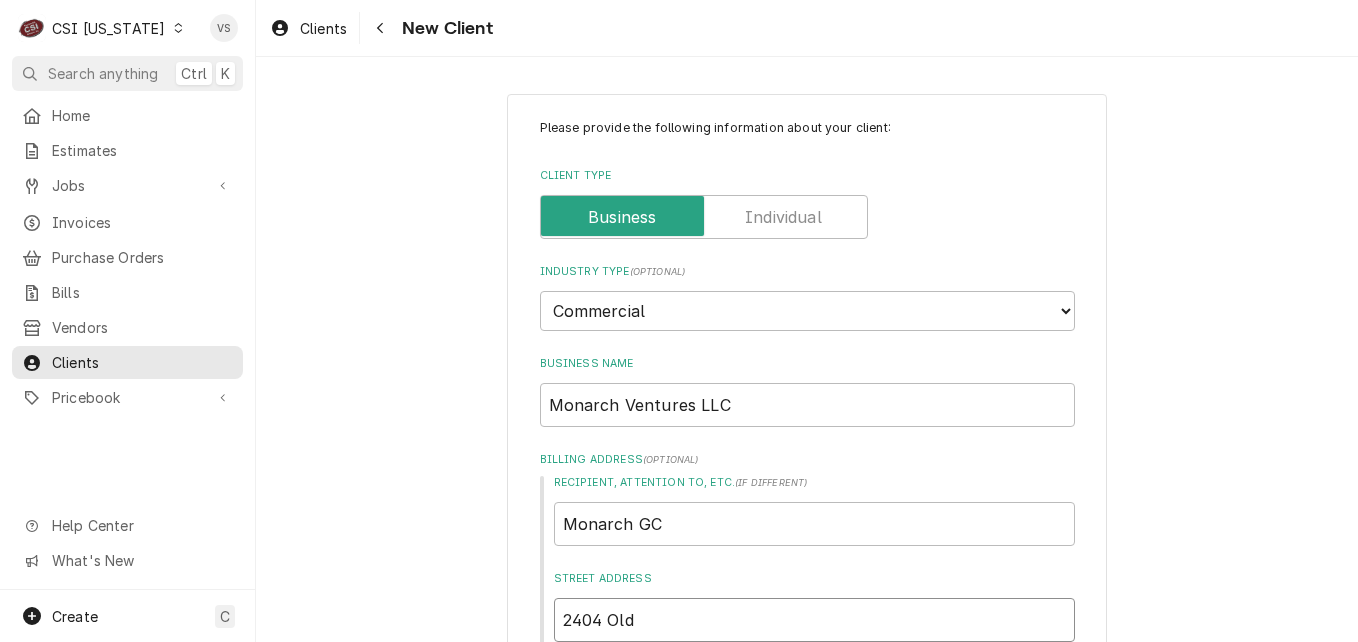 type on "x" 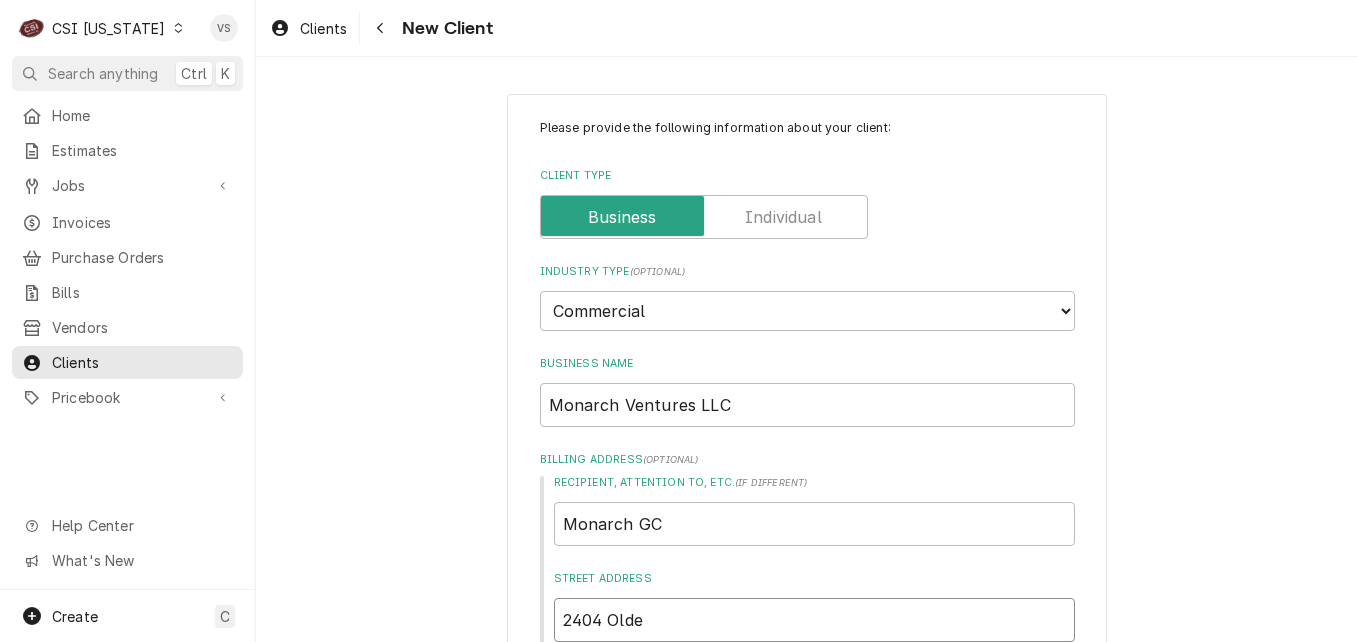 type on "x" 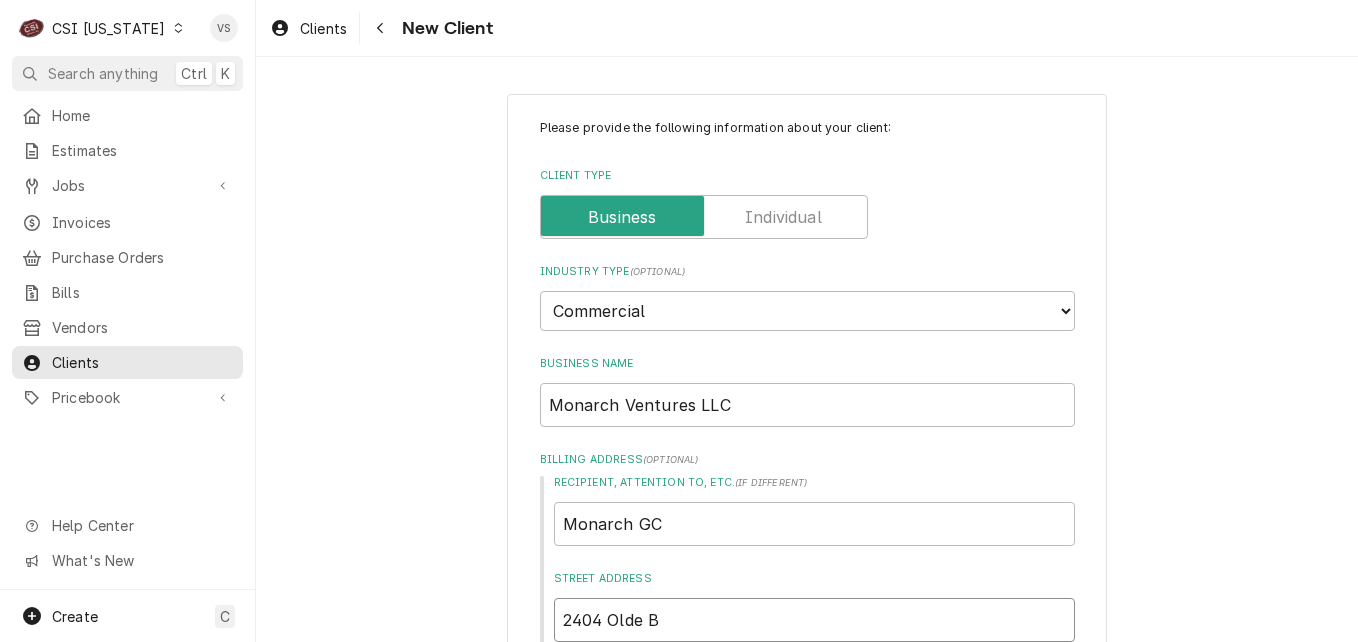 type on "x" 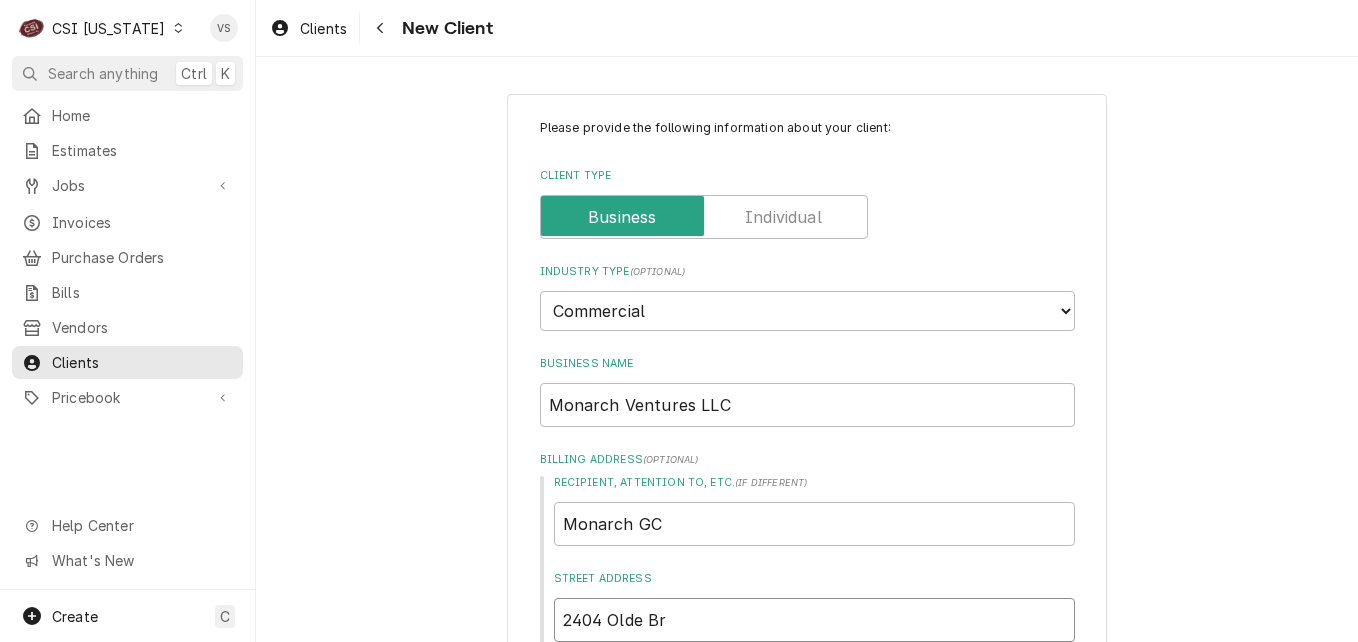 type on "x" 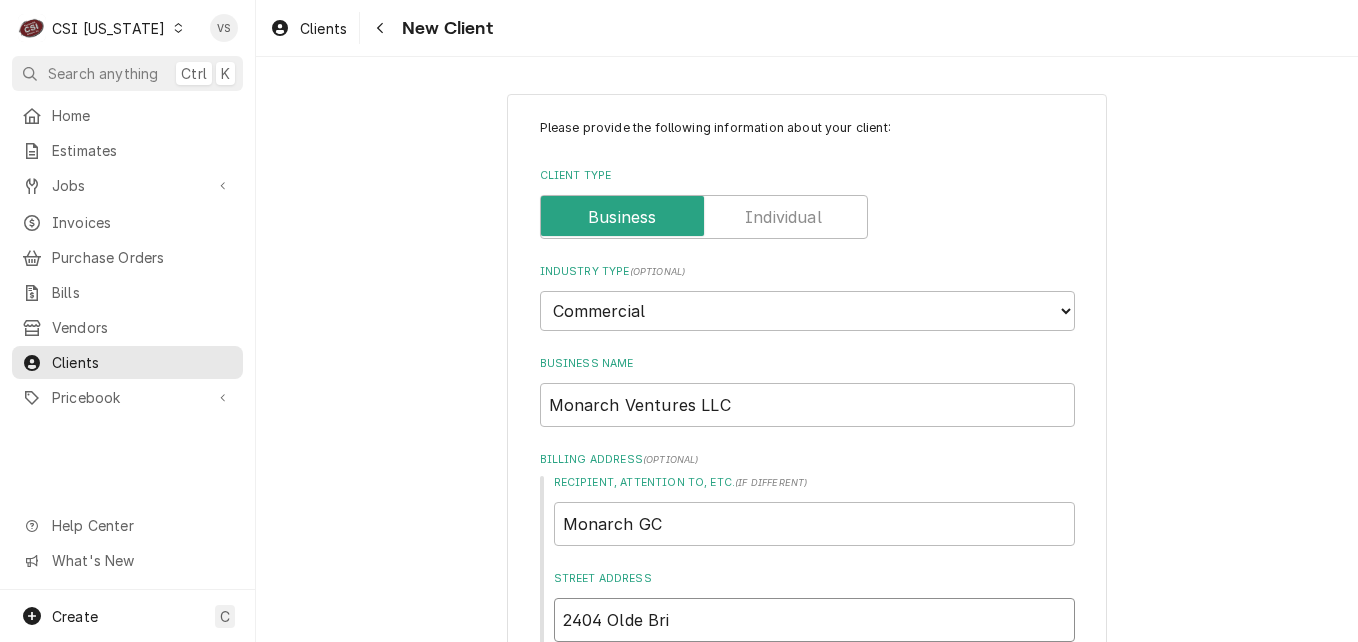type 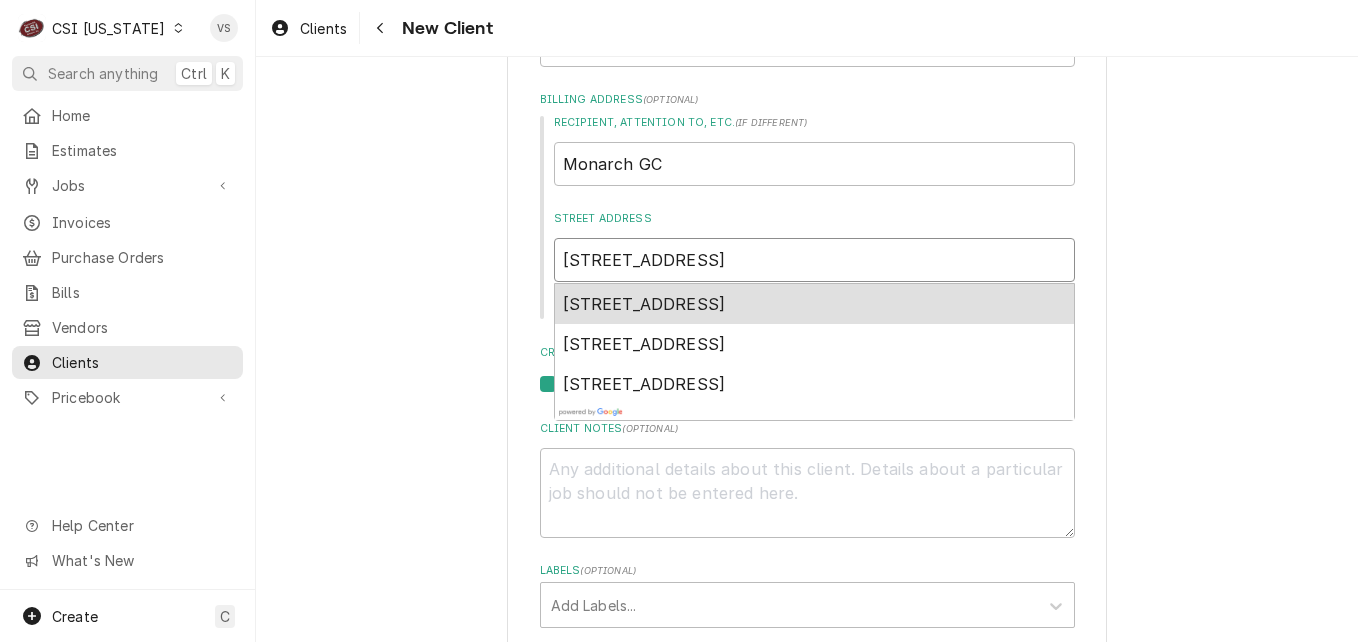 scroll, scrollTop: 402, scrollLeft: 0, axis: vertical 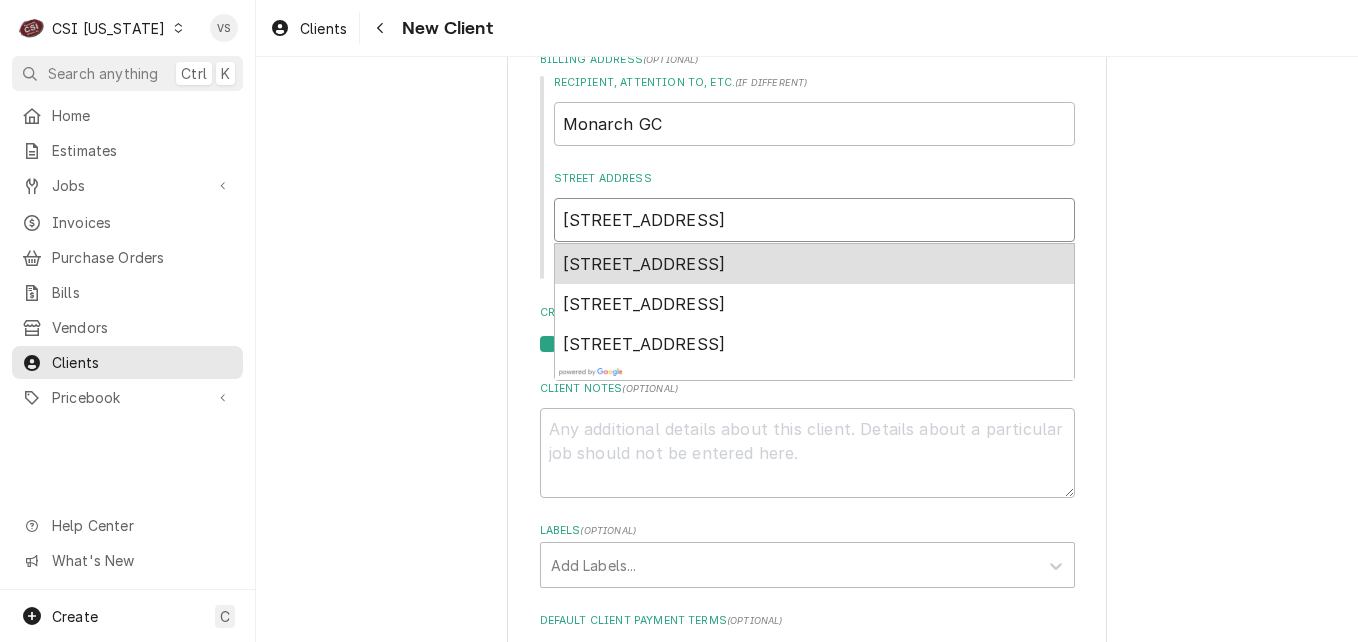 click on "2404 Olde Bridge Lane, Lexington, KY, USA" at bounding box center [814, 264] 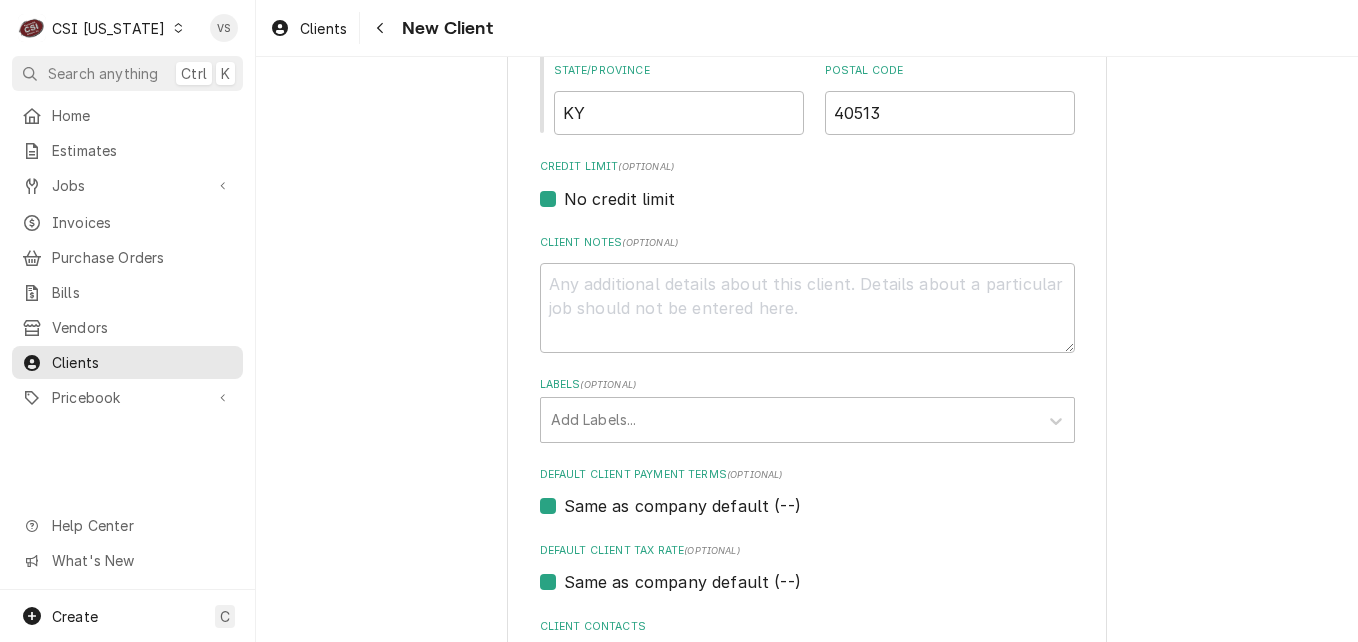 scroll, scrollTop: 802, scrollLeft: 0, axis: vertical 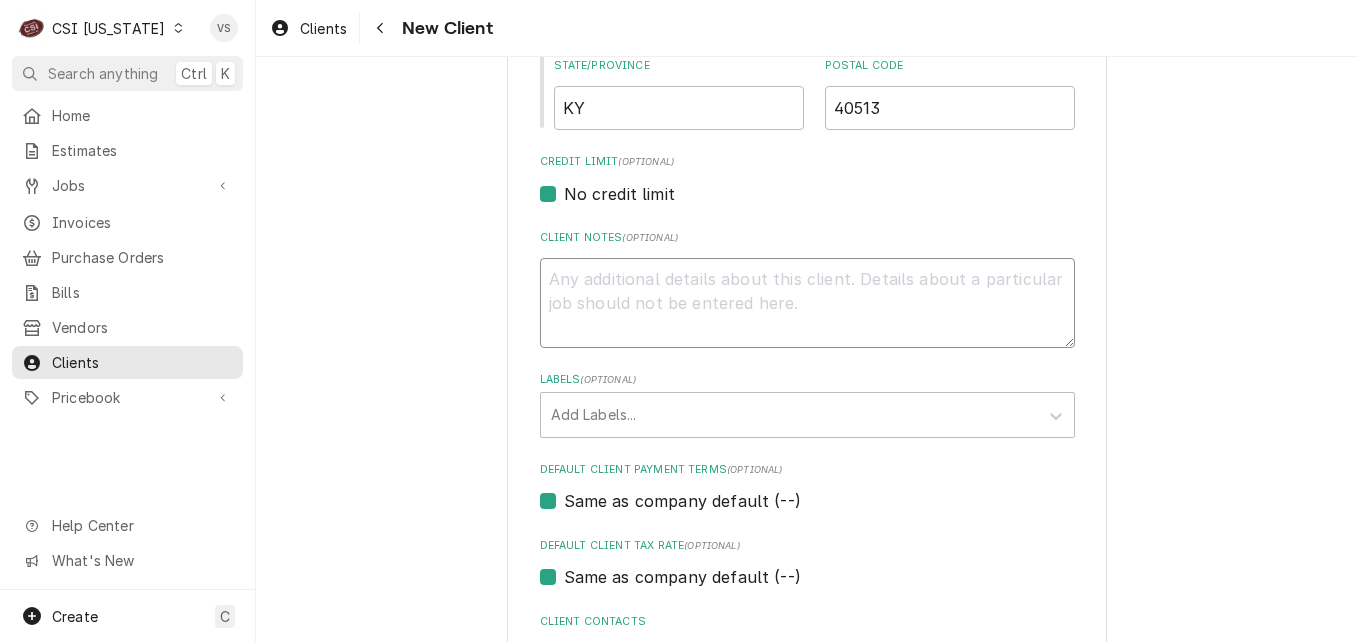 click on "Client Notes  ( optional )" at bounding box center (807, 303) 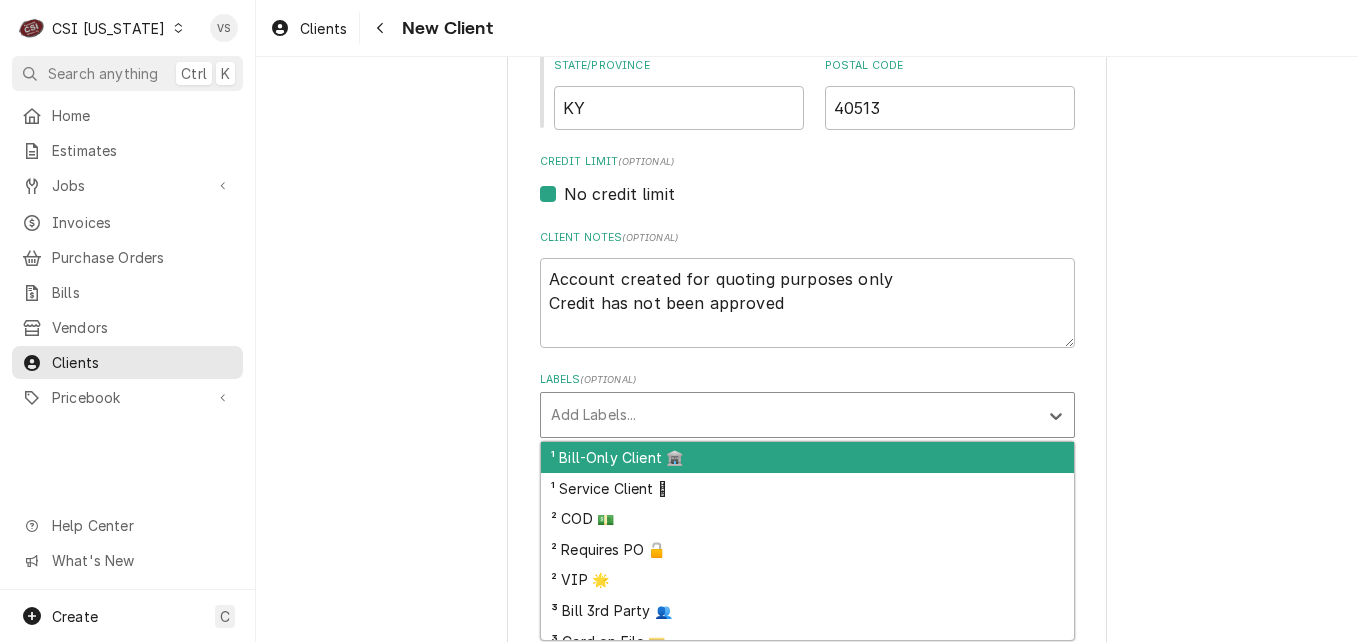 click at bounding box center (789, 415) 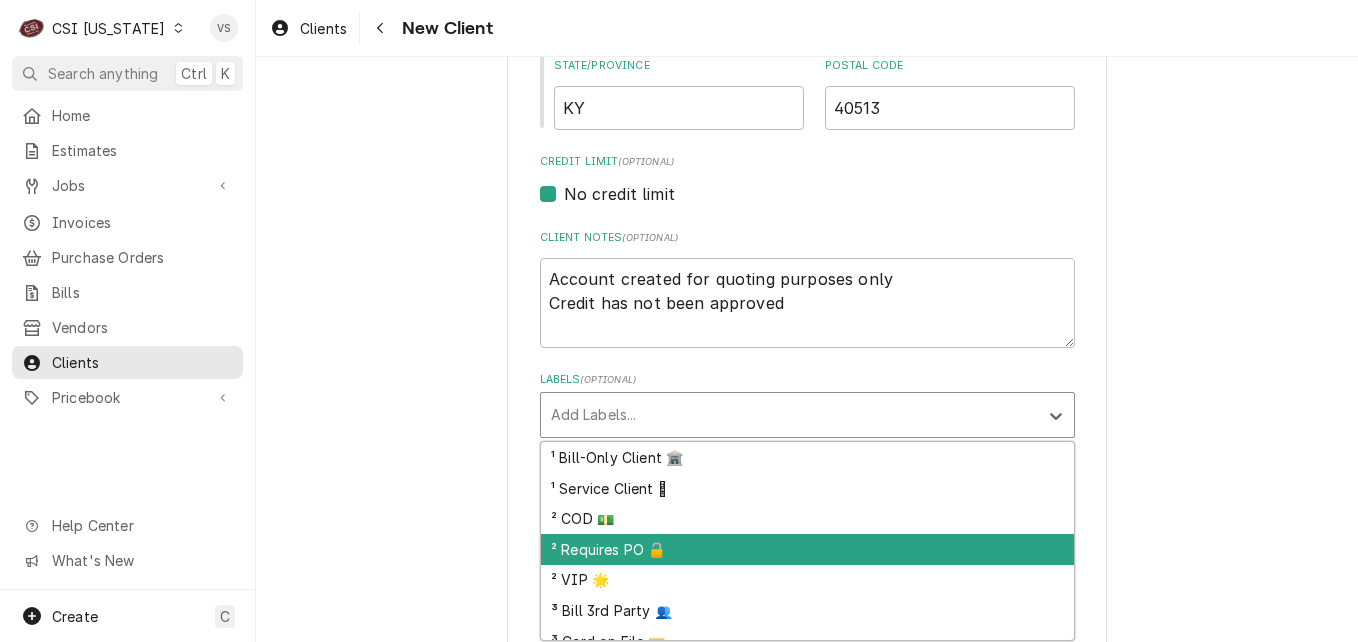 scroll, scrollTop: 170, scrollLeft: 0, axis: vertical 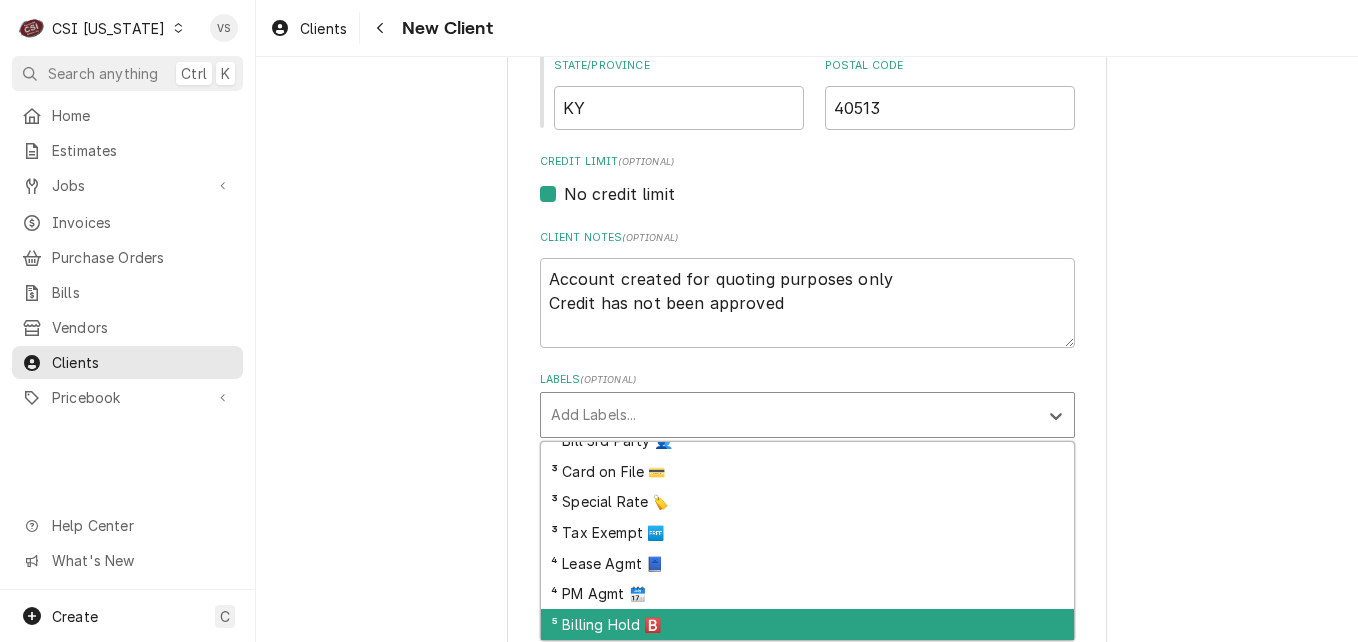 click on "⁵ Billing Hold 🅱️" at bounding box center [807, 624] 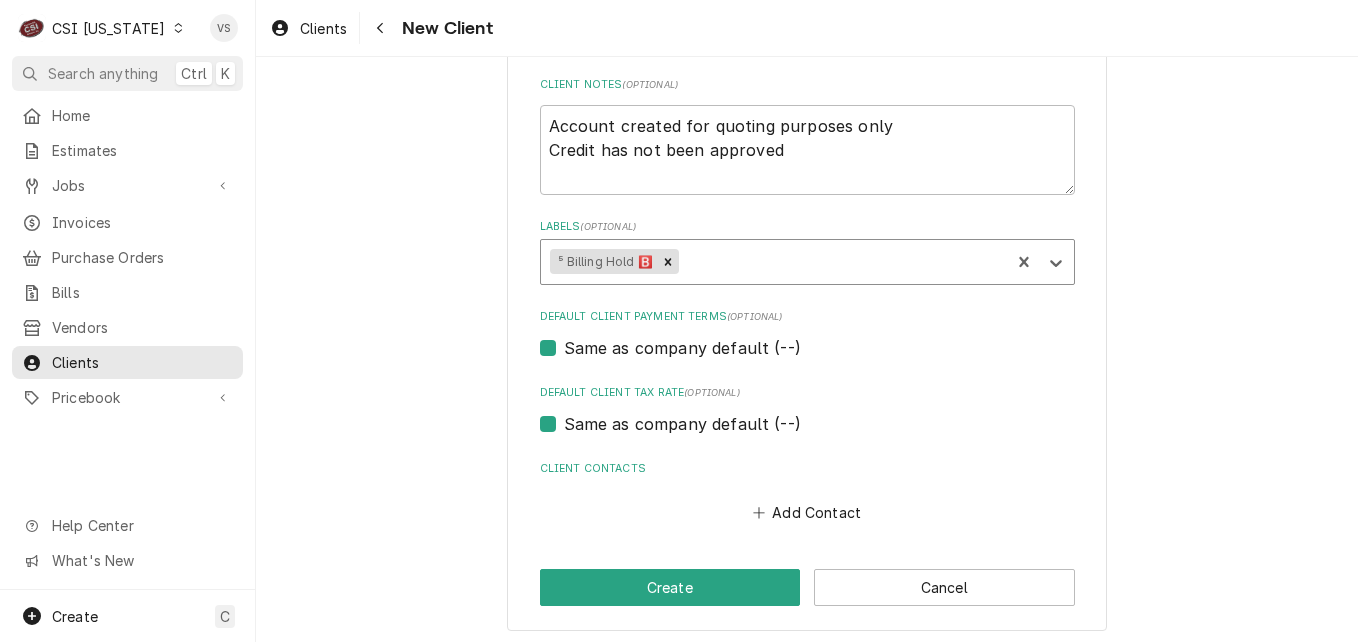 scroll, scrollTop: 962, scrollLeft: 0, axis: vertical 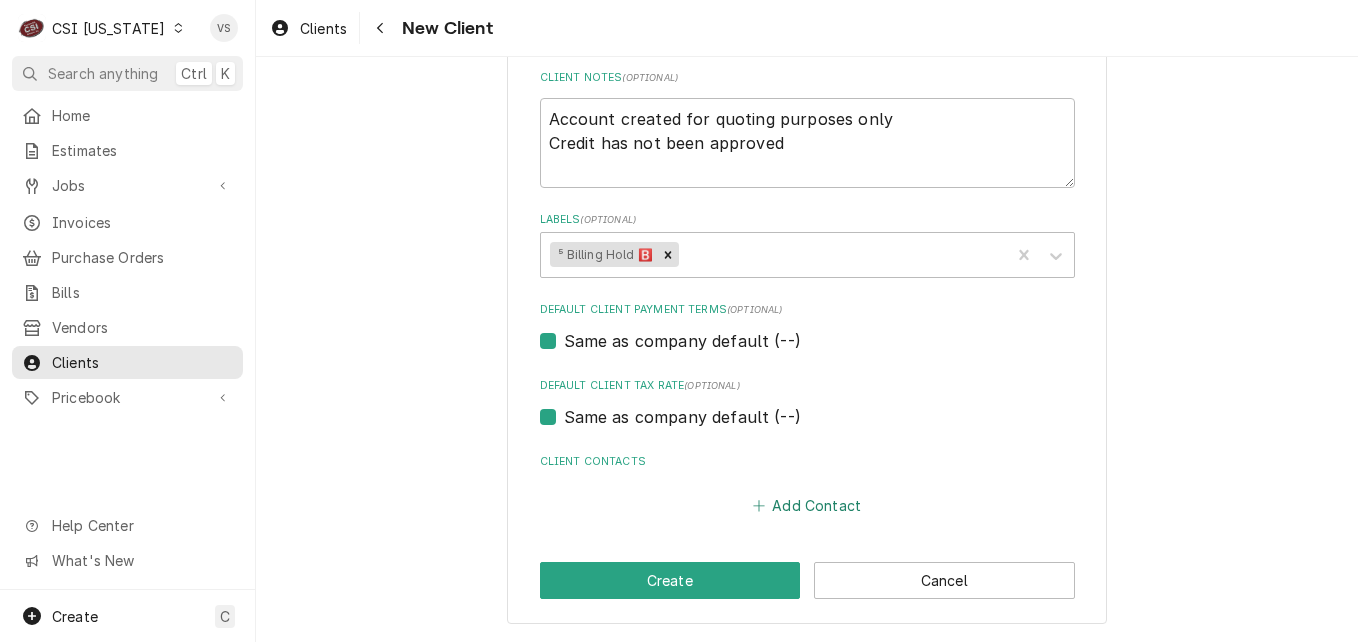 click on "Add Contact" at bounding box center [806, 506] 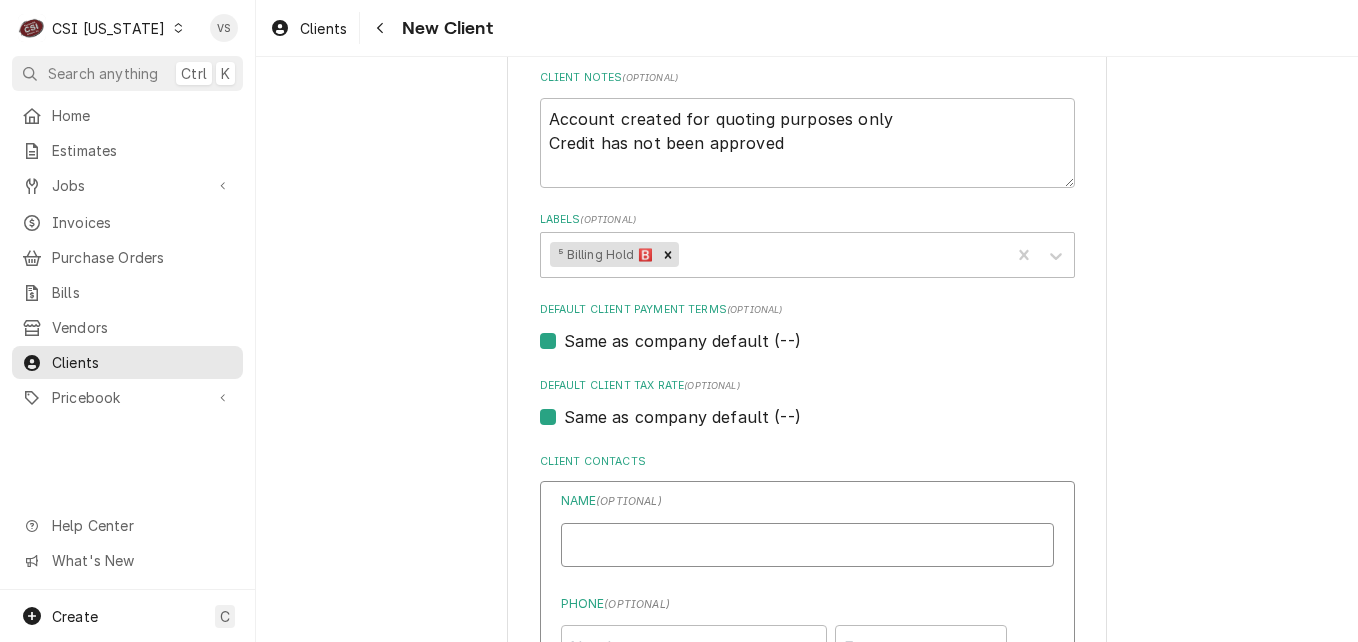 click on "Business Name" at bounding box center (807, 545) 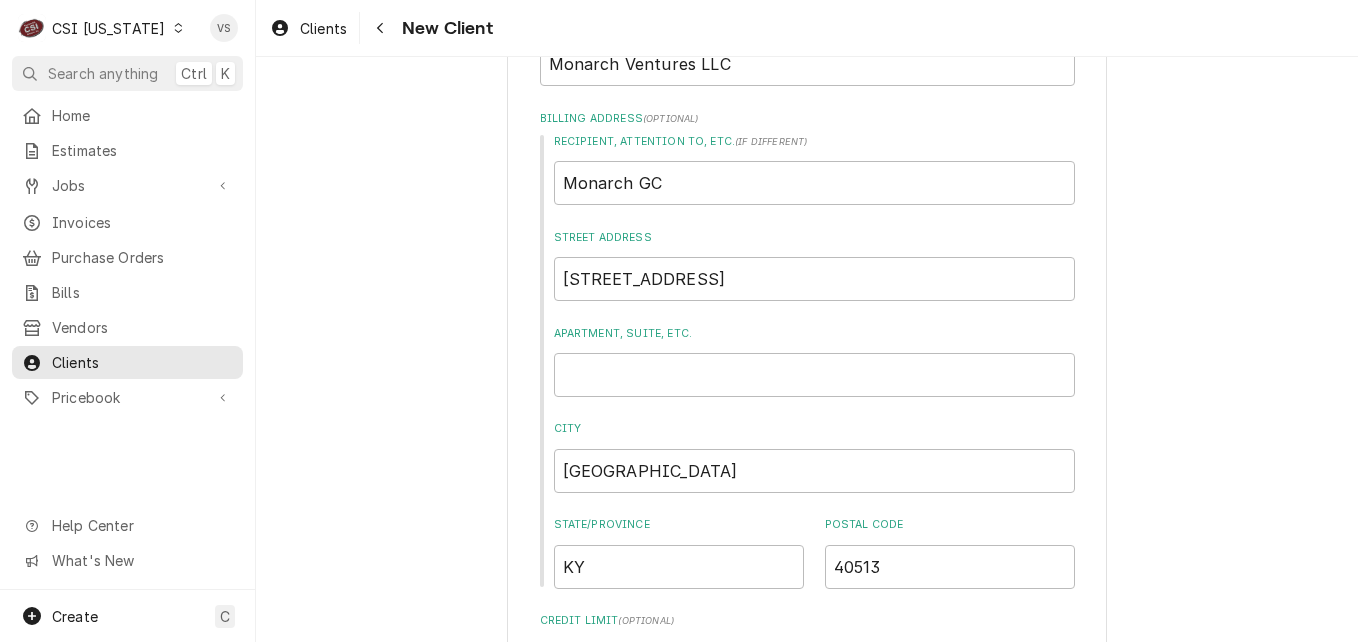 scroll, scrollTop: 289, scrollLeft: 0, axis: vertical 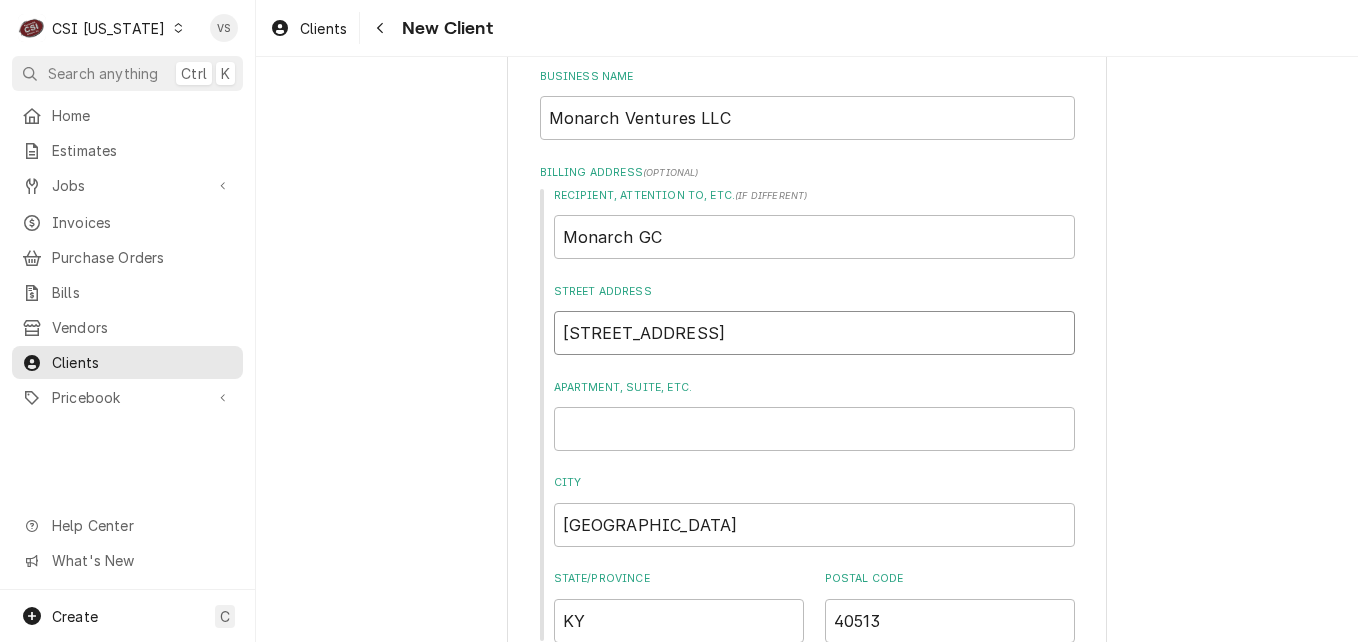 click on "2404 Olde Bridge Ln" at bounding box center (814, 333) 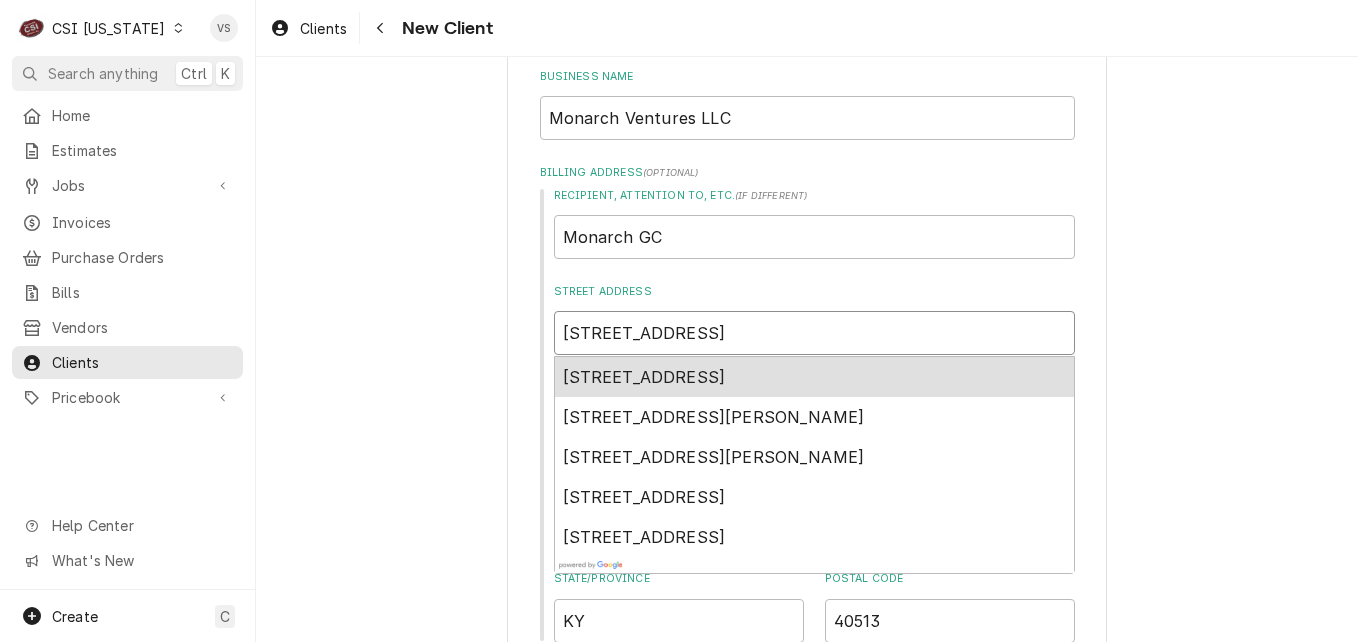 click on "2404 Olde Bridge Lane, Lexington, KY, USA" at bounding box center [644, 377] 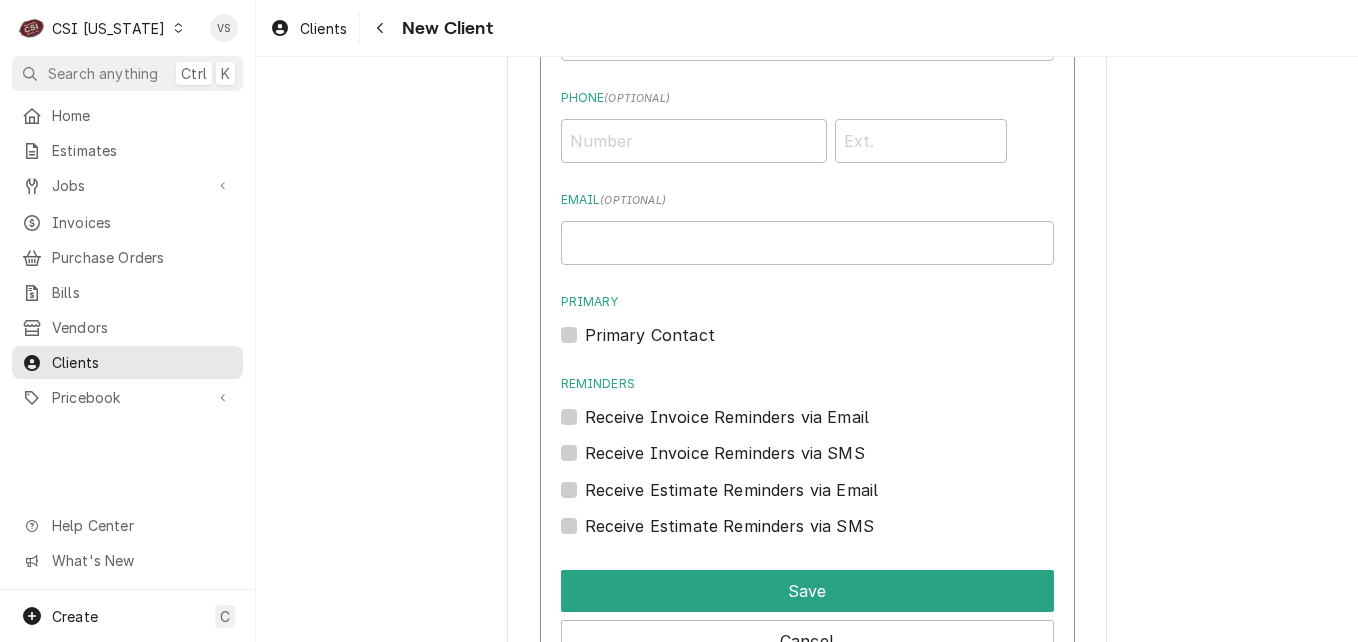 scroll, scrollTop: 1489, scrollLeft: 0, axis: vertical 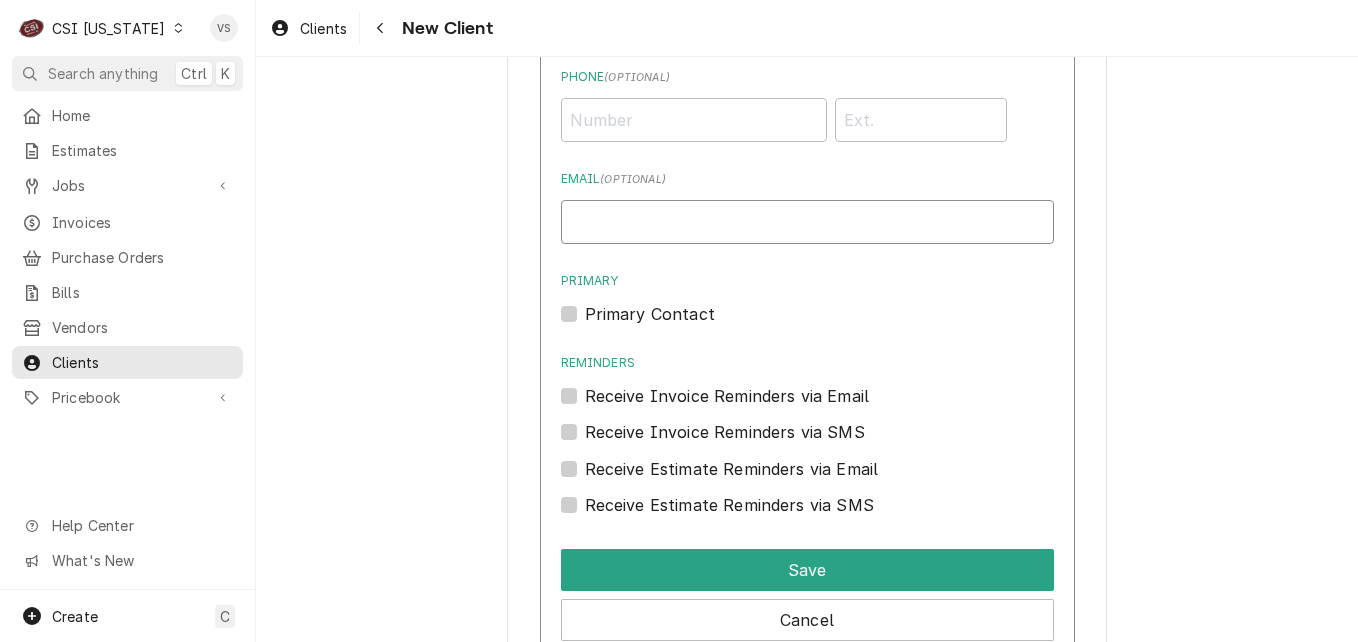 click on "Email  ( optional )" at bounding box center [807, 222] 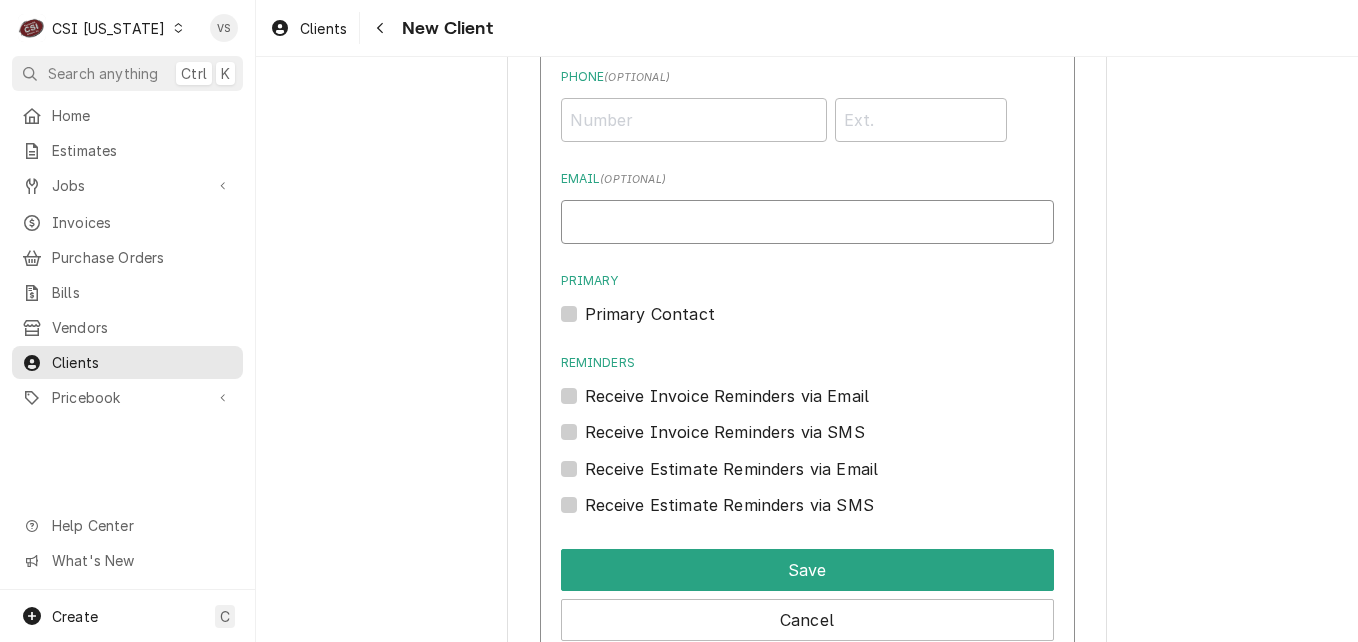 paste on "margra@monarchventuresllc.com" 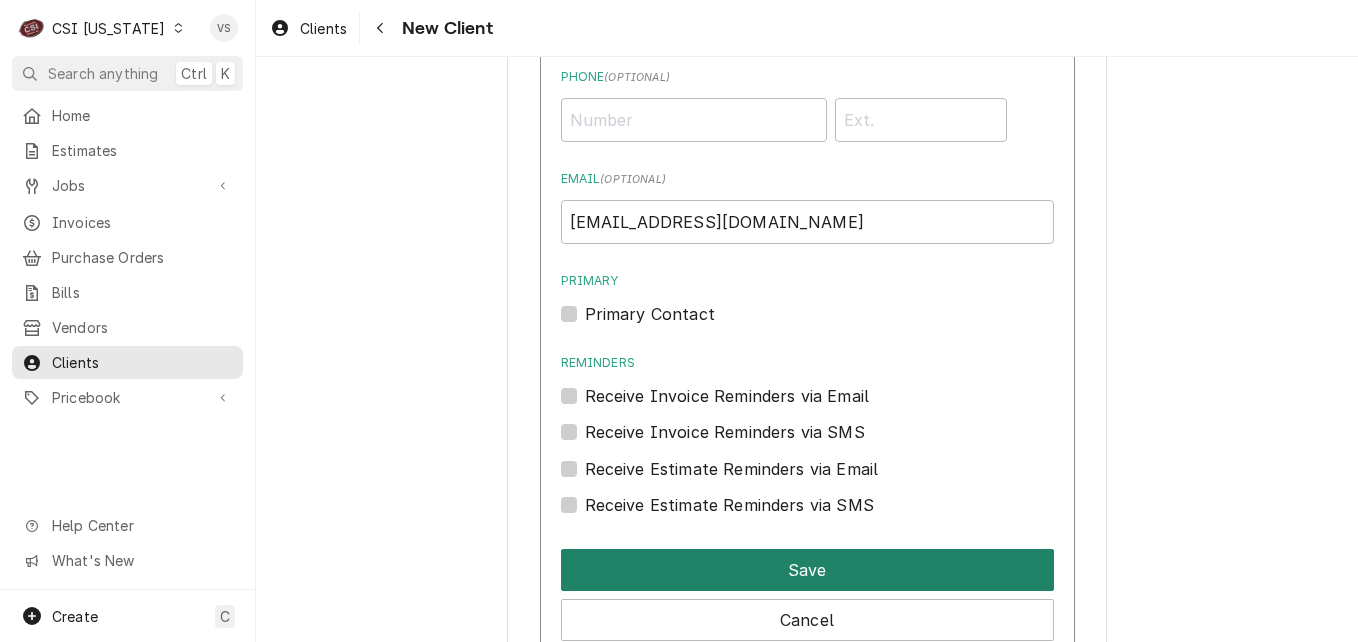 click on "Save" at bounding box center (807, 570) 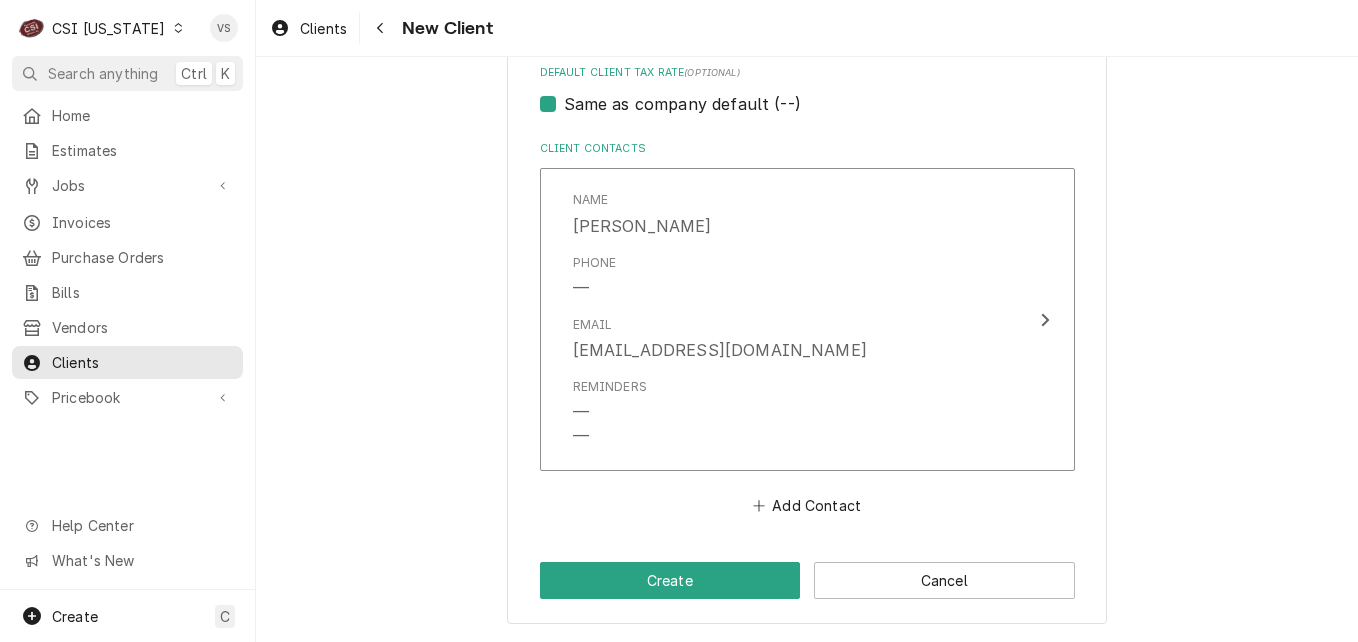 click on "Please provide the following information about your client: Client Type Industry Type  ( optional ) Choose industry type... Residential Commercial Industrial Government Business Name Monarch Ventures LLC Billing Address  ( optional ) Recipient, Attention To, etc.  ( if different ) Monarch GC Street Address 2404 Olde Bridge Ln Apartment, Suite, etc. City Lexington State/Province KY Postal Code 40513 Credit Limit  (optional) No credit limit Client Notes  ( optional ) Account created for quoting purposes only
Credit has not been approved Labels  ( optional ) ⁵ Billing Hold 🅱️ Default Client Payment Terms  (optional) Same as company default (--) Default Client Tax Rate  (optional) Same as company default (--) Client Contacts Name Margra Ferrier Phone — Email margra@monarchventuresllc.com Reminders — — Add Contact Create Cancel" at bounding box center (807, -277) 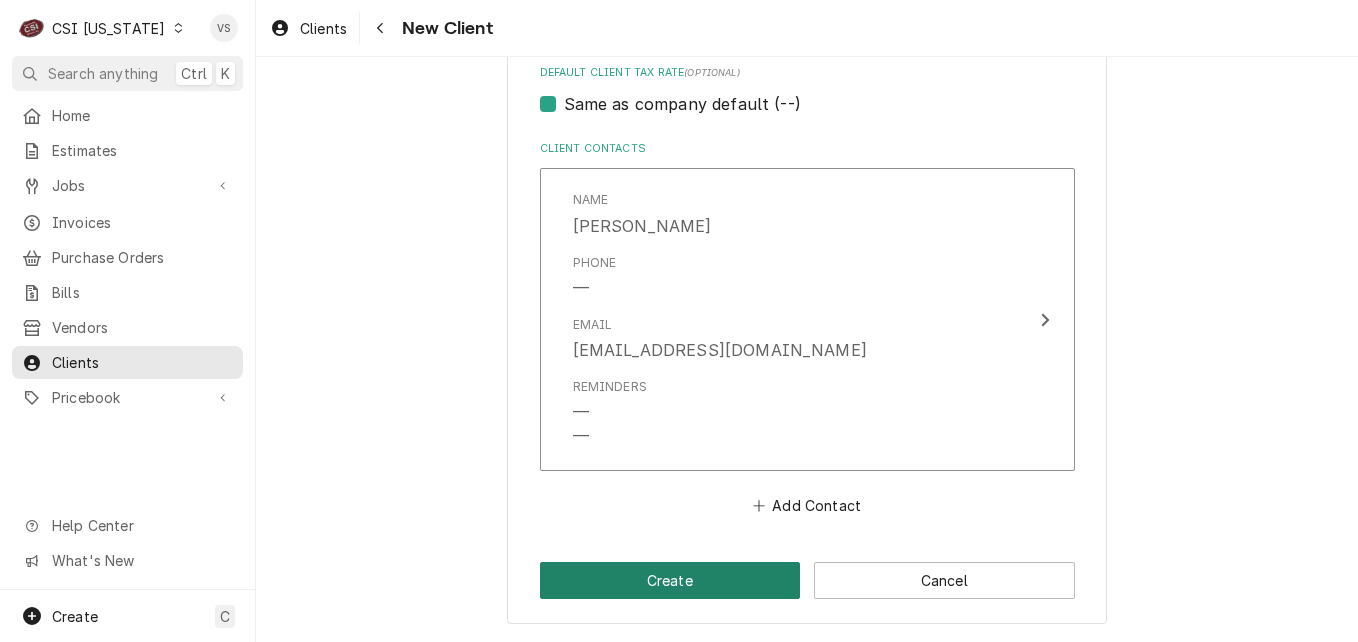 click on "Create" at bounding box center [670, 580] 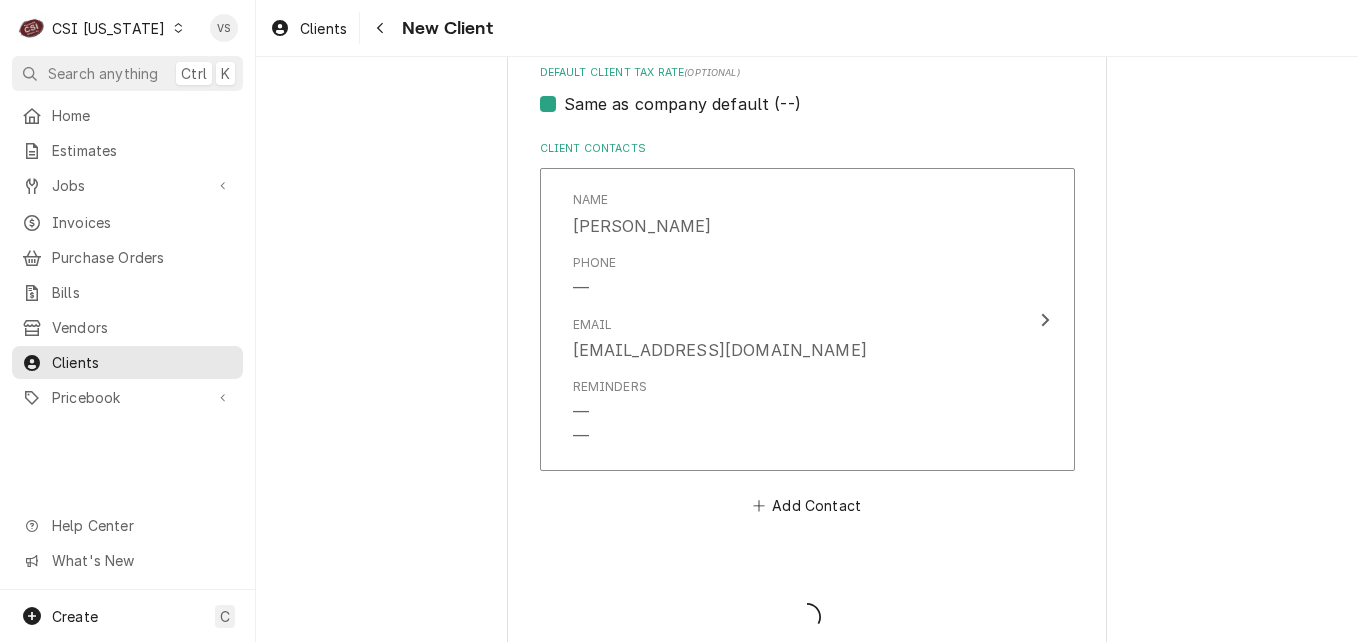 click at bounding box center (807, 600) 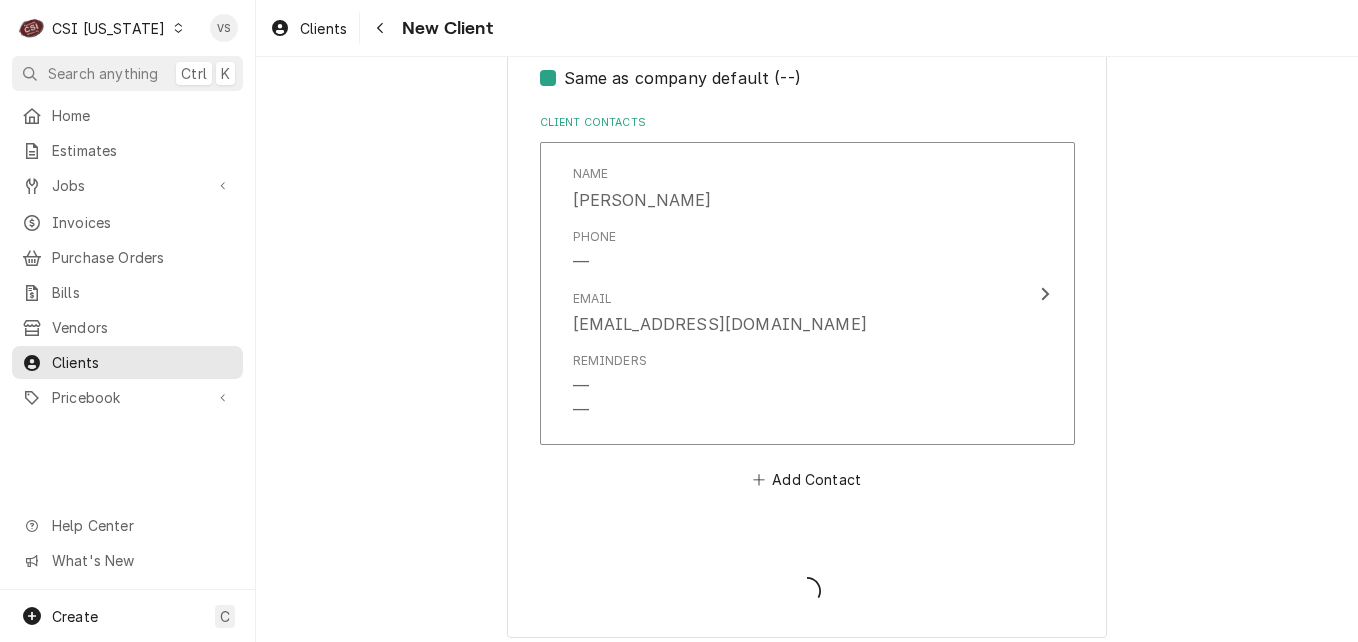 scroll, scrollTop: 1315, scrollLeft: 0, axis: vertical 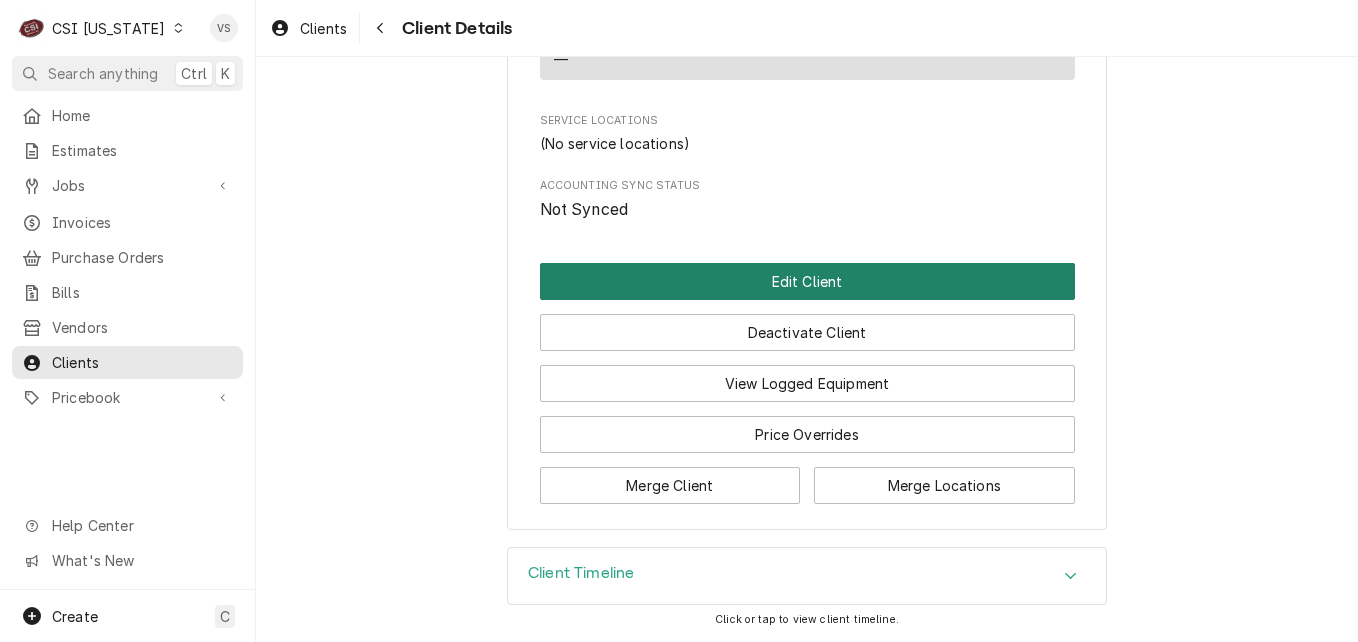 click on "Edit Client" at bounding box center (807, 281) 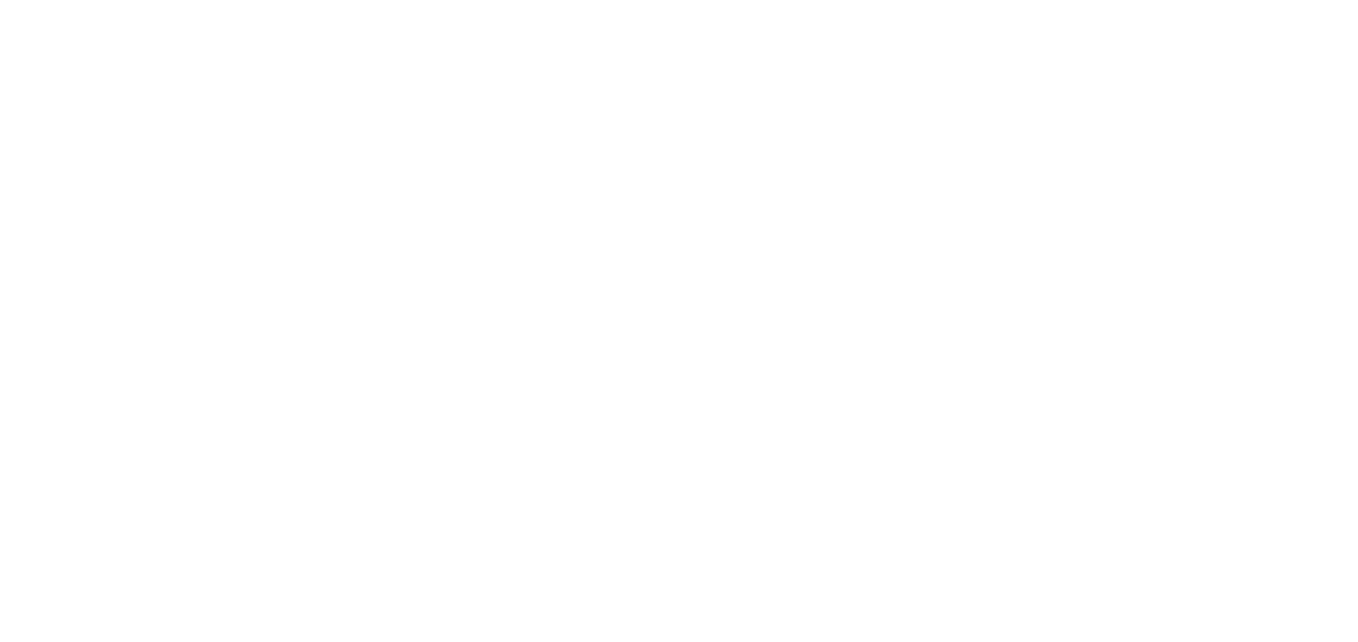 scroll, scrollTop: 0, scrollLeft: 0, axis: both 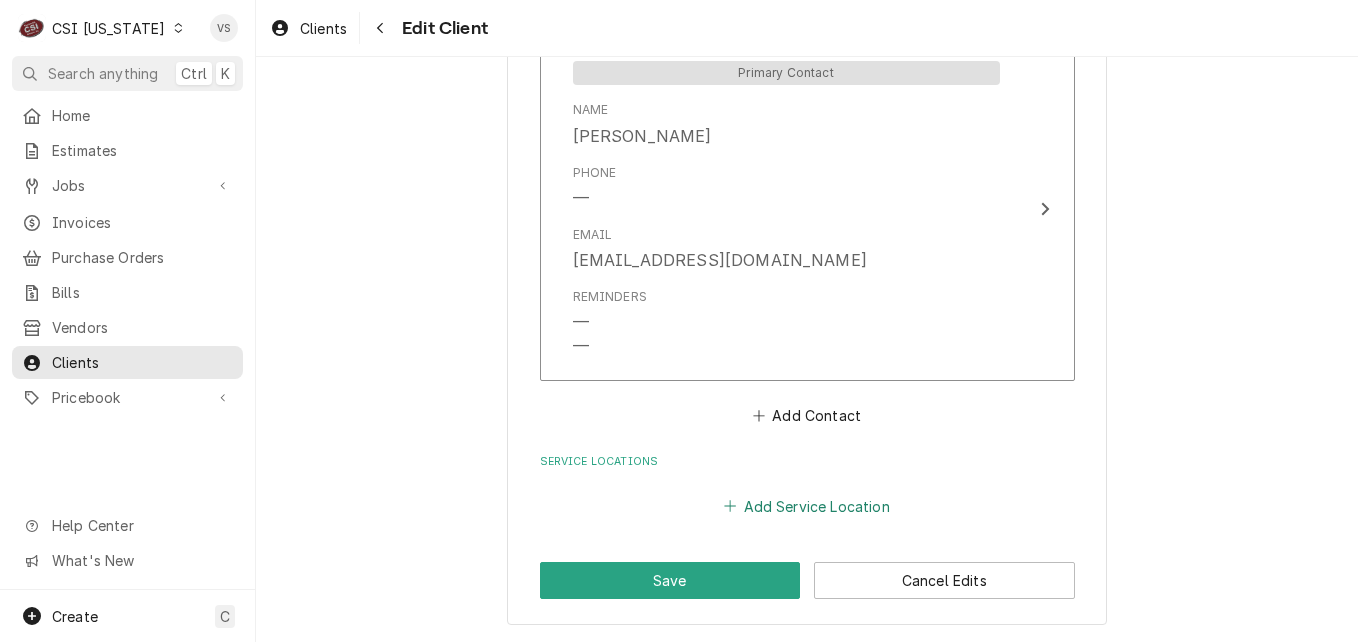 click on "Add Service Location" at bounding box center [807, 506] 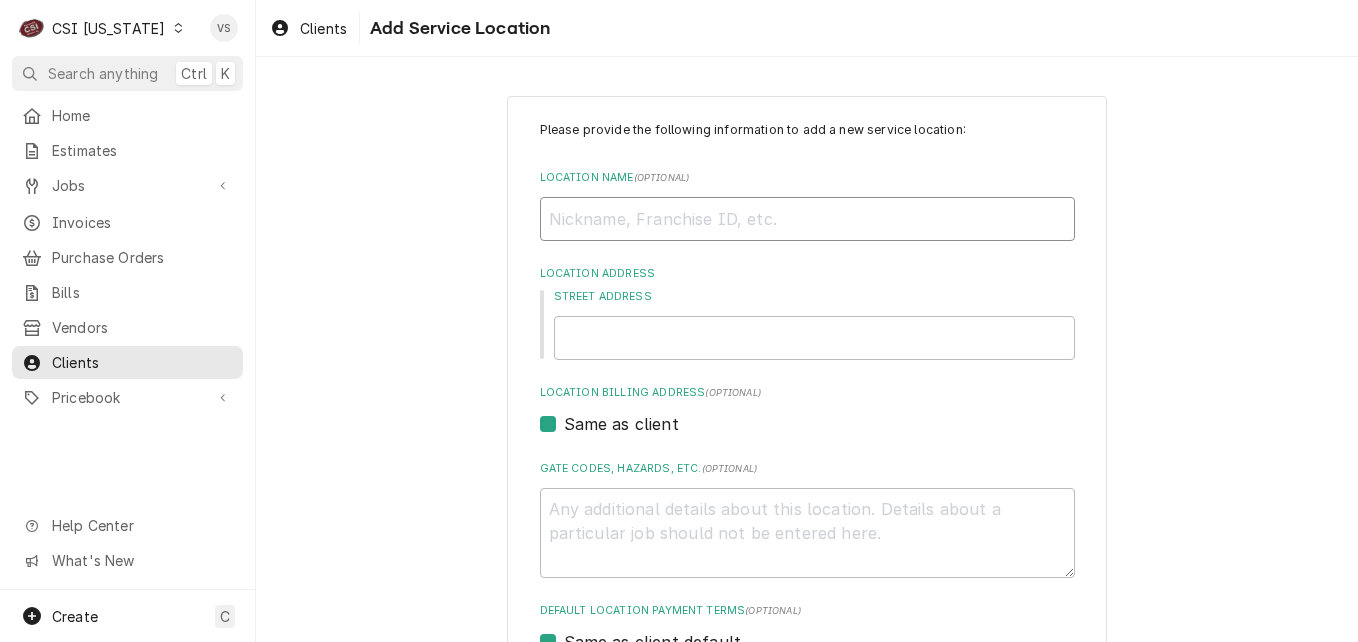 click on "Location Name  ( optional )" at bounding box center (807, 219) 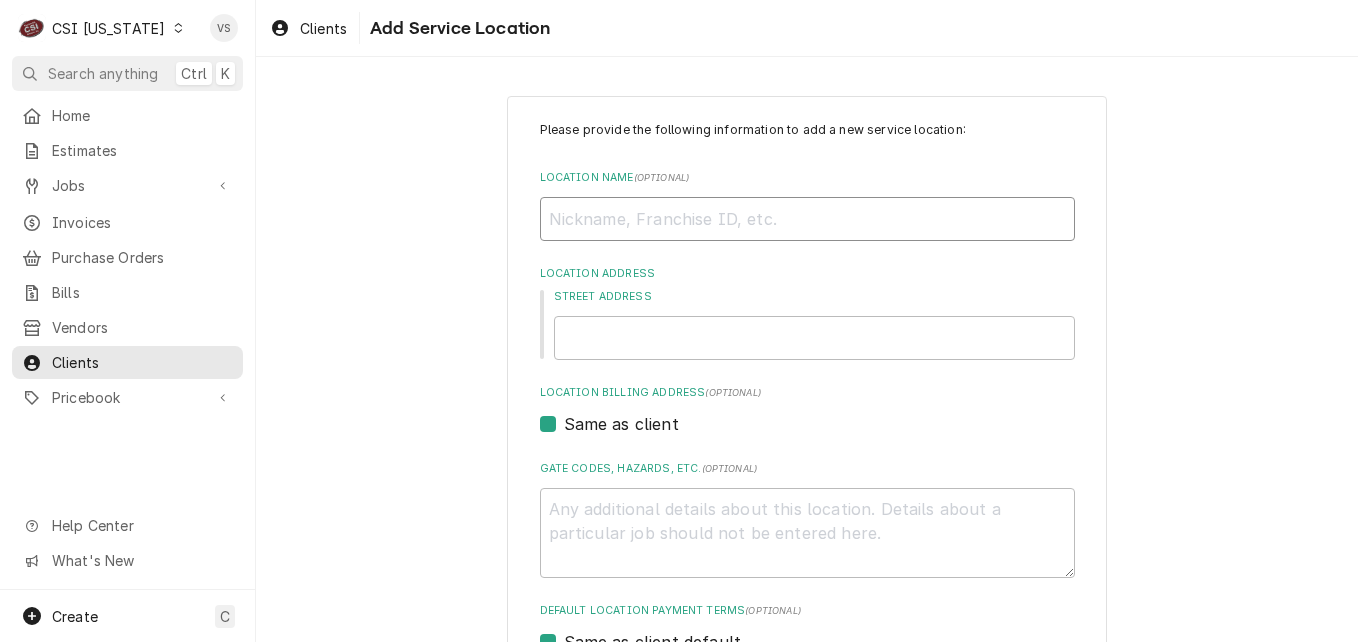 type on "x" 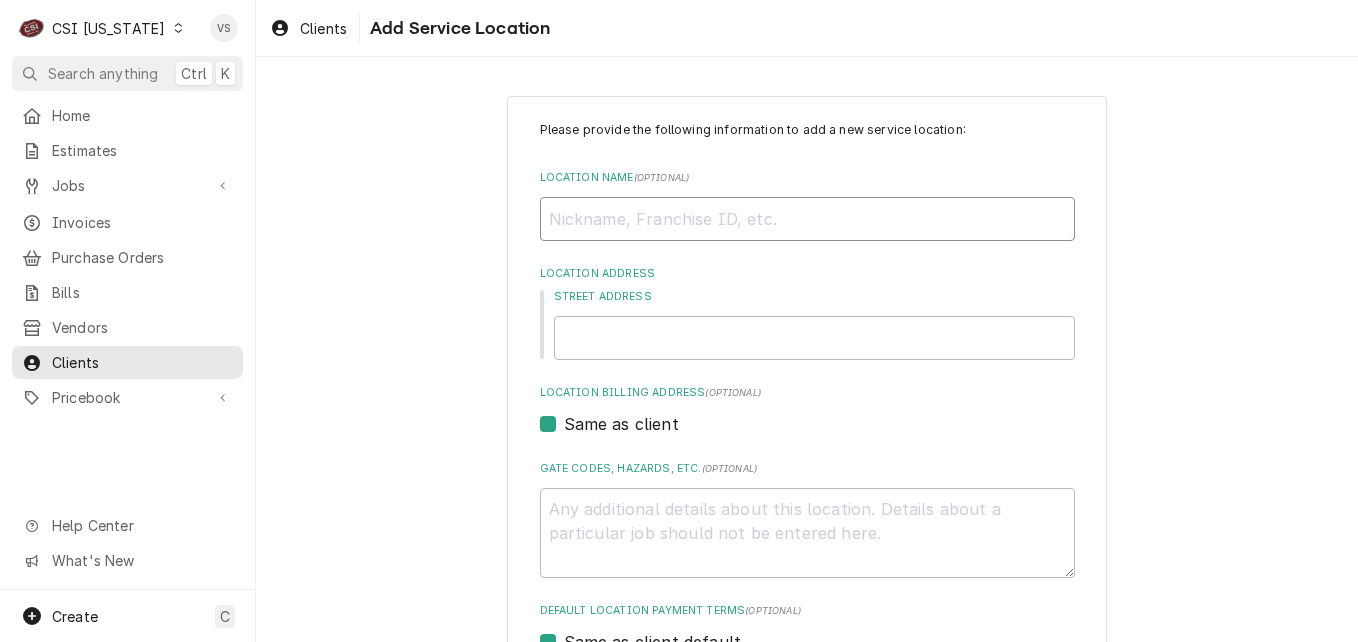 type on "m" 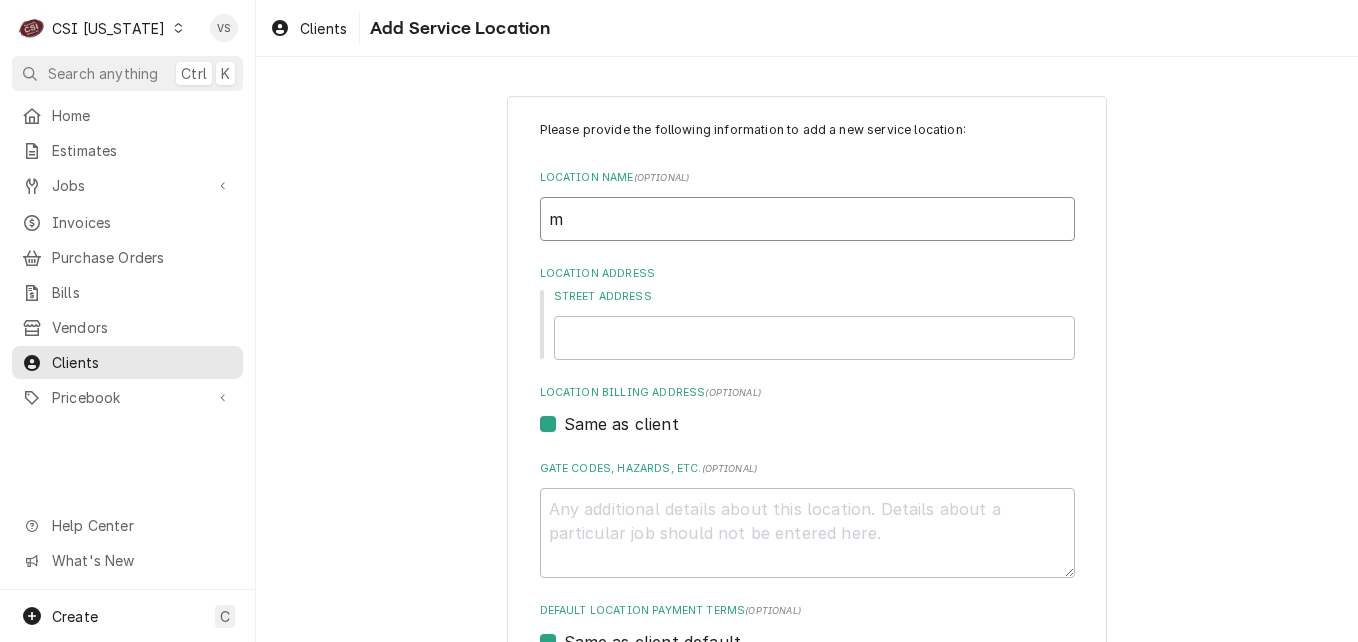 type on "x" 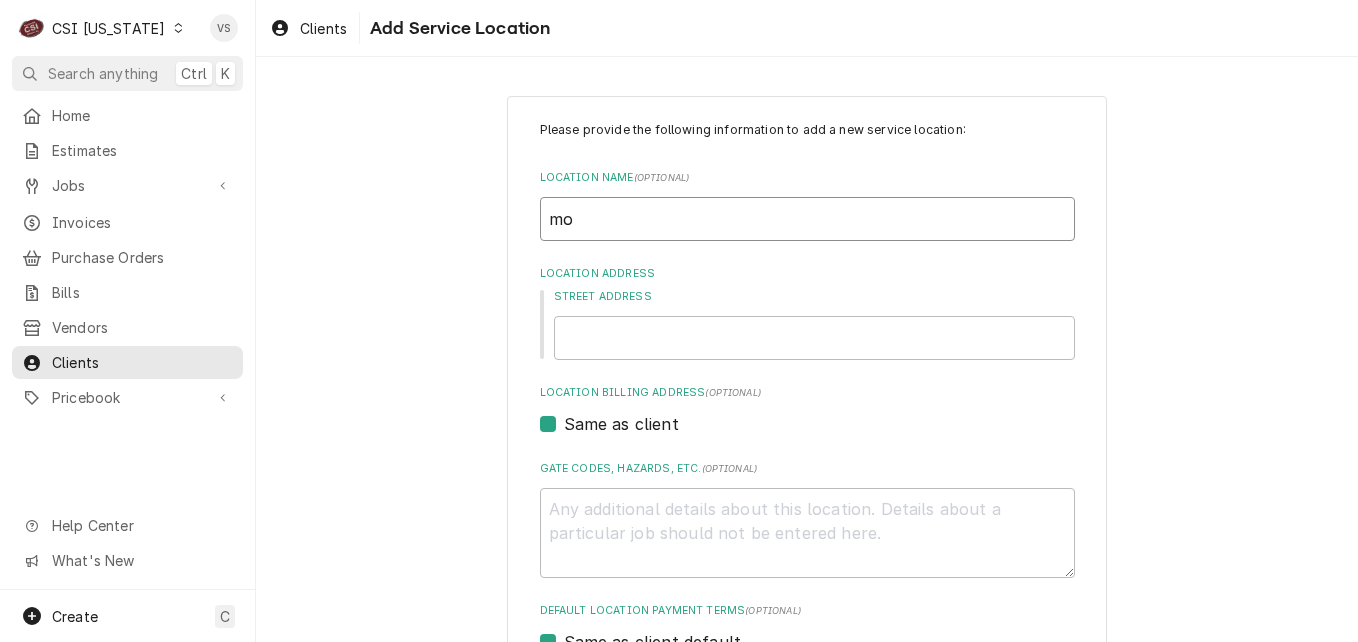 type on "x" 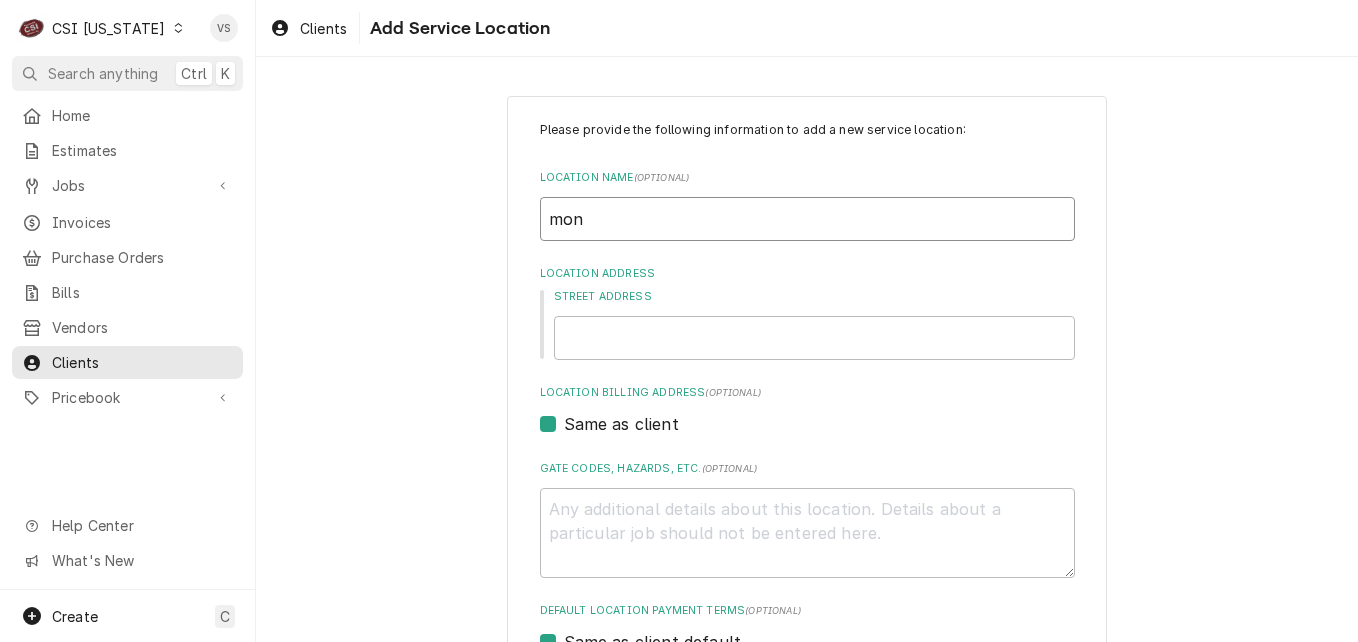 type on "x" 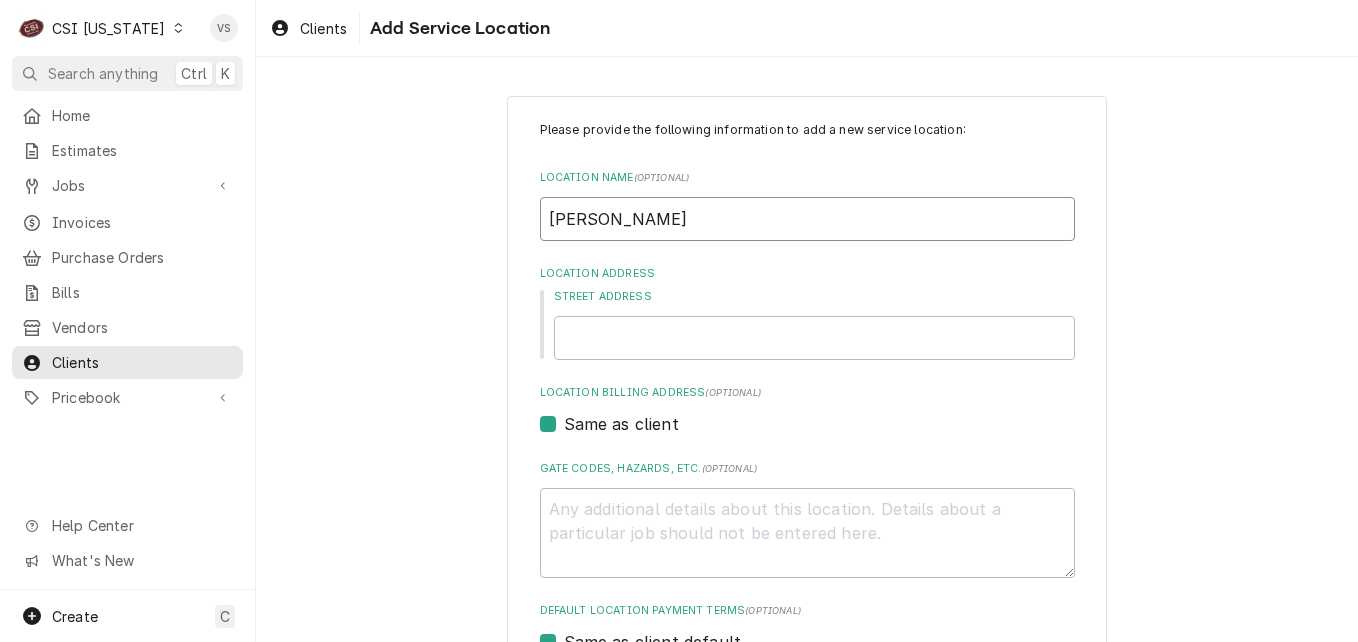 type on "x" 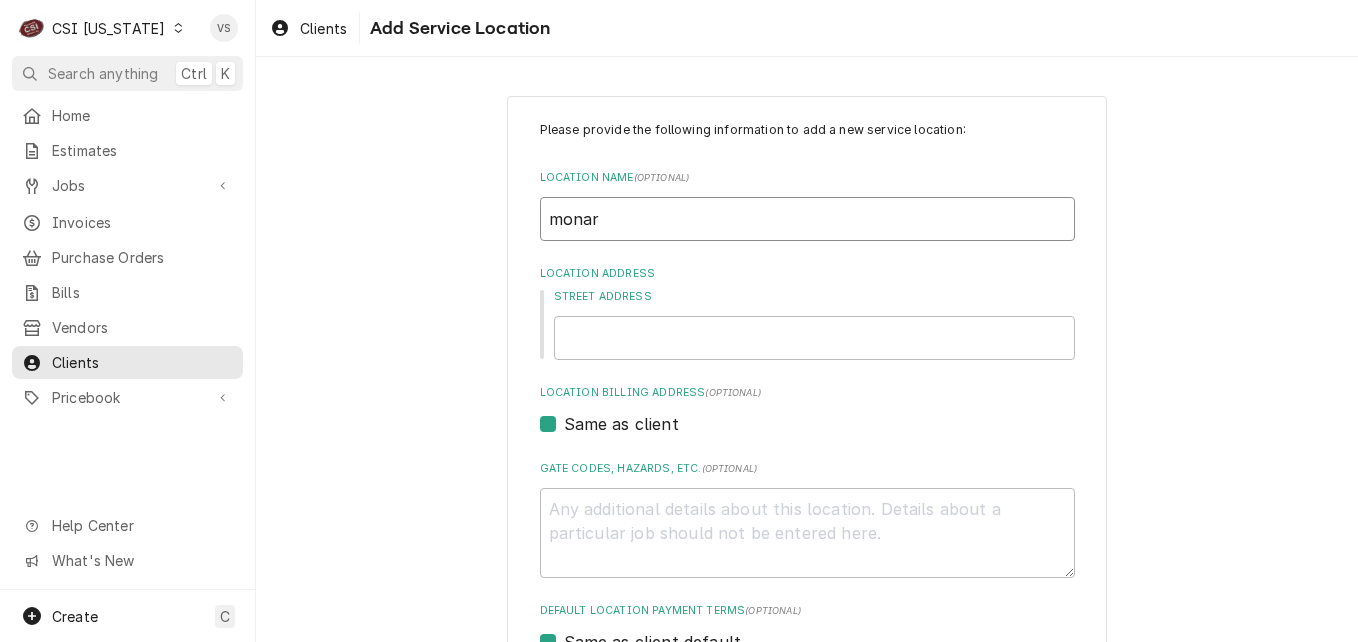 type on "x" 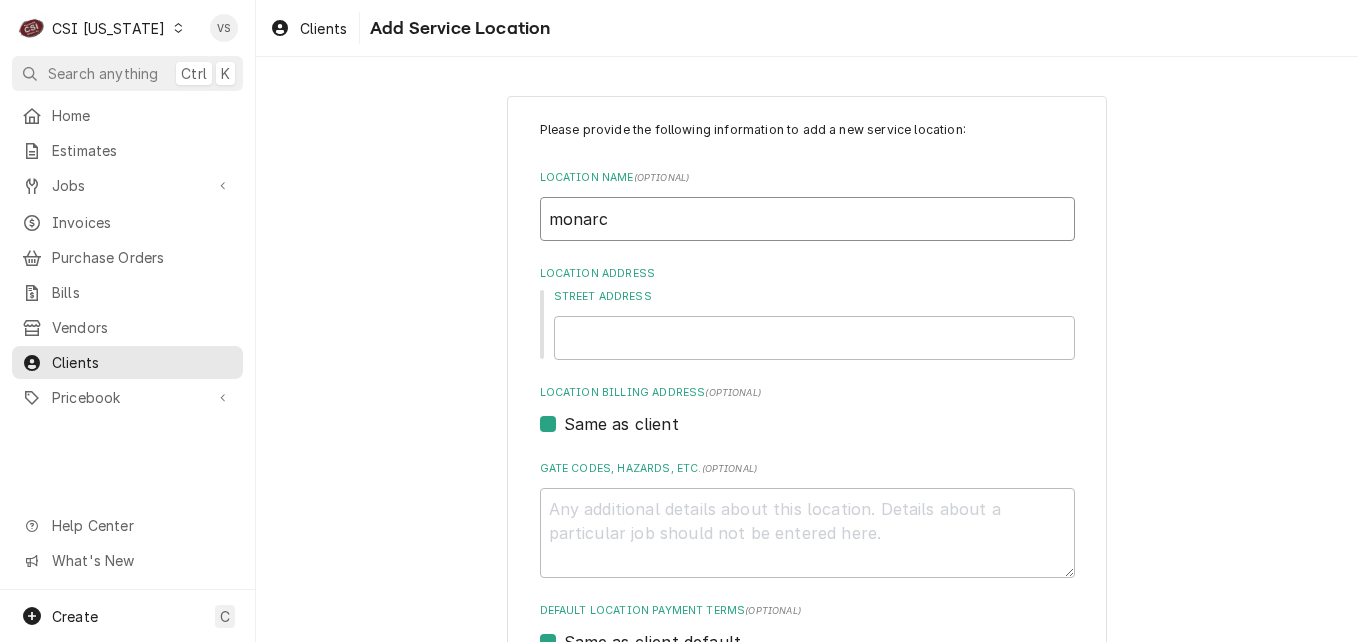 type on "x" 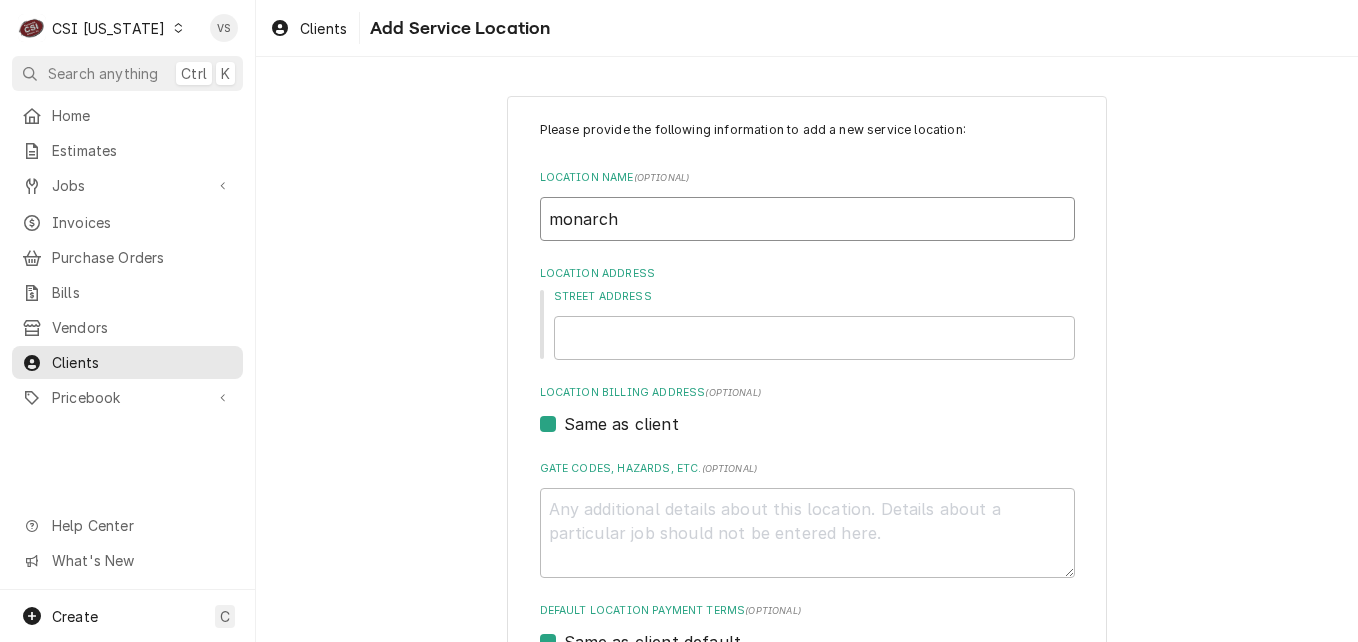 type on "x" 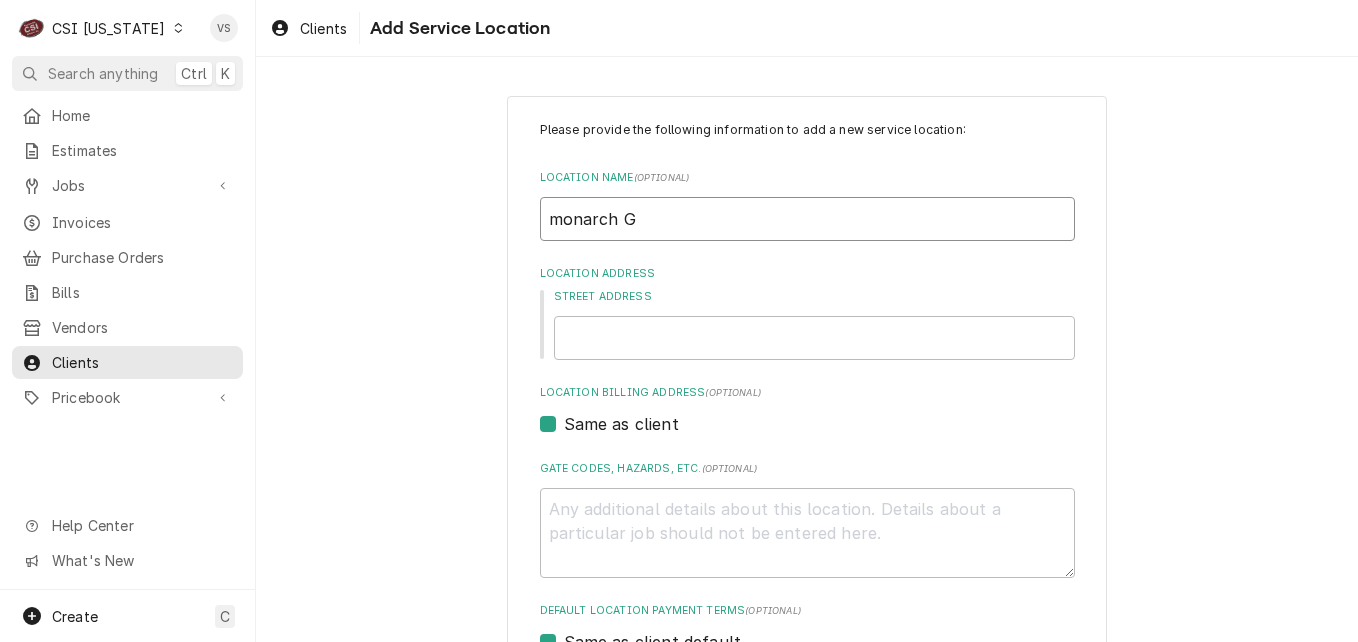 type on "x" 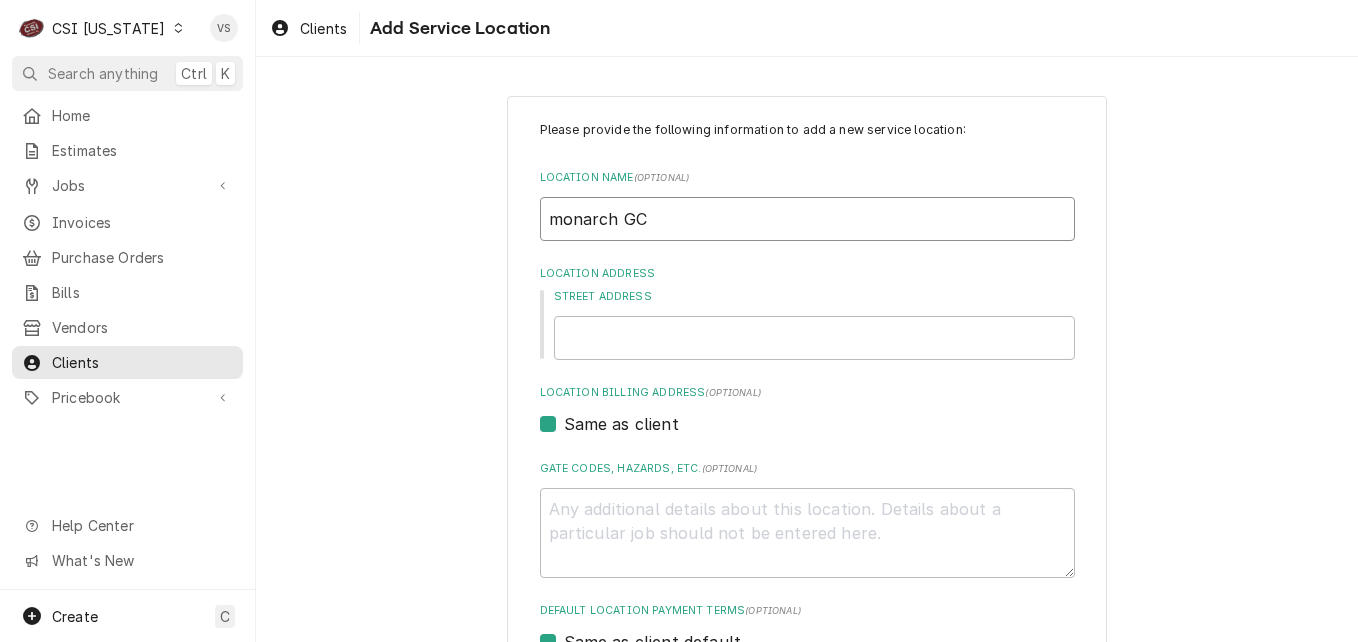 type on "monarch GC" 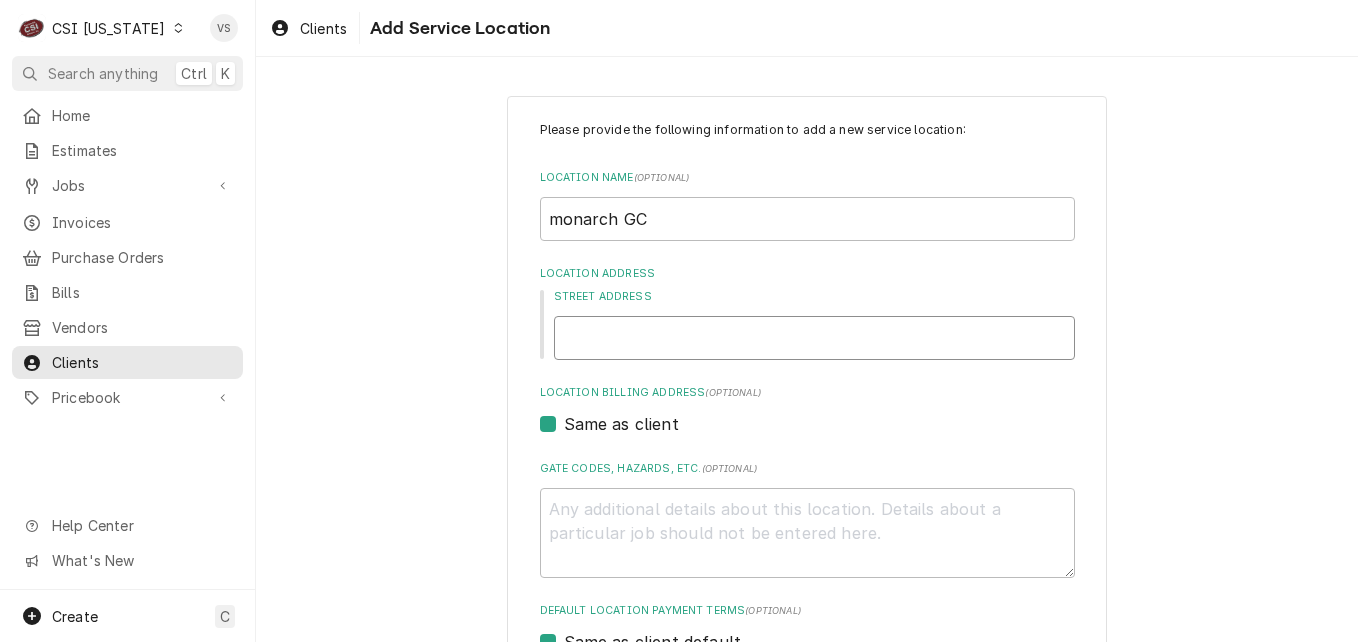 type on "x" 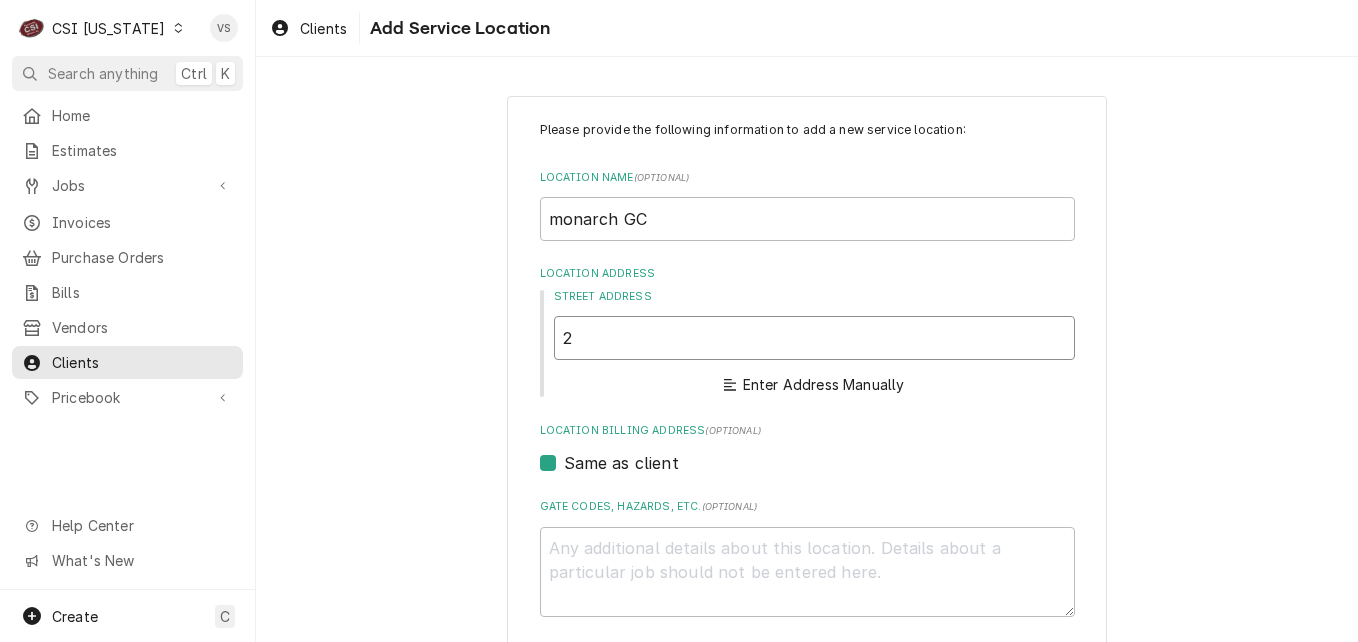 type on "x" 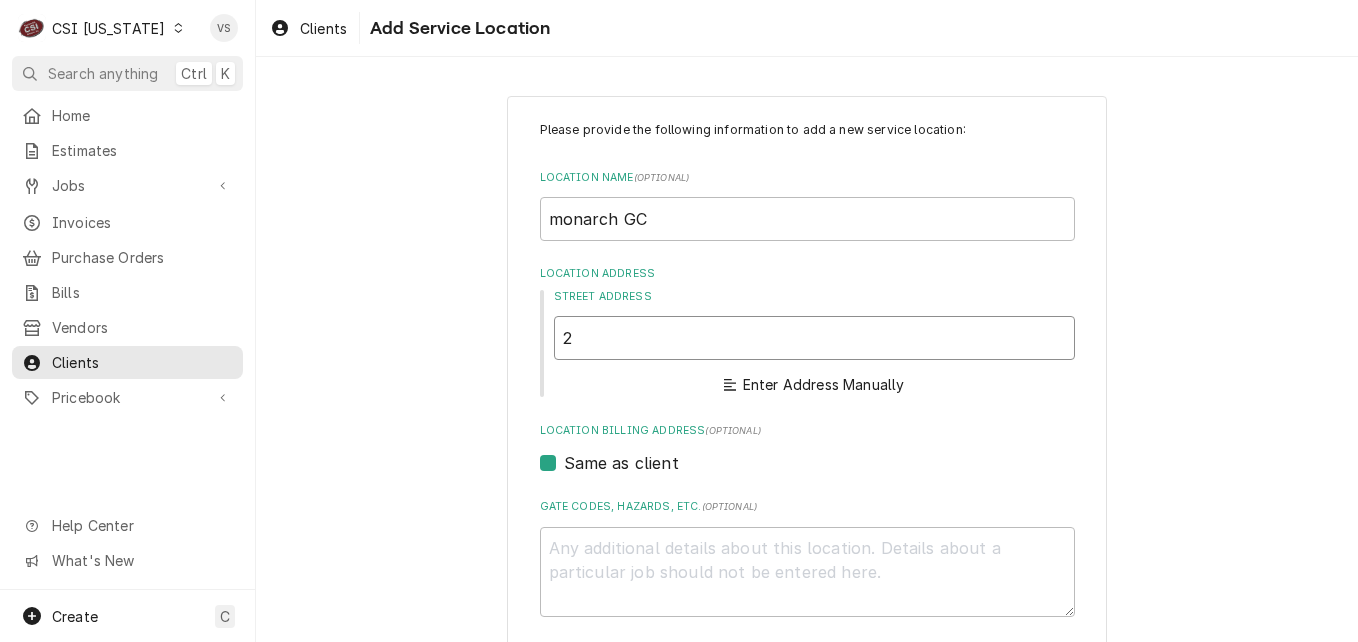 type on "24" 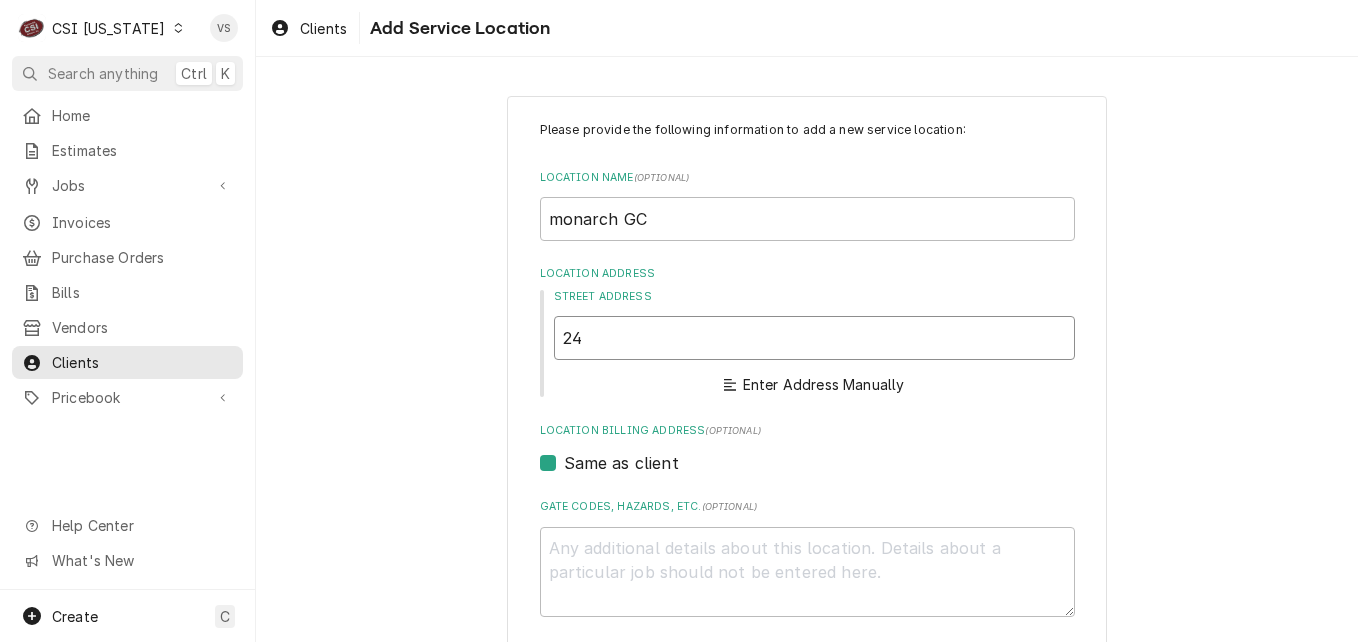 type on "x" 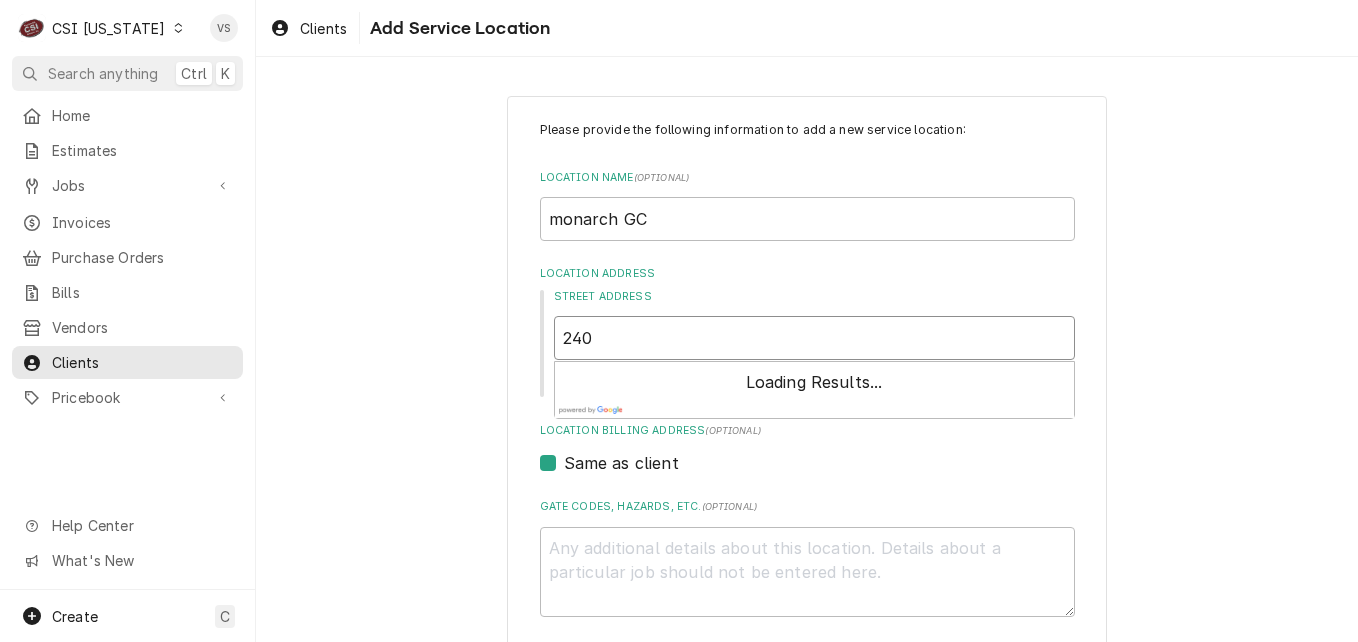 type on "x" 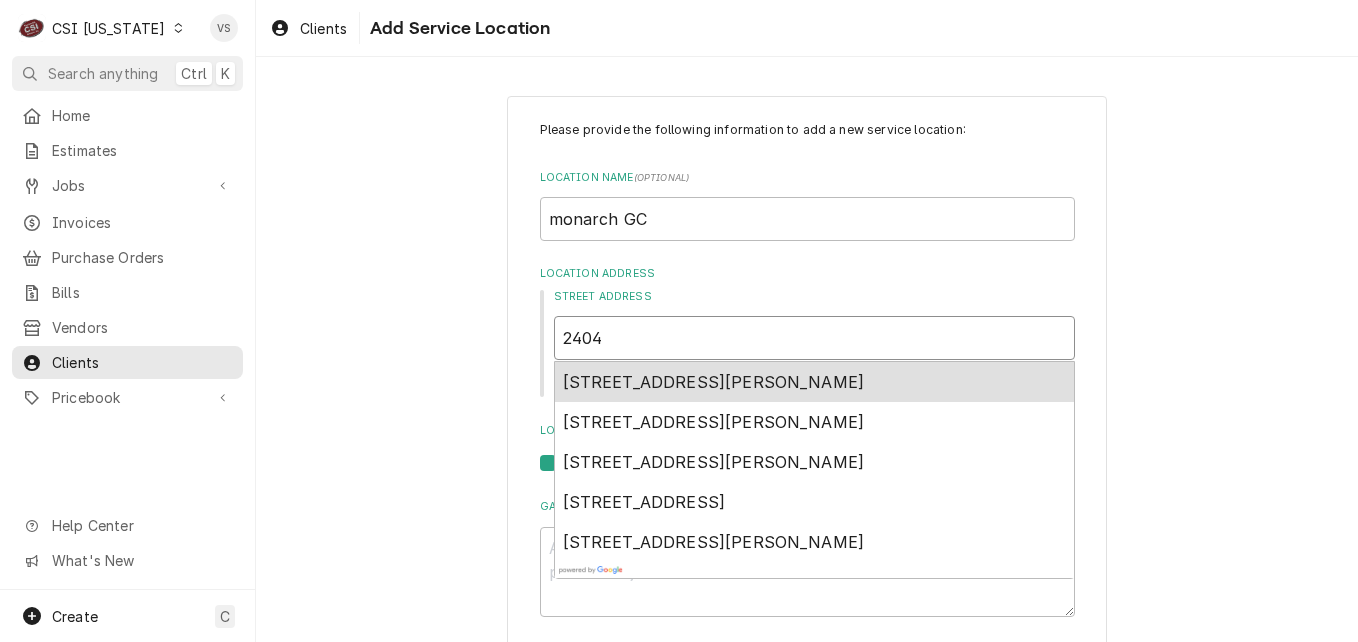 type on "x" 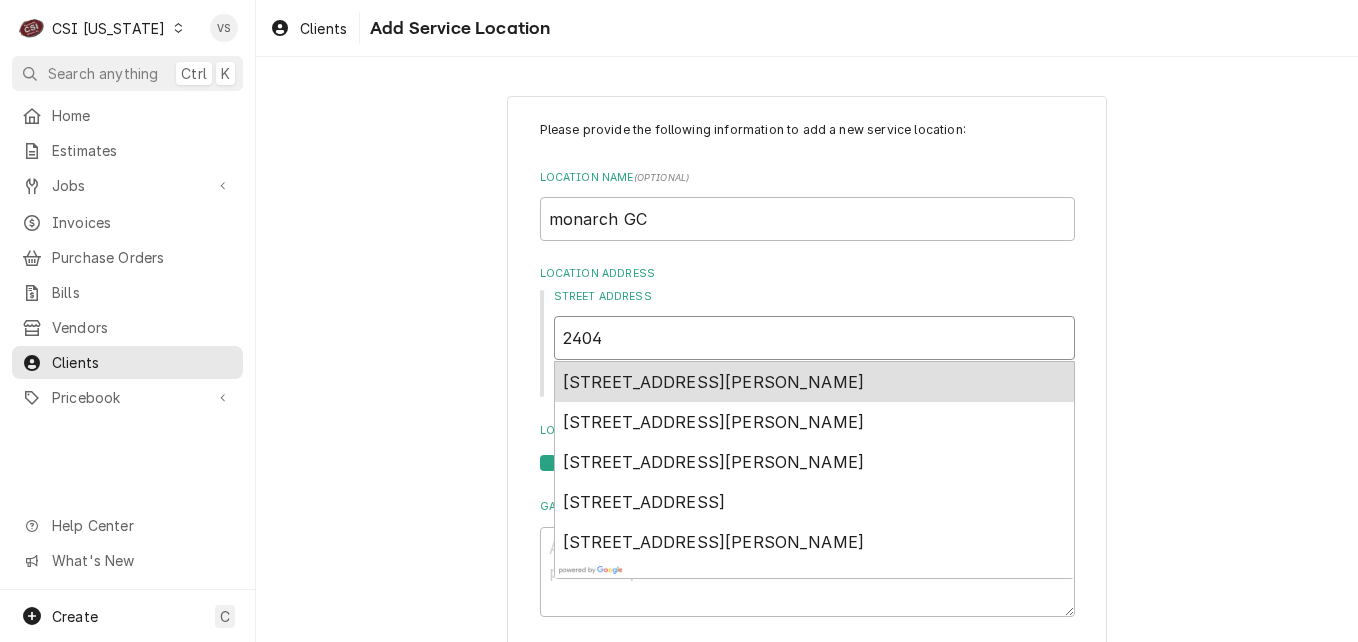type on "2404" 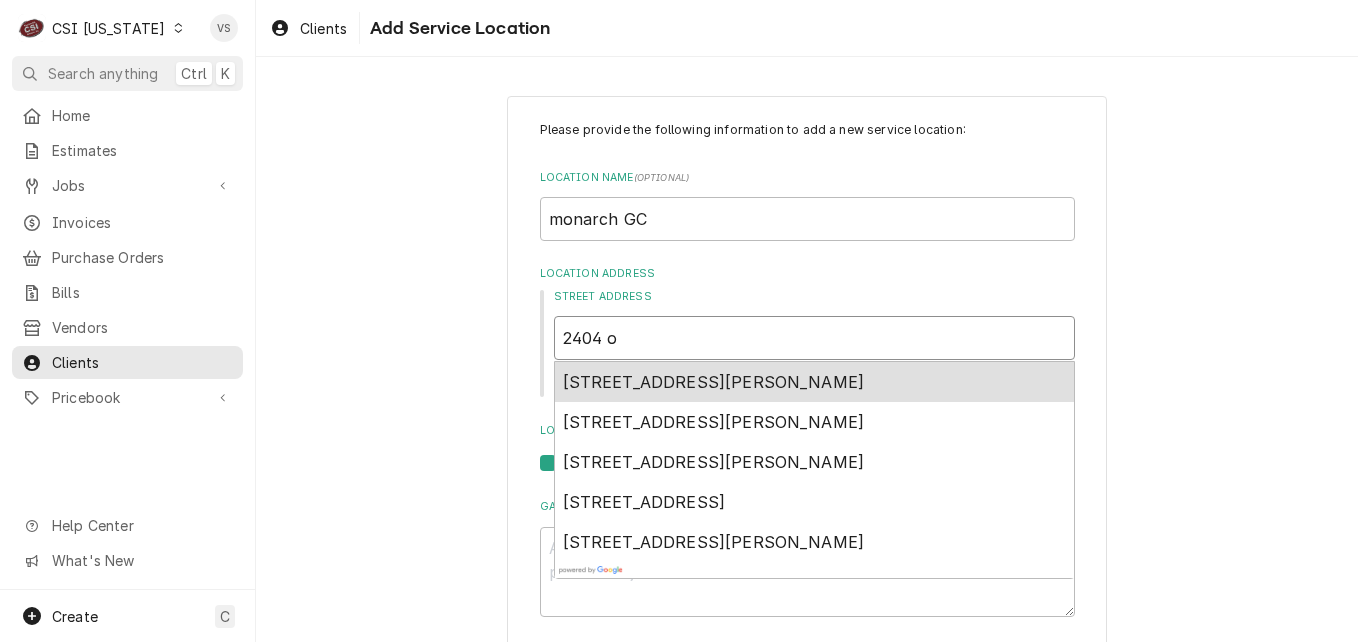 type on "x" 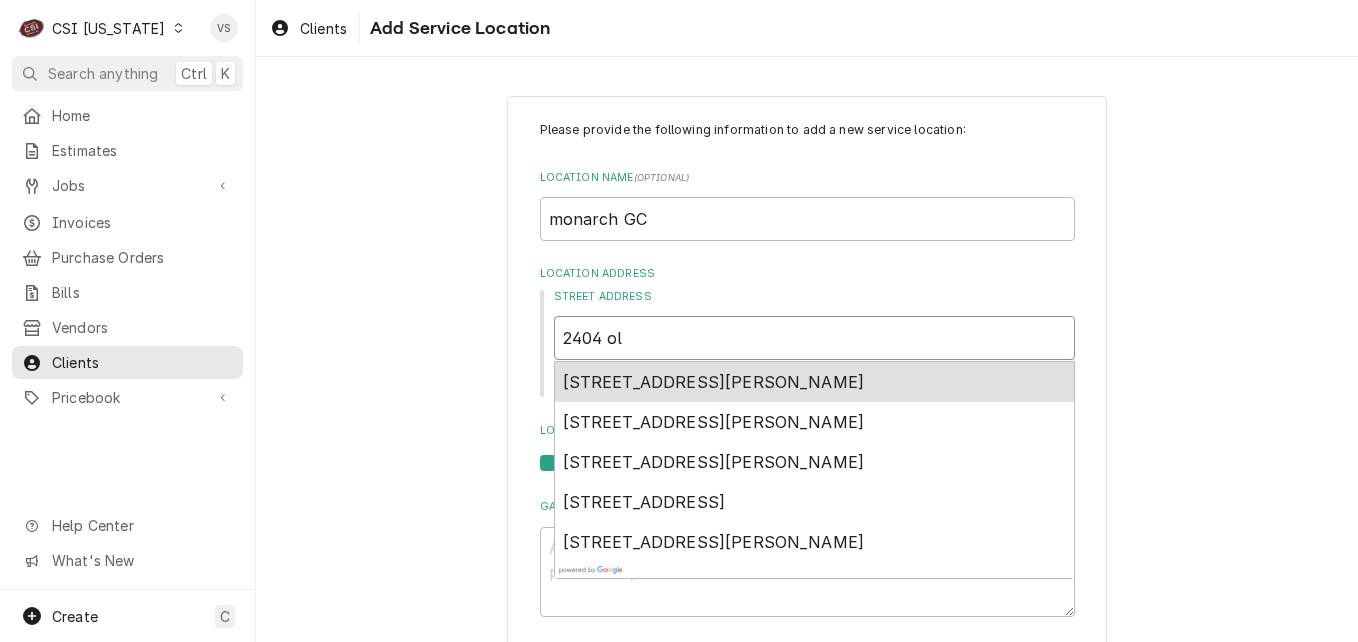 type on "x" 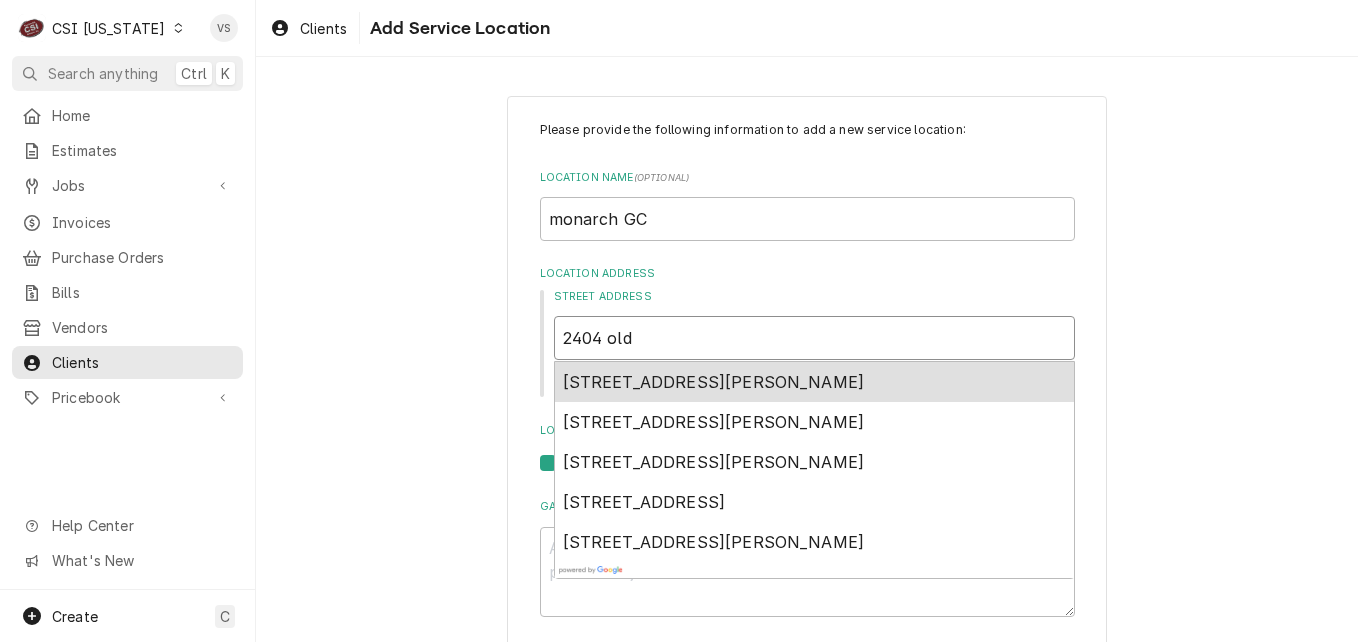 type on "x" 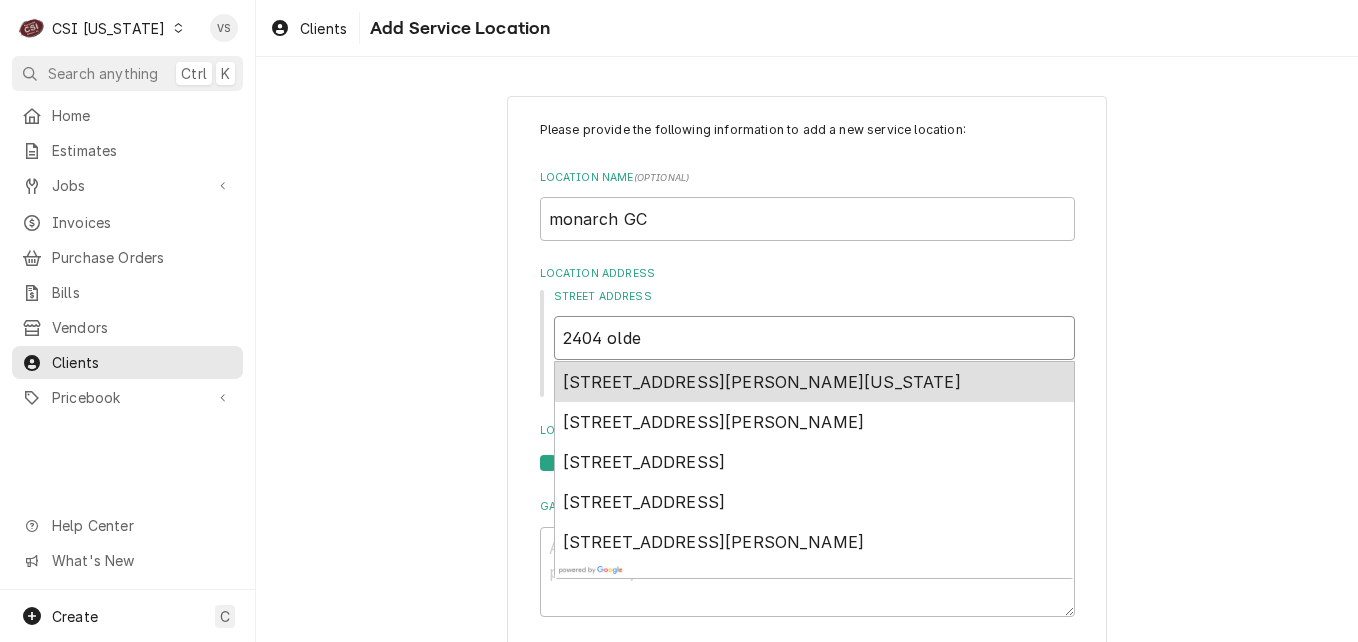 type on "x" 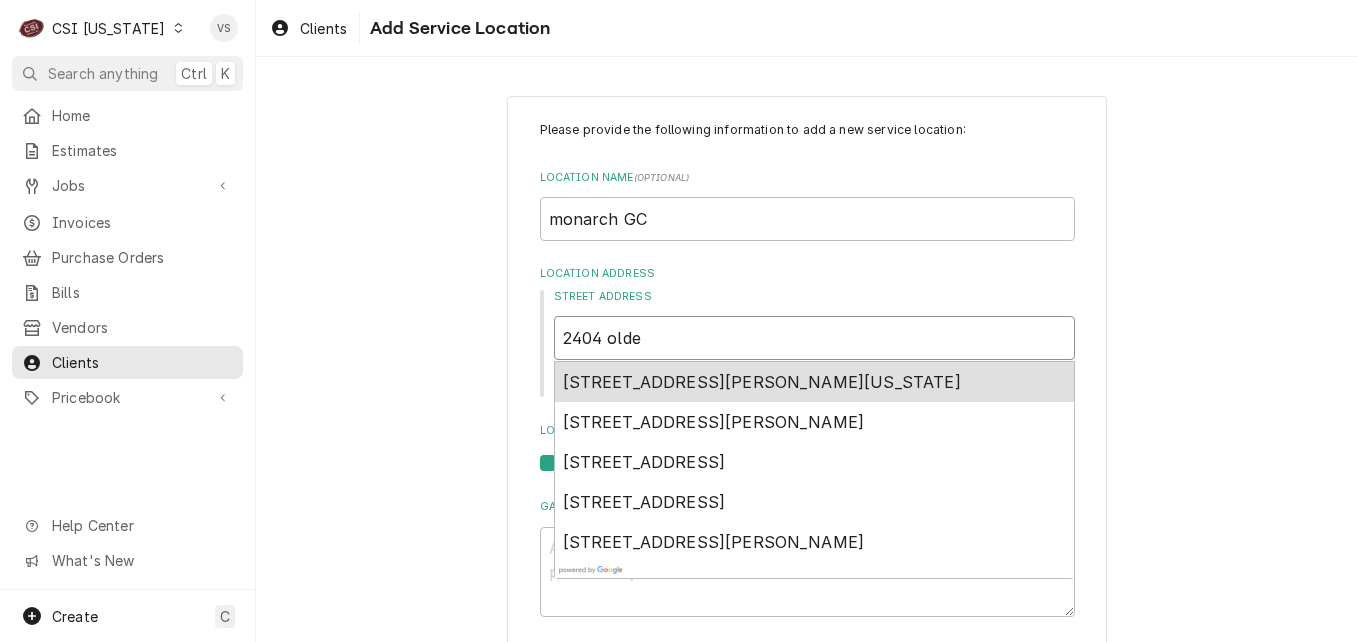 type on "2404 olde" 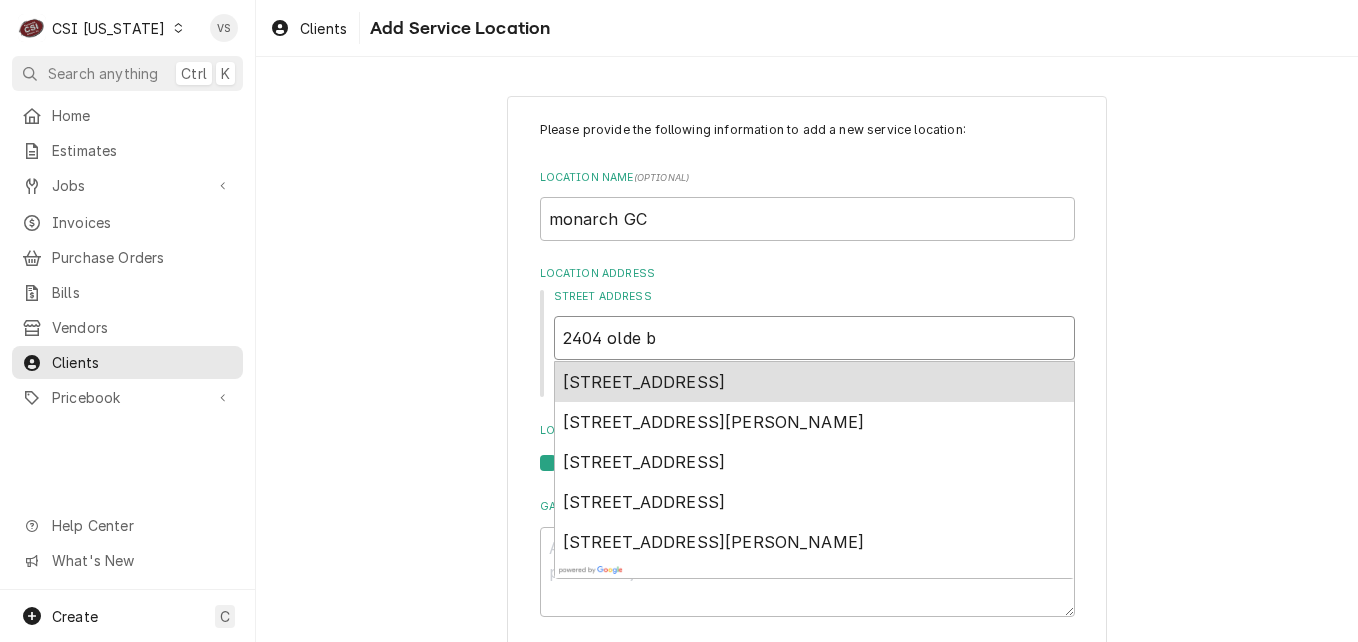 type on "x" 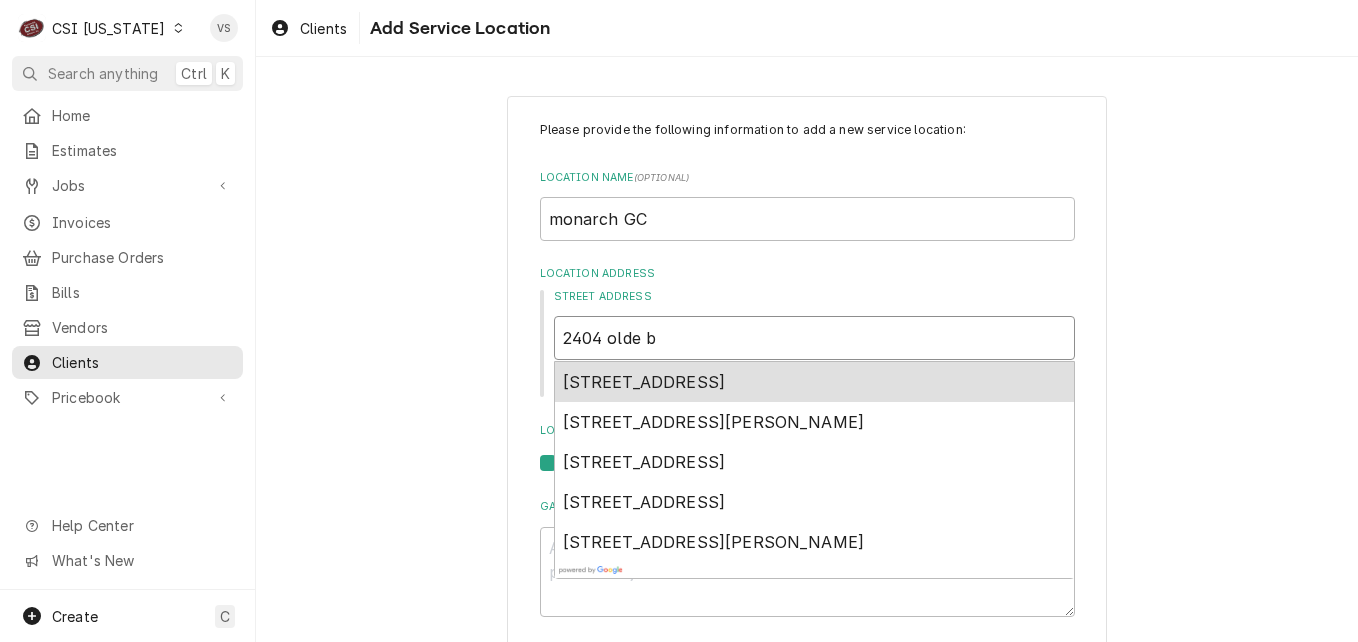 type on "2404 olde br" 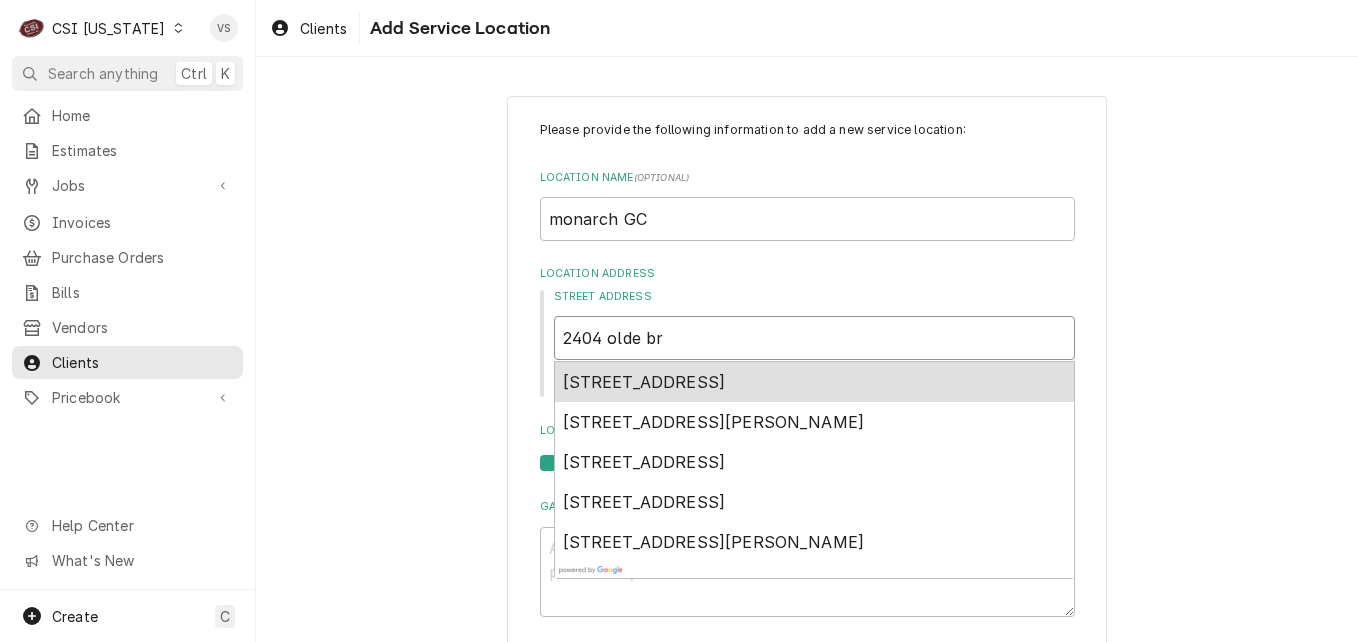 type on "x" 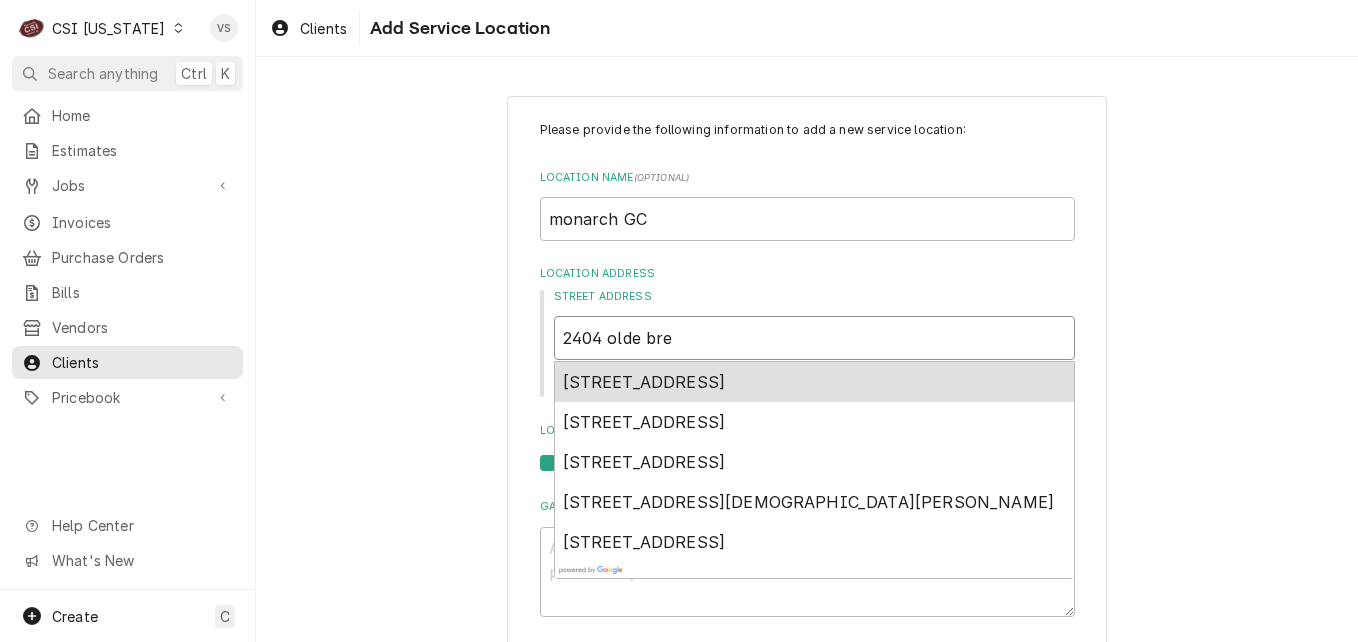 type on "x" 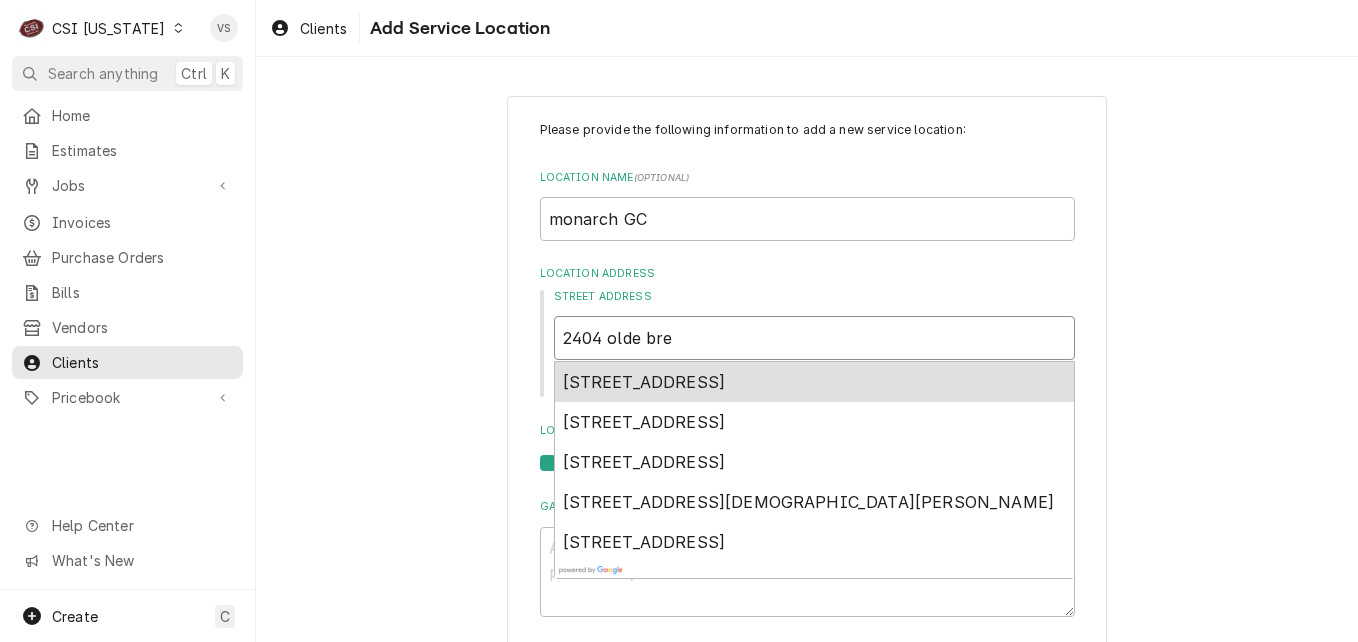 type on "2404 olde br" 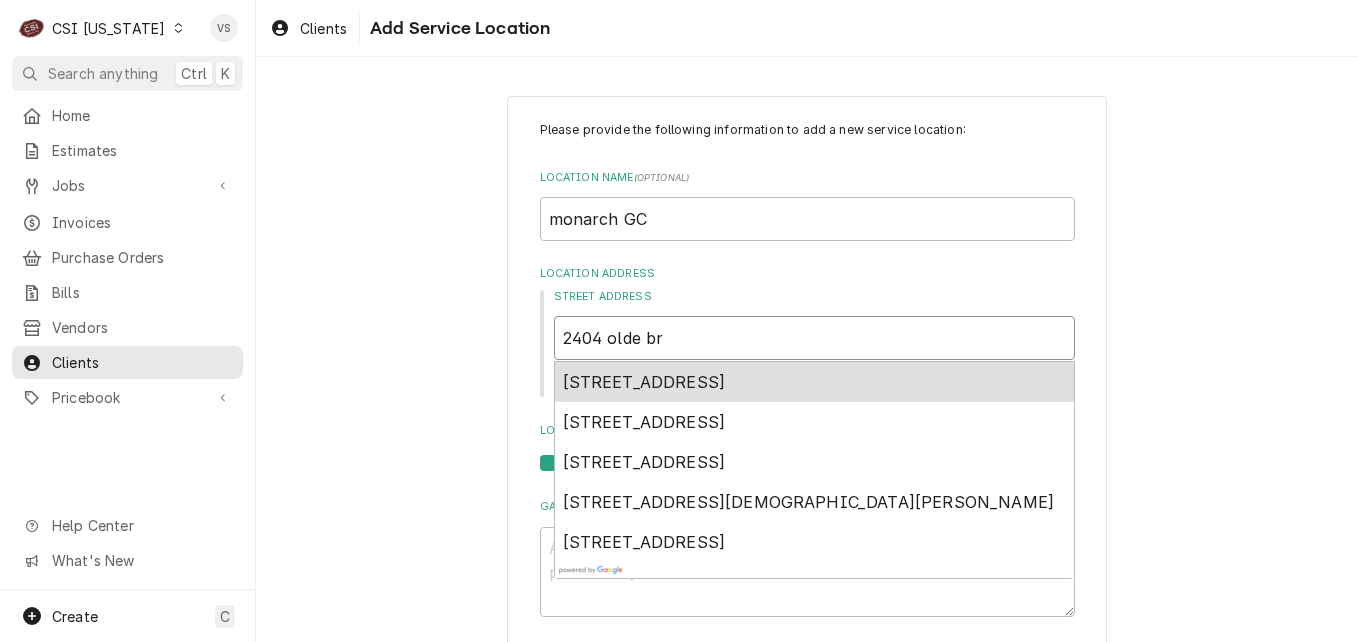 type on "x" 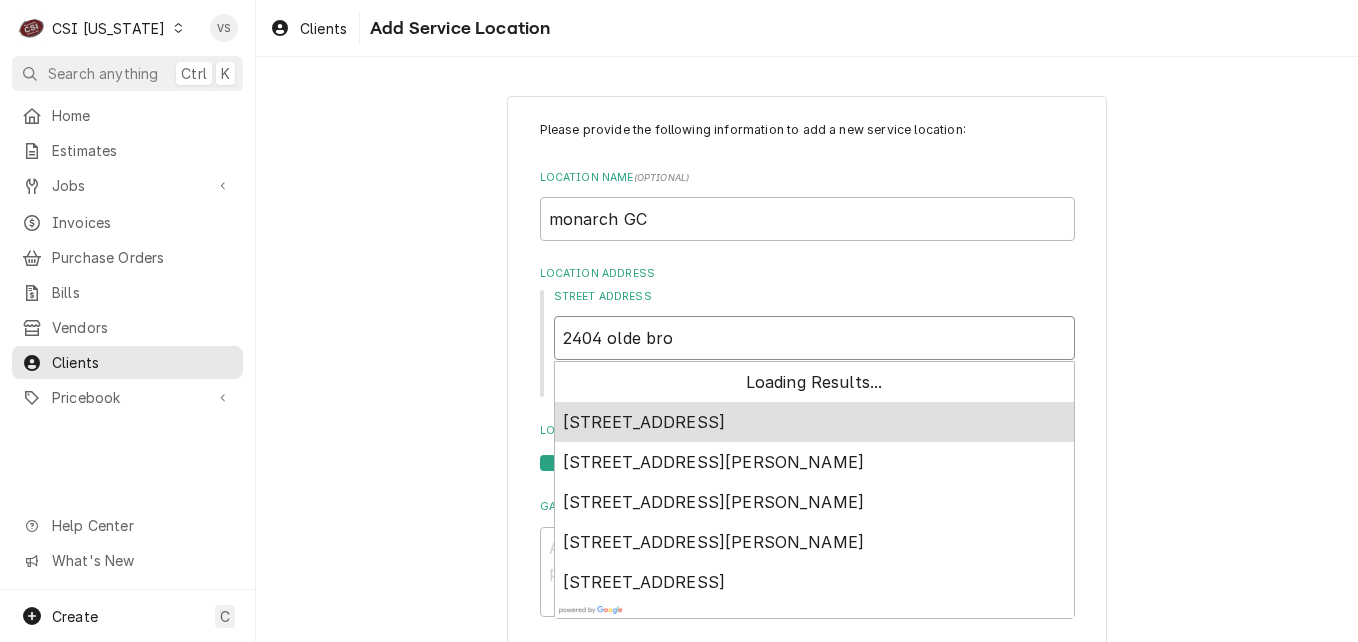 type on "x" 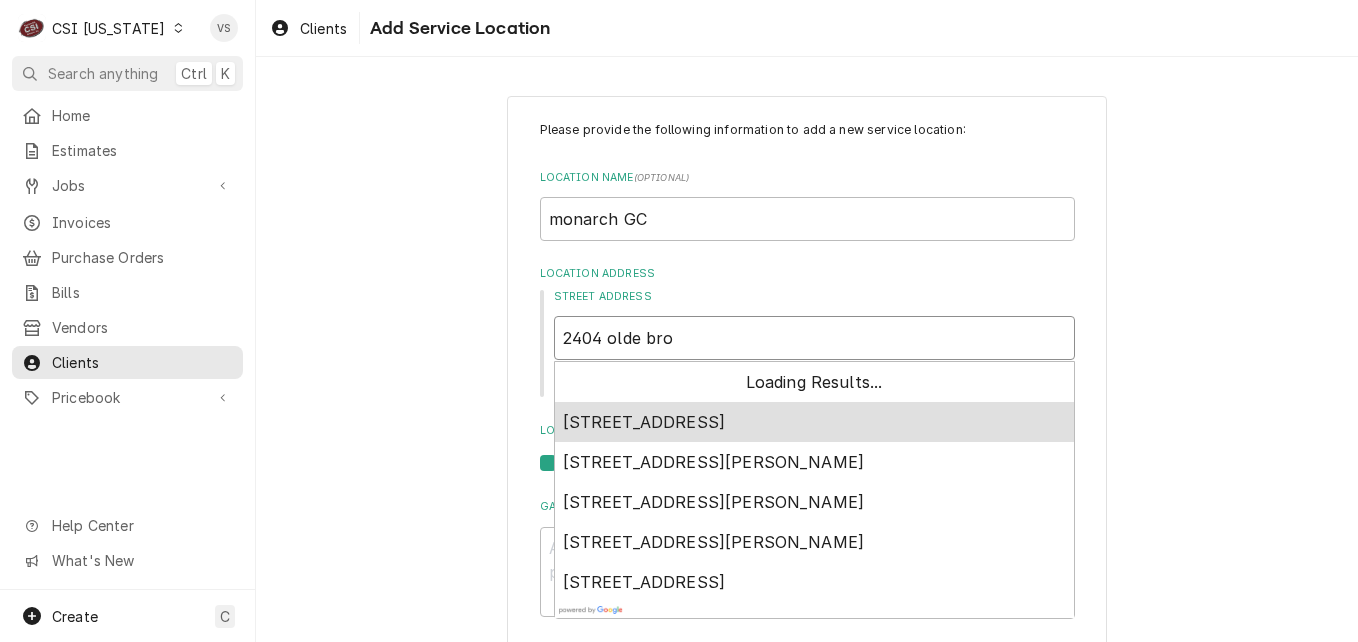 type on "2404 olde brod" 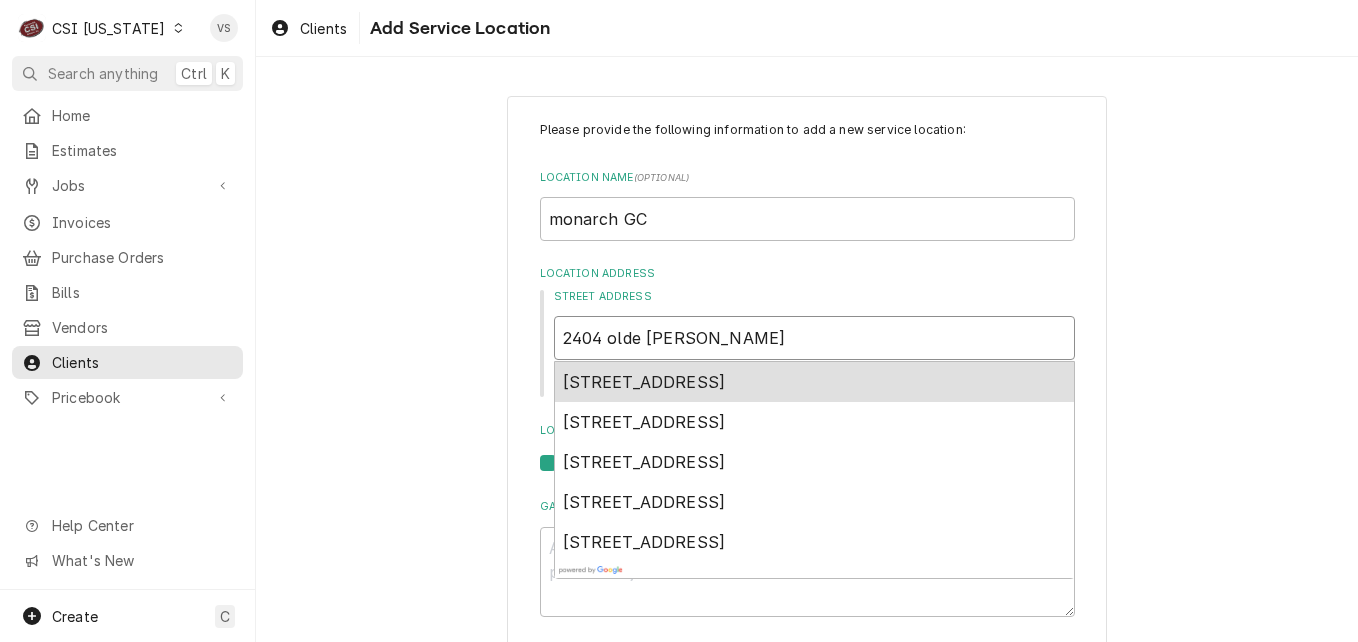 type on "x" 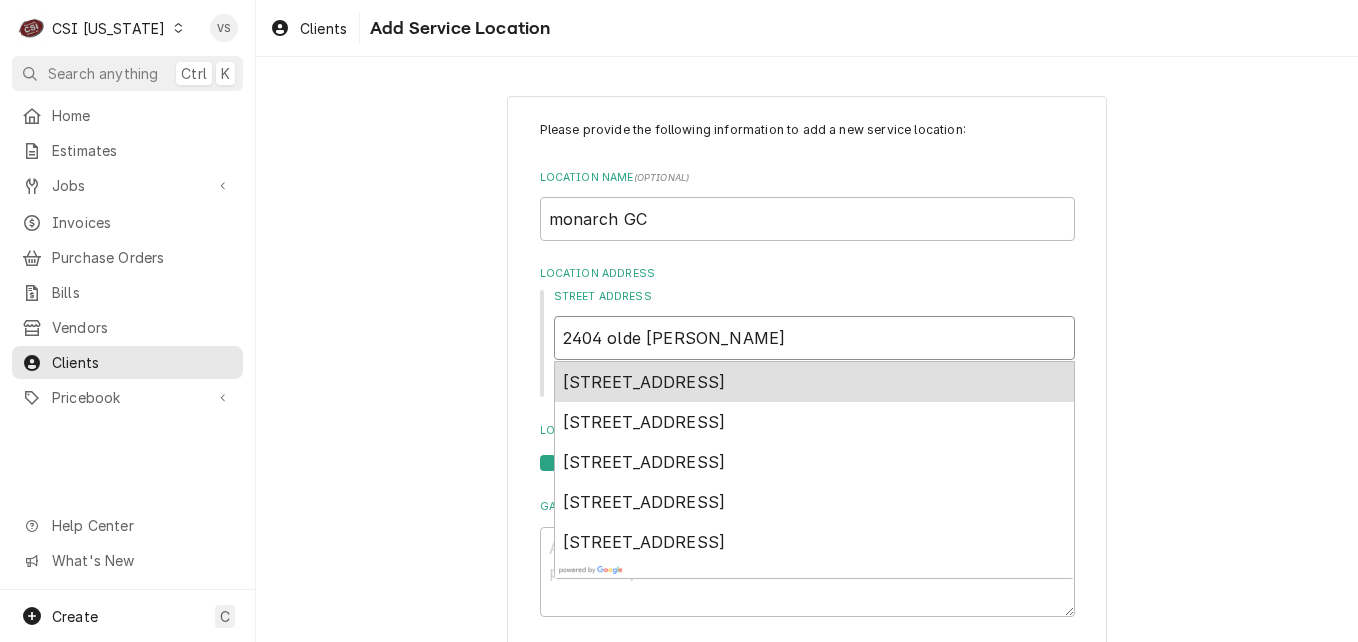 type on "2404 olde bro" 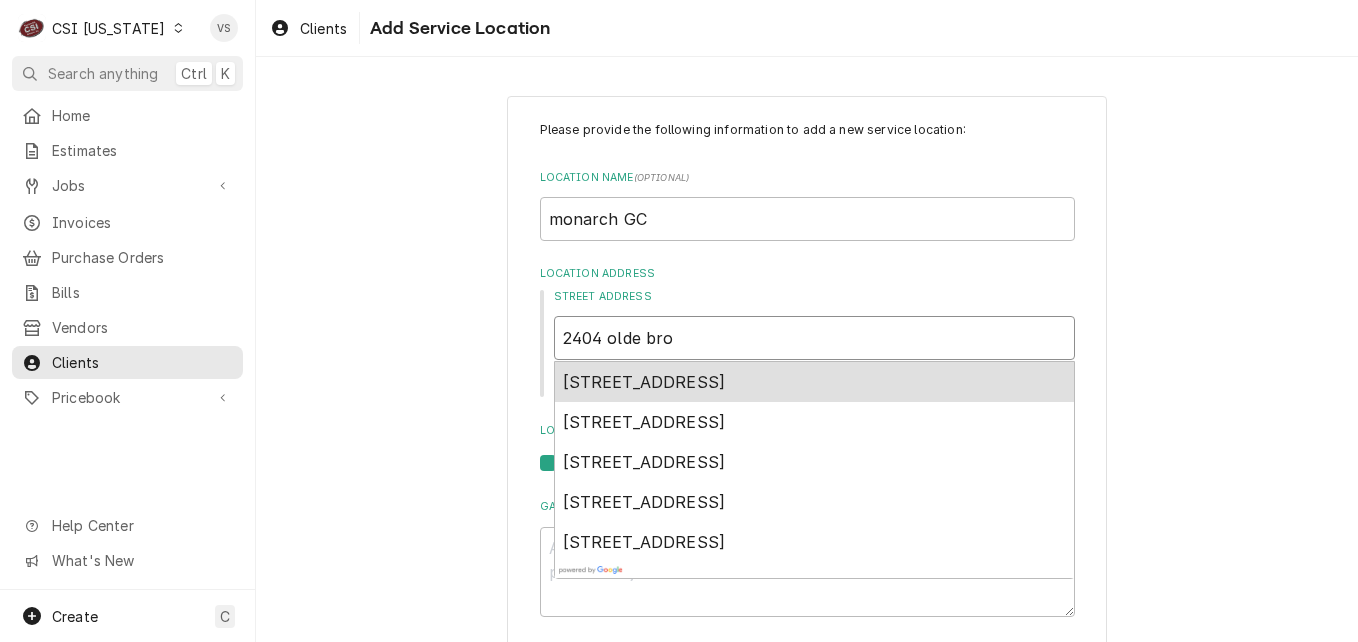 type on "x" 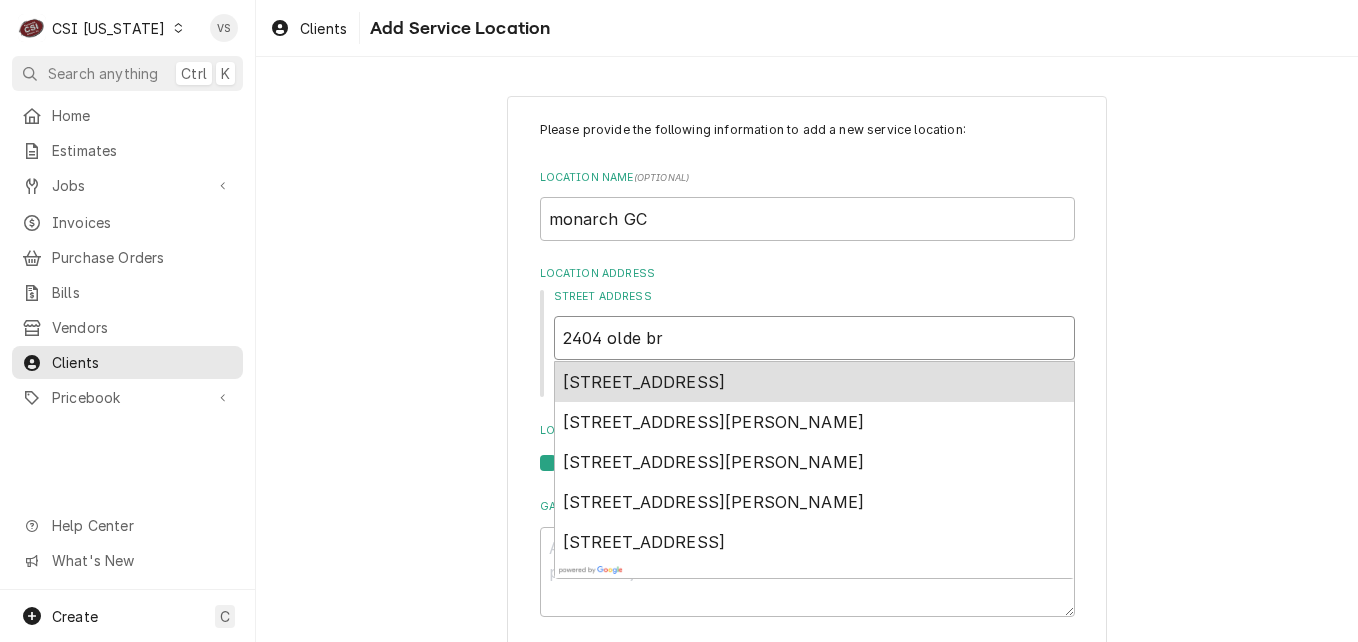 type on "x" 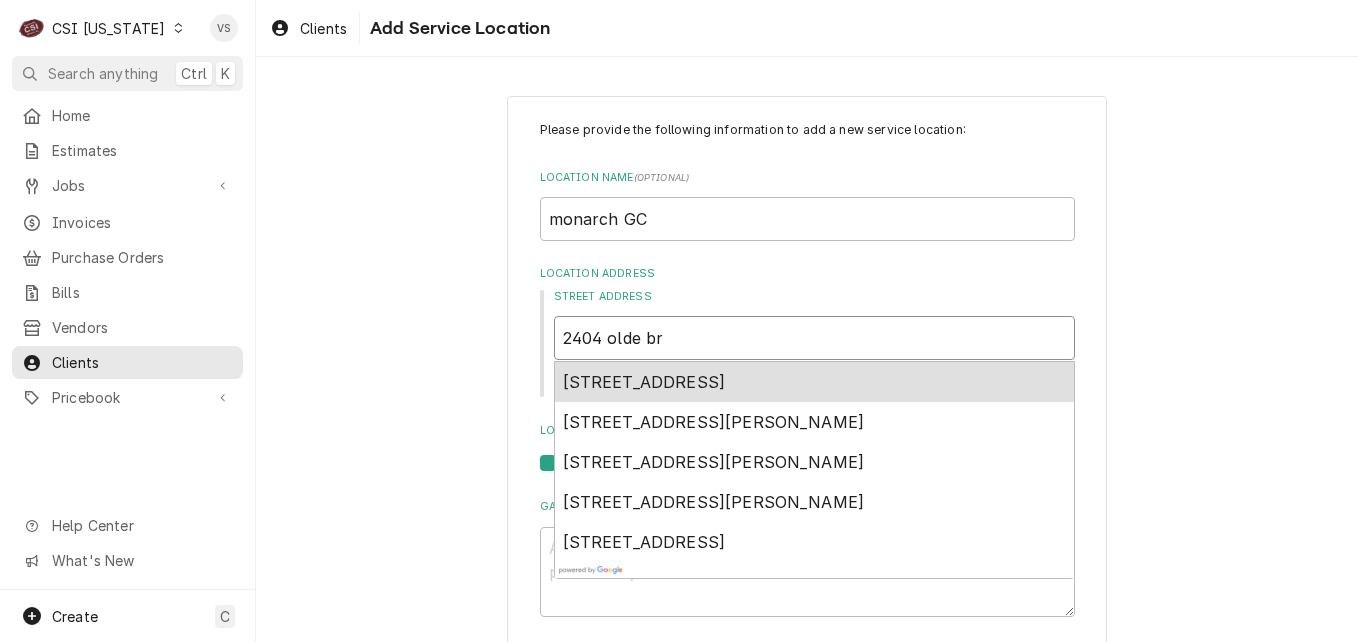type on "2404 olde bri" 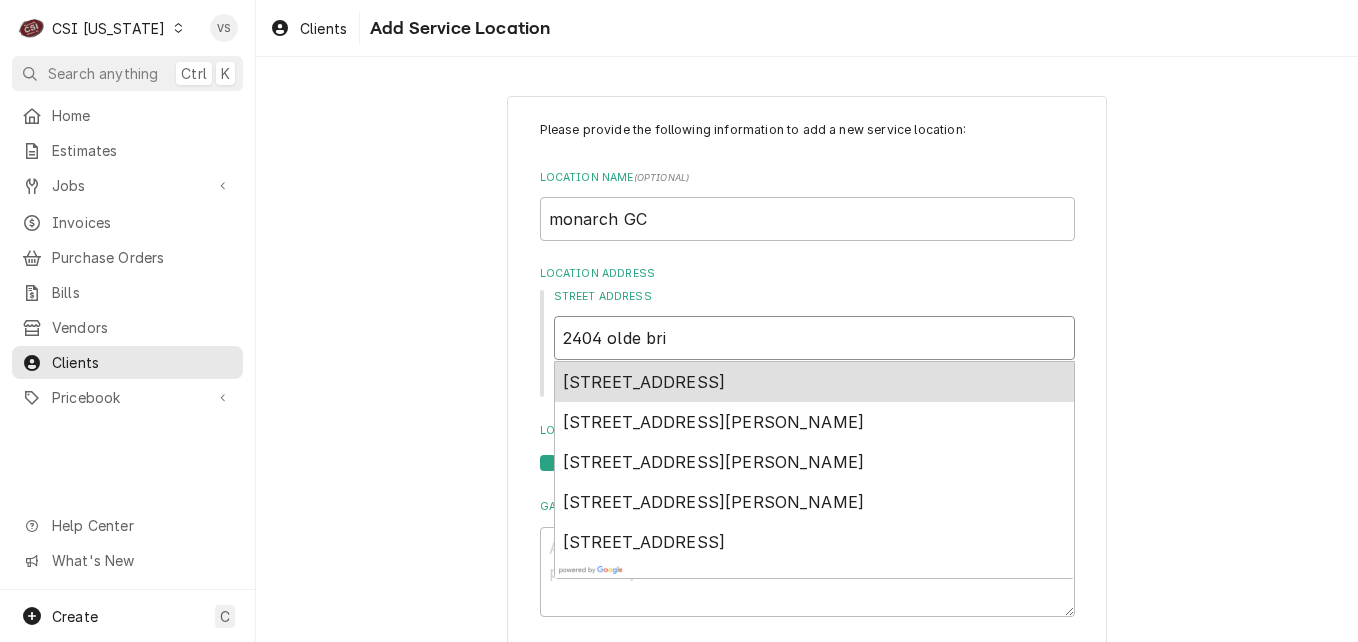 type on "x" 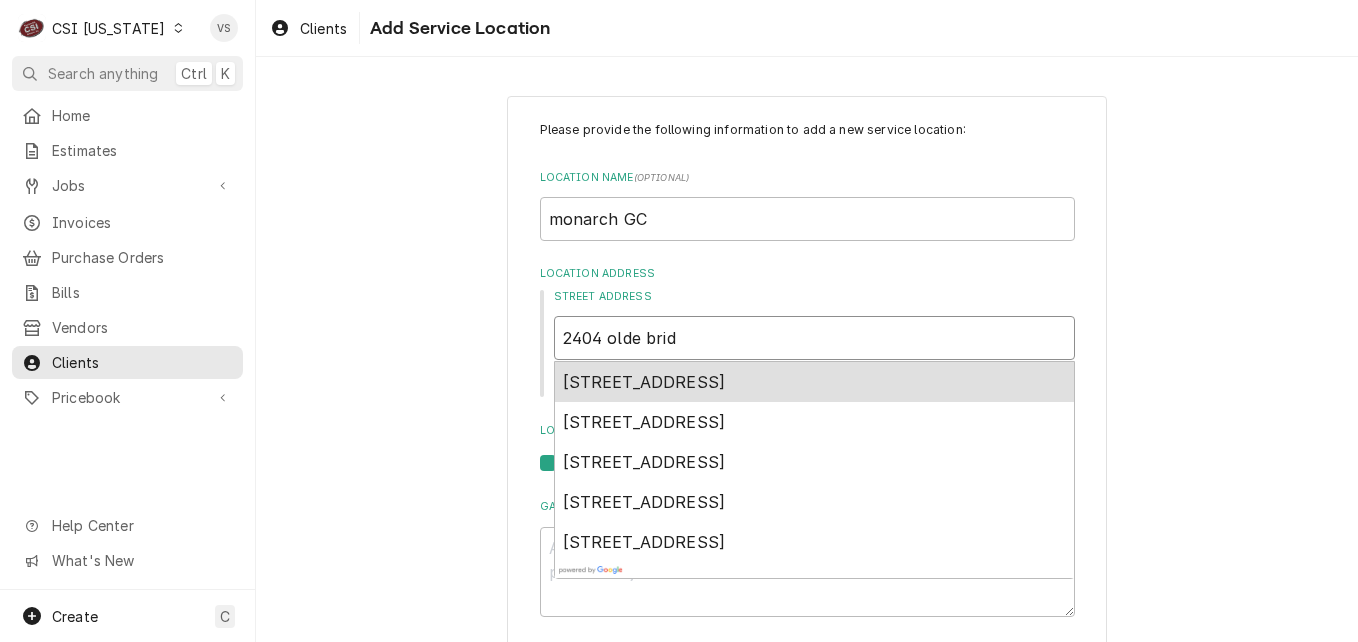 click on "2404 Olde Bridge Lane, Lexington, KY, USA" at bounding box center [644, 382] 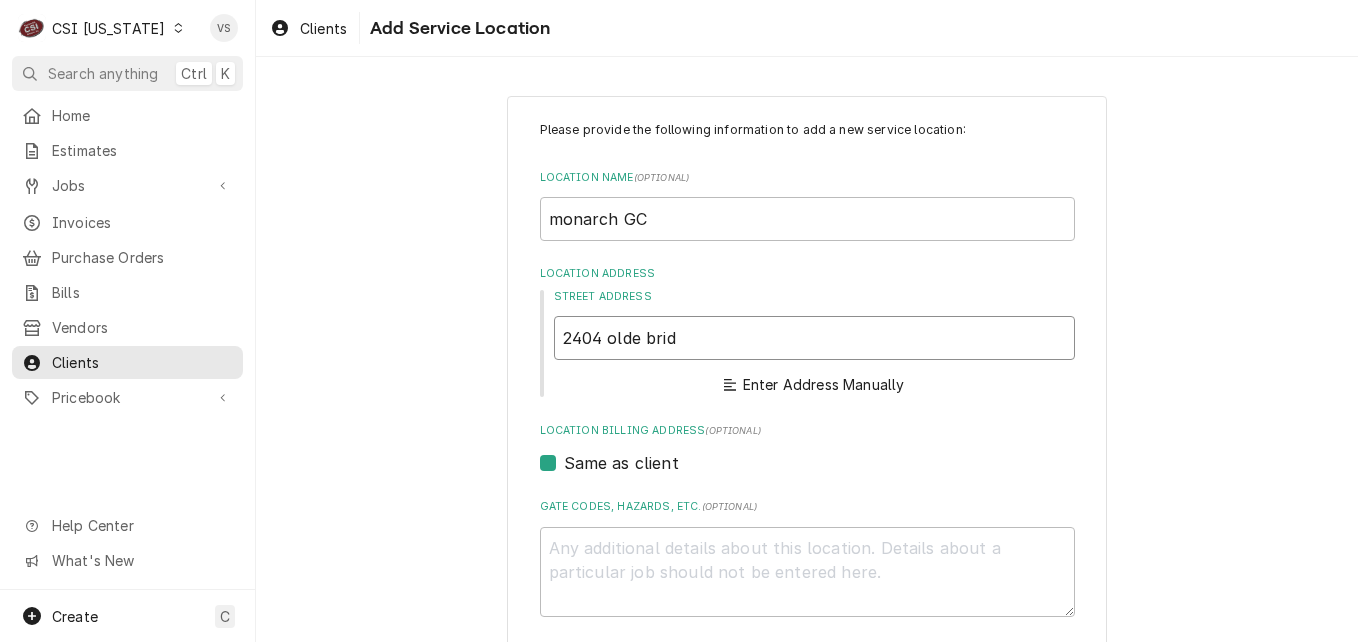 type on "x" 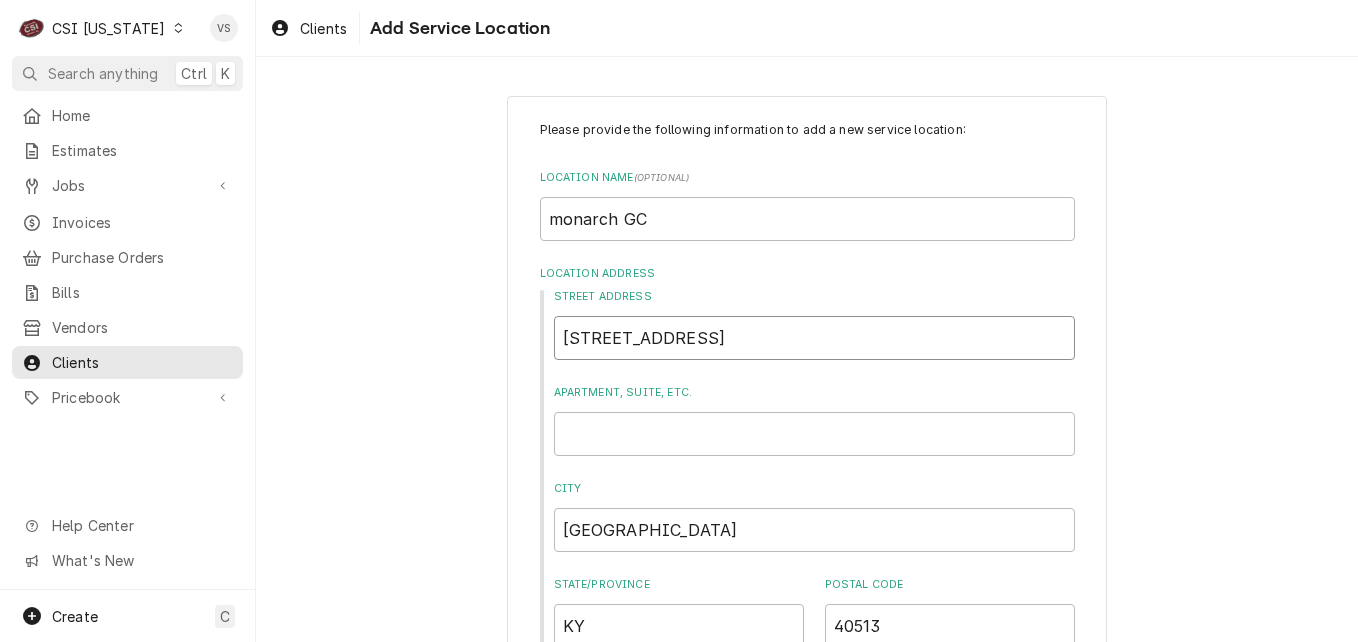 scroll, scrollTop: 588, scrollLeft: 0, axis: vertical 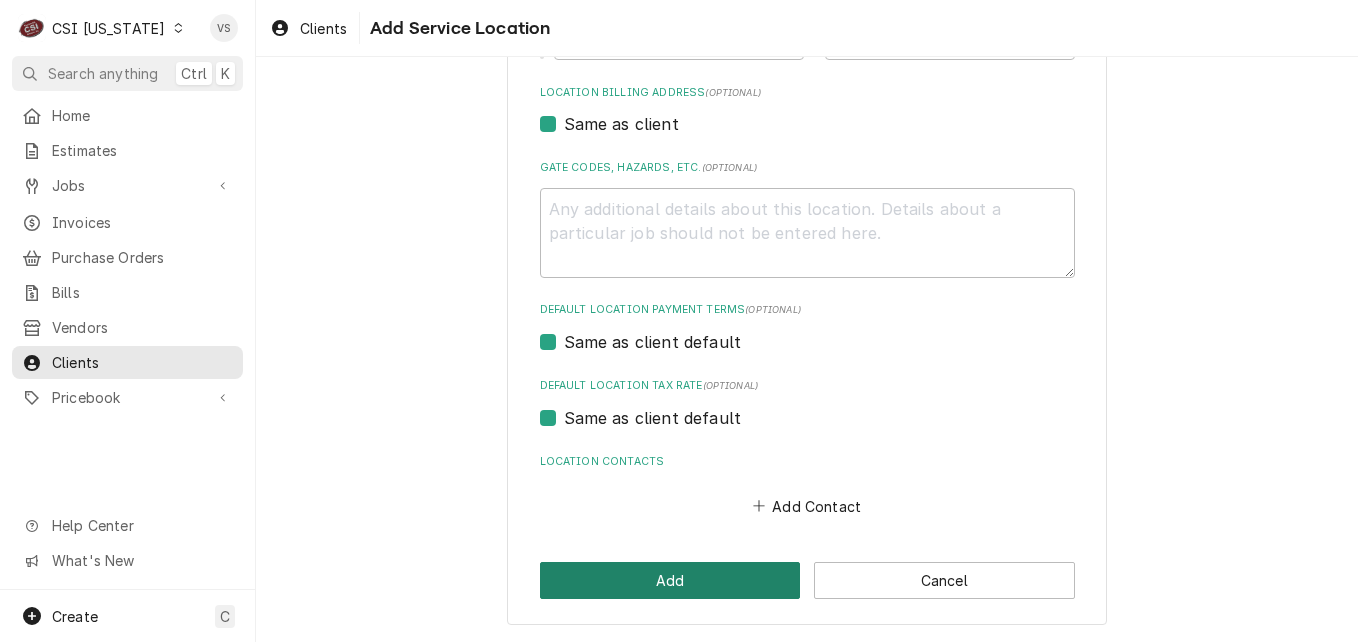 type on "2404 Olde Bridge Ln" 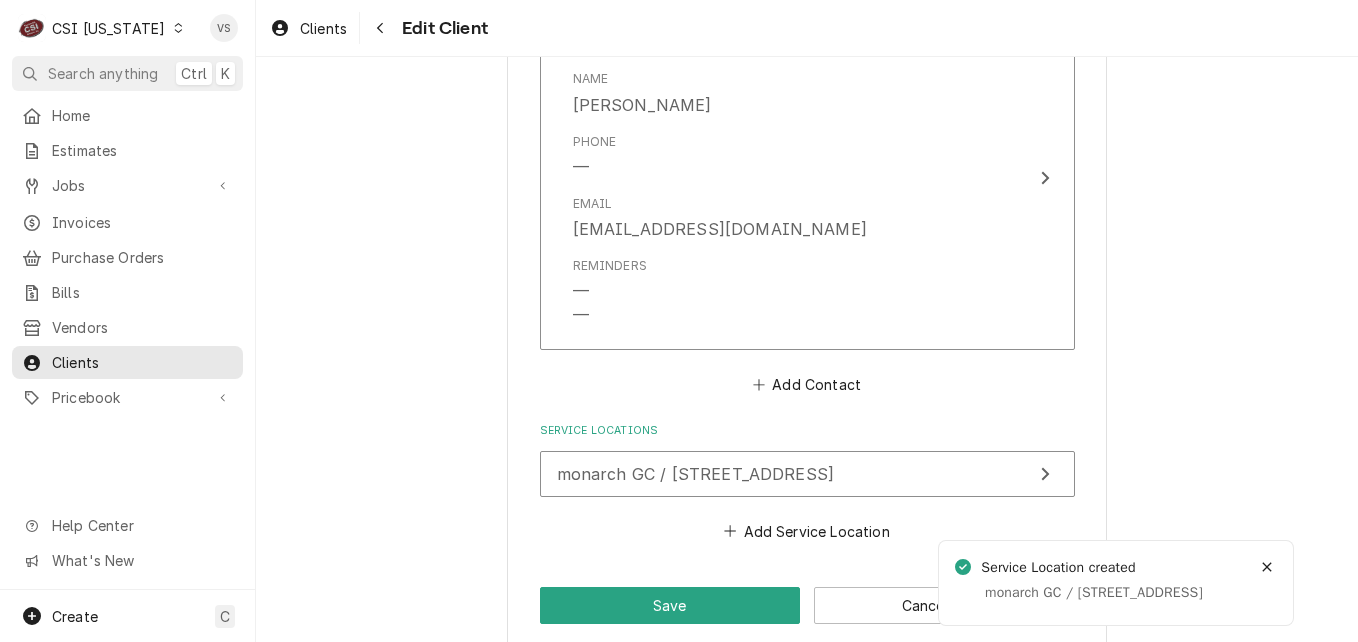 scroll, scrollTop: 1463, scrollLeft: 0, axis: vertical 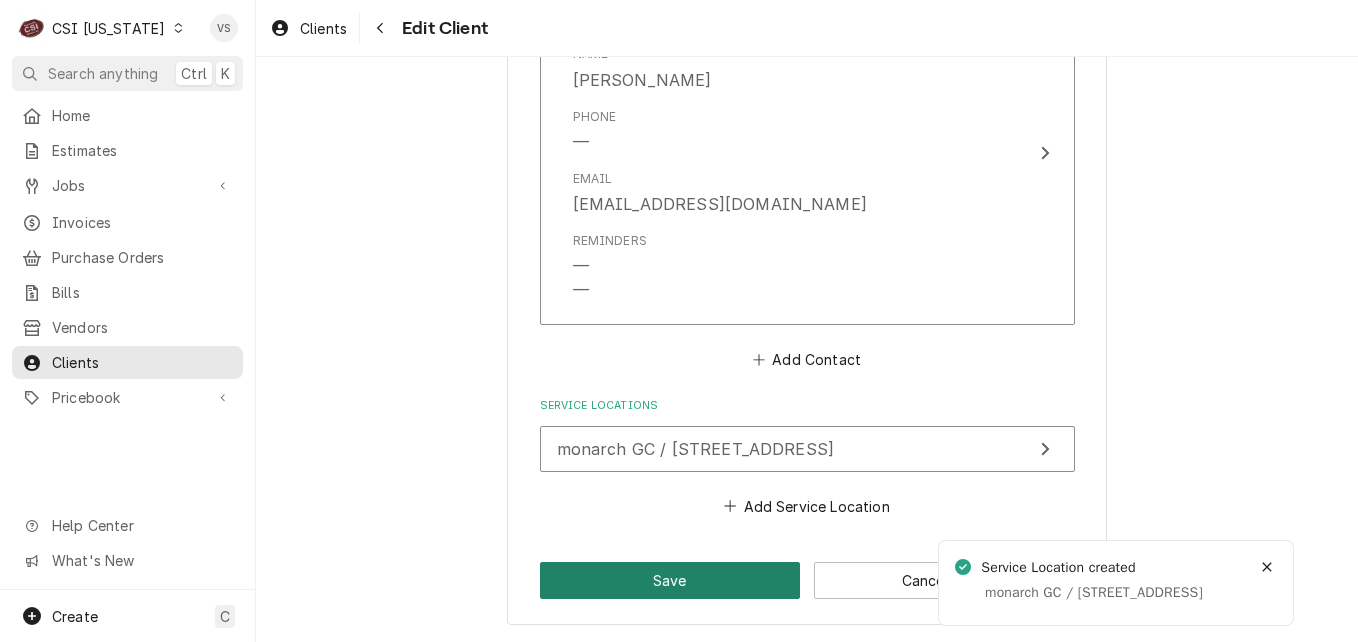 click on "Save" at bounding box center [670, 580] 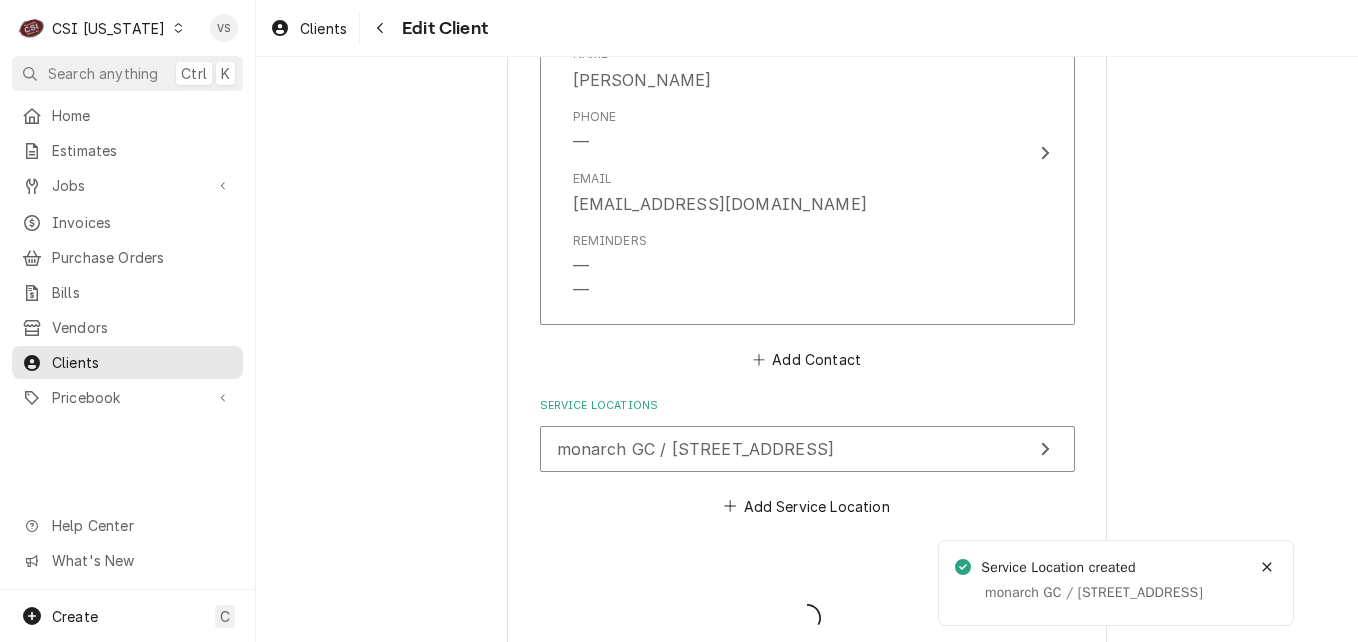type on "x" 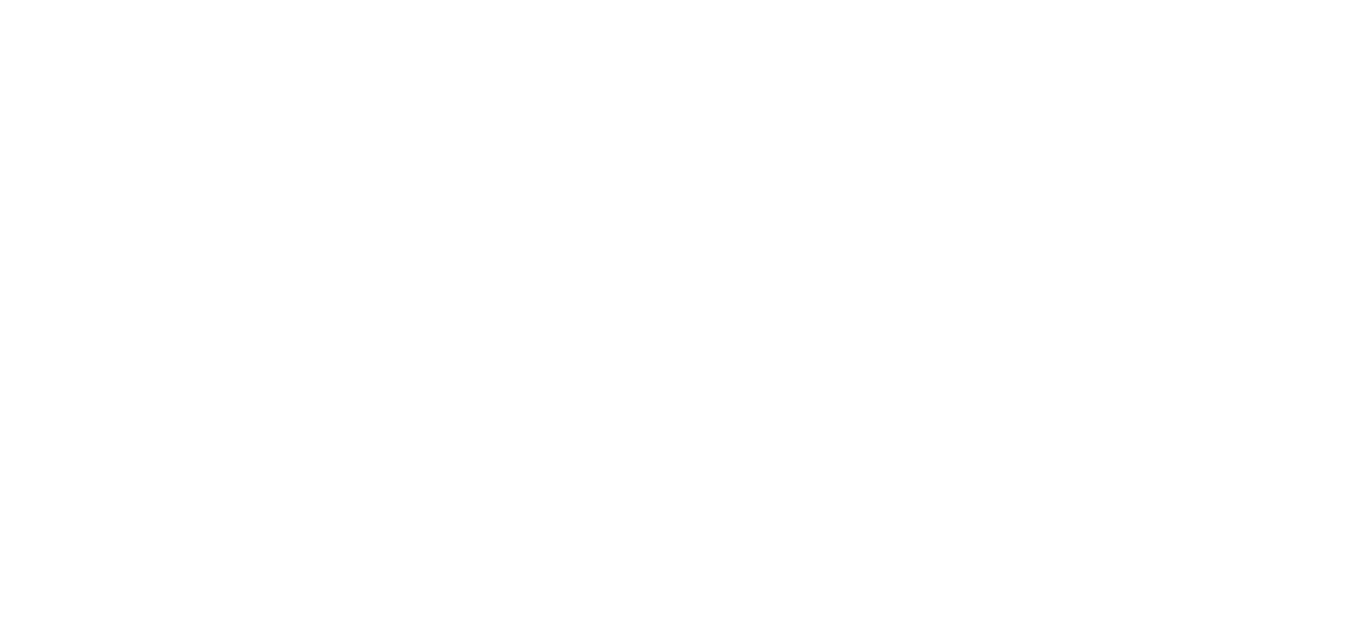 scroll, scrollTop: 0, scrollLeft: 0, axis: both 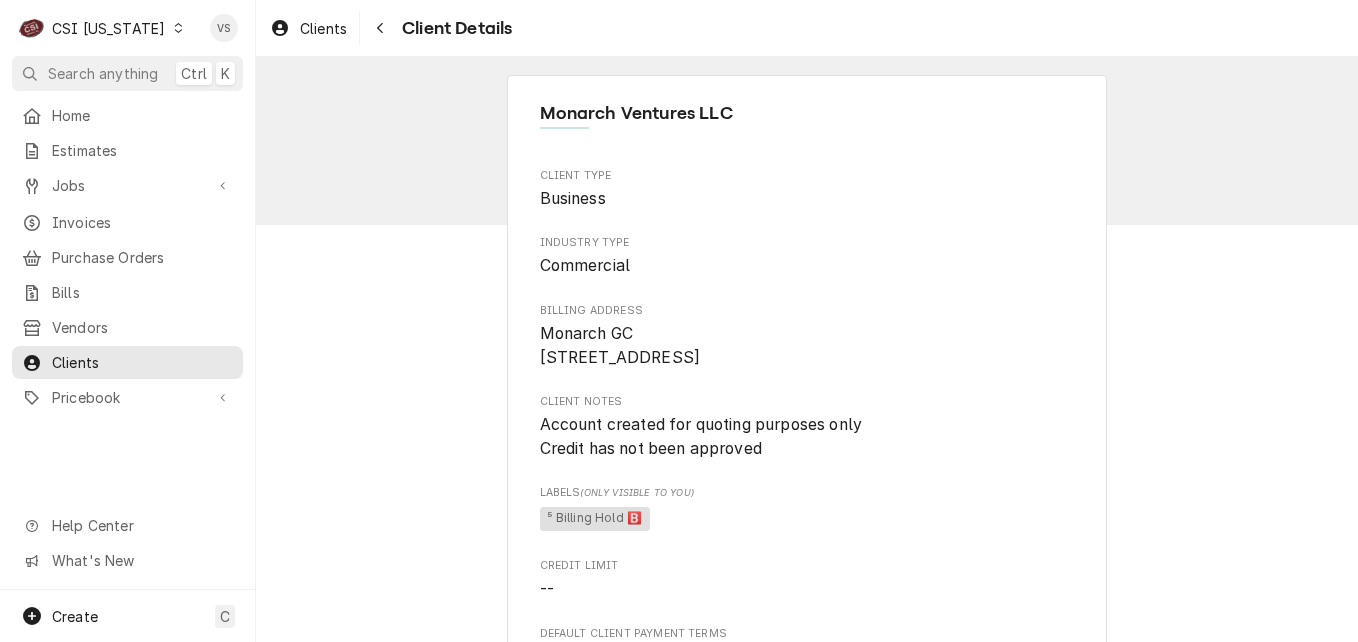click at bounding box center [178, 28] 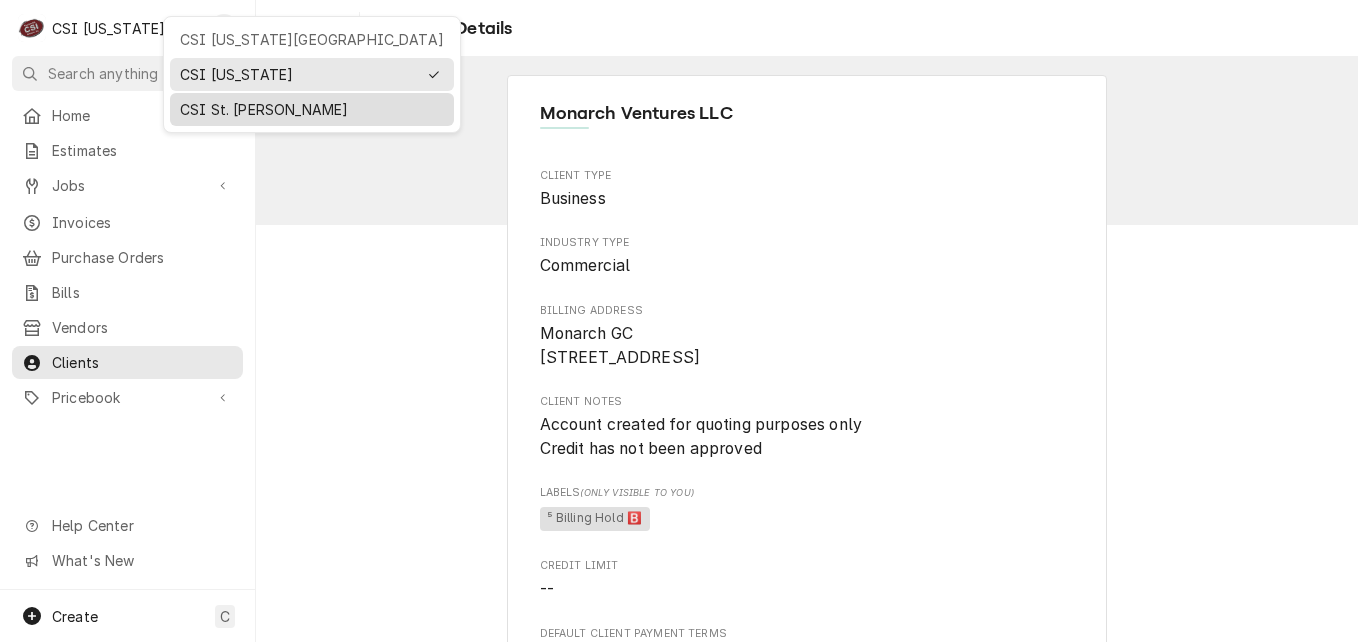 click on "CSI St. Louis" at bounding box center (312, 109) 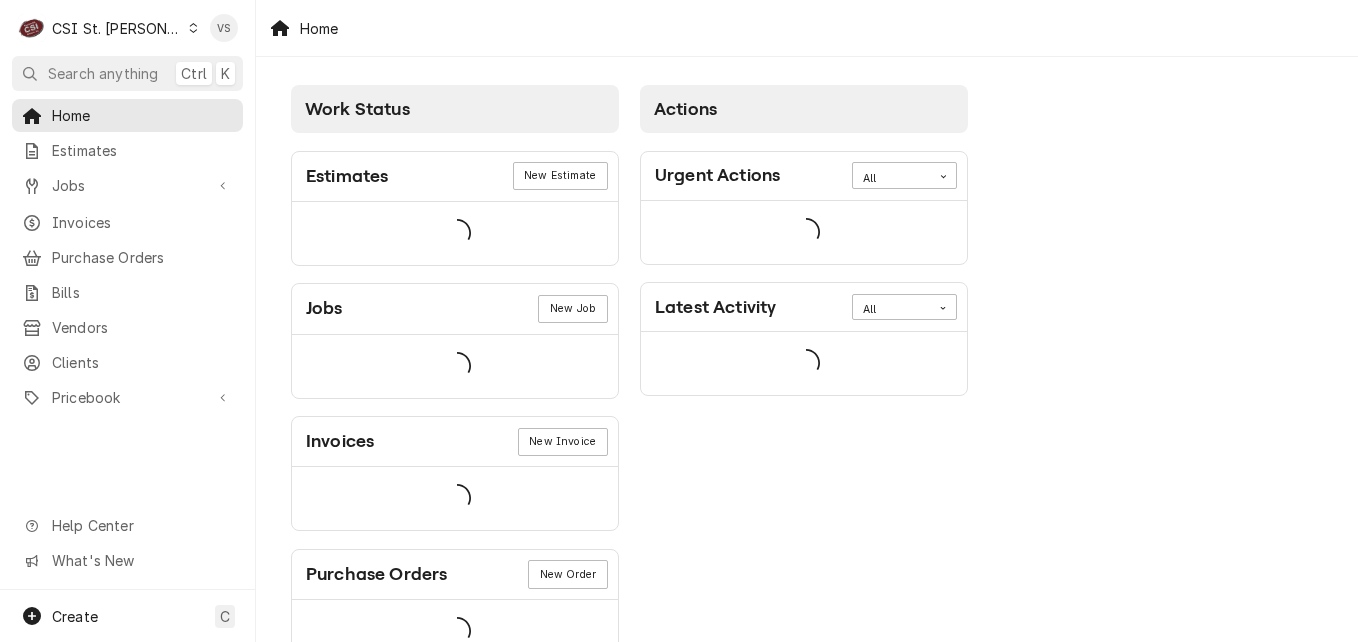 scroll, scrollTop: 0, scrollLeft: 0, axis: both 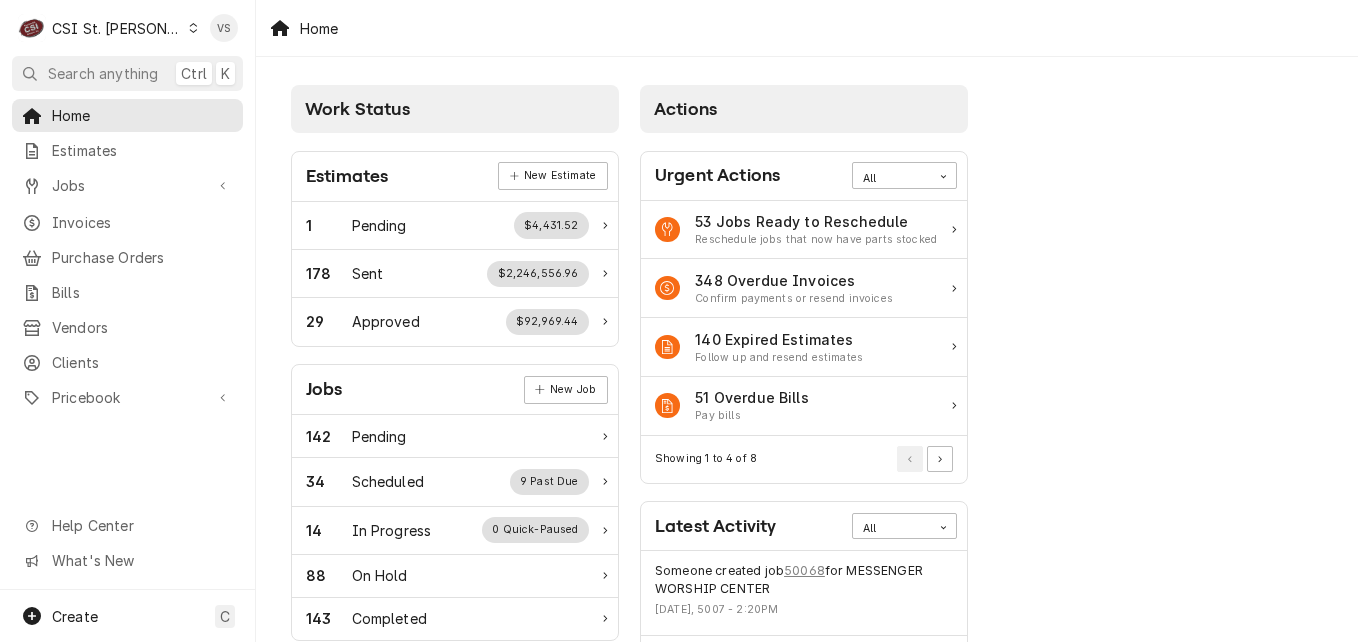 click on "Jobs" at bounding box center (127, 185) 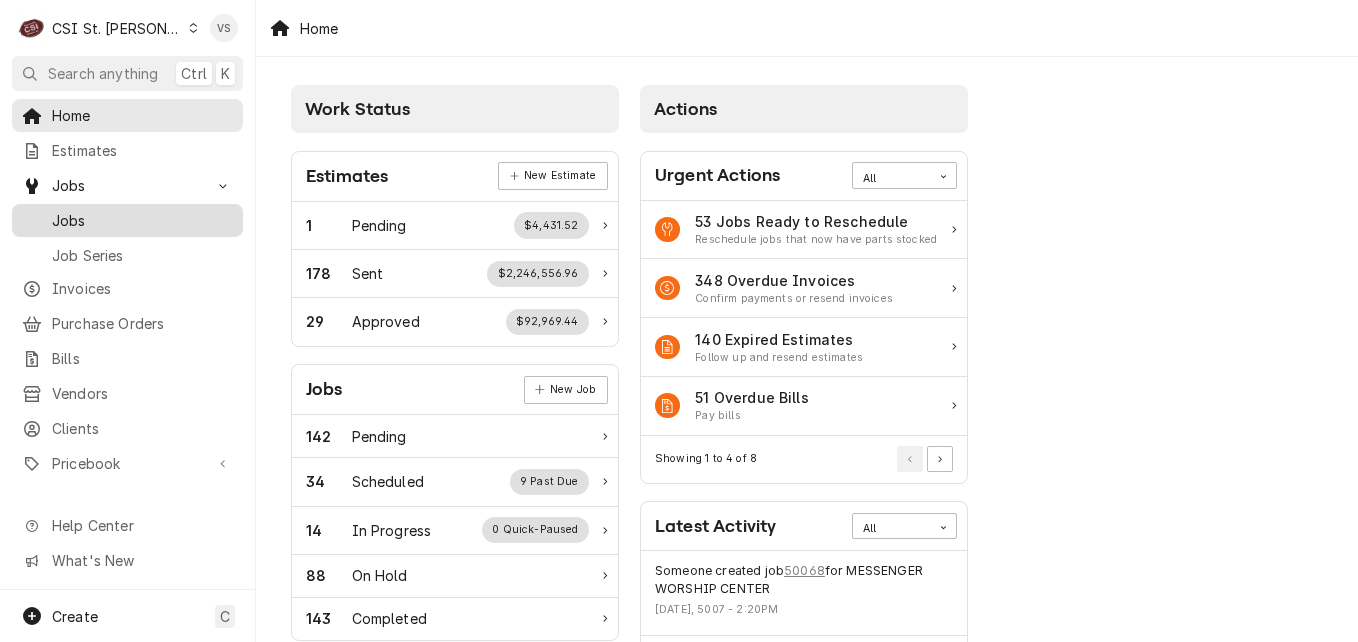 click on "Jobs" at bounding box center [142, 220] 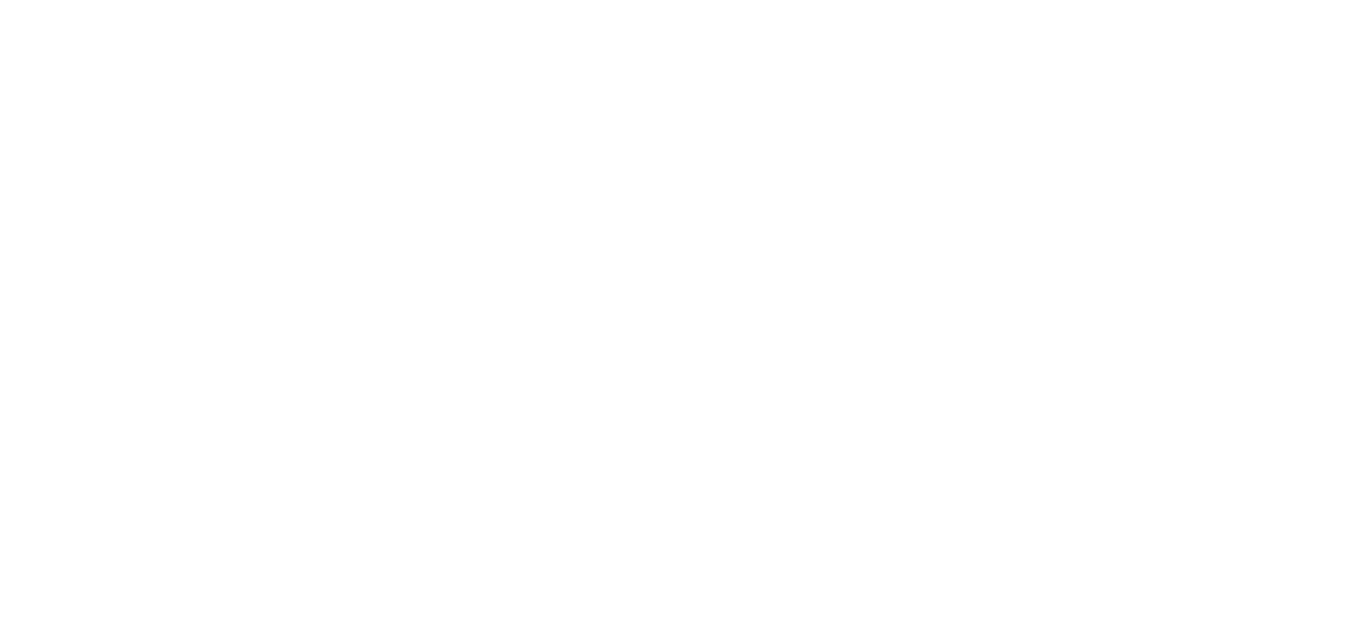 scroll, scrollTop: 0, scrollLeft: 0, axis: both 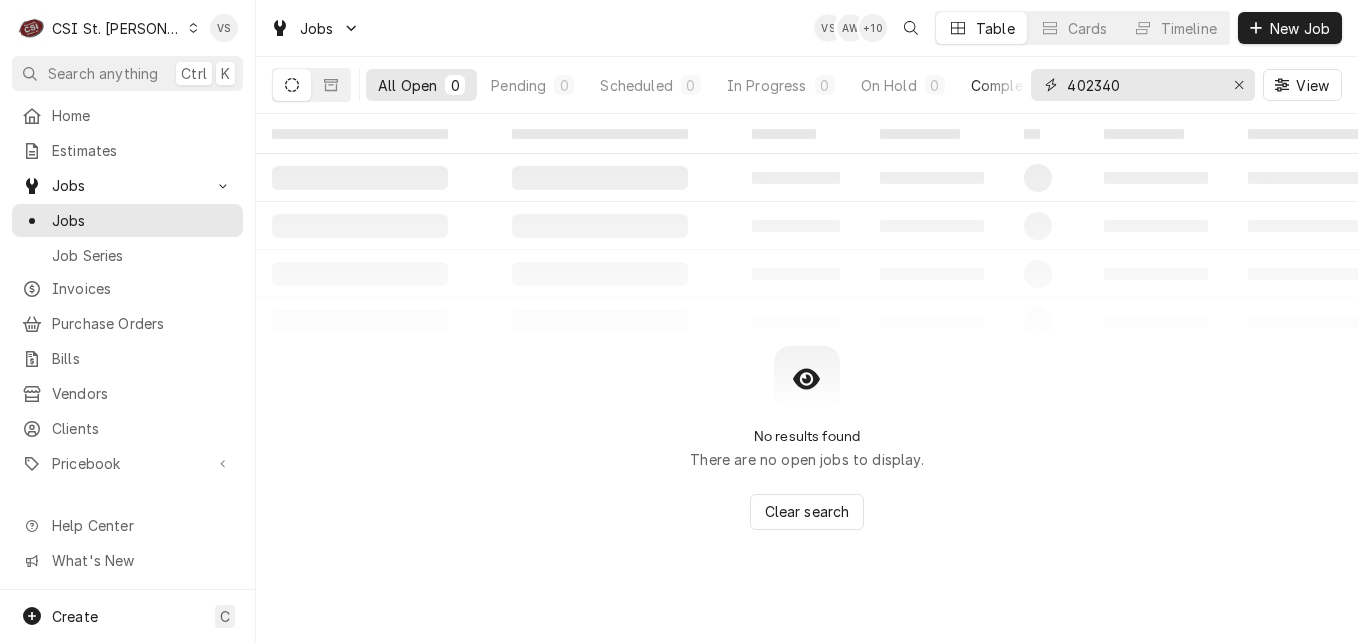 drag, startPoint x: 1151, startPoint y: 84, endPoint x: 1021, endPoint y: 90, distance: 130.13838 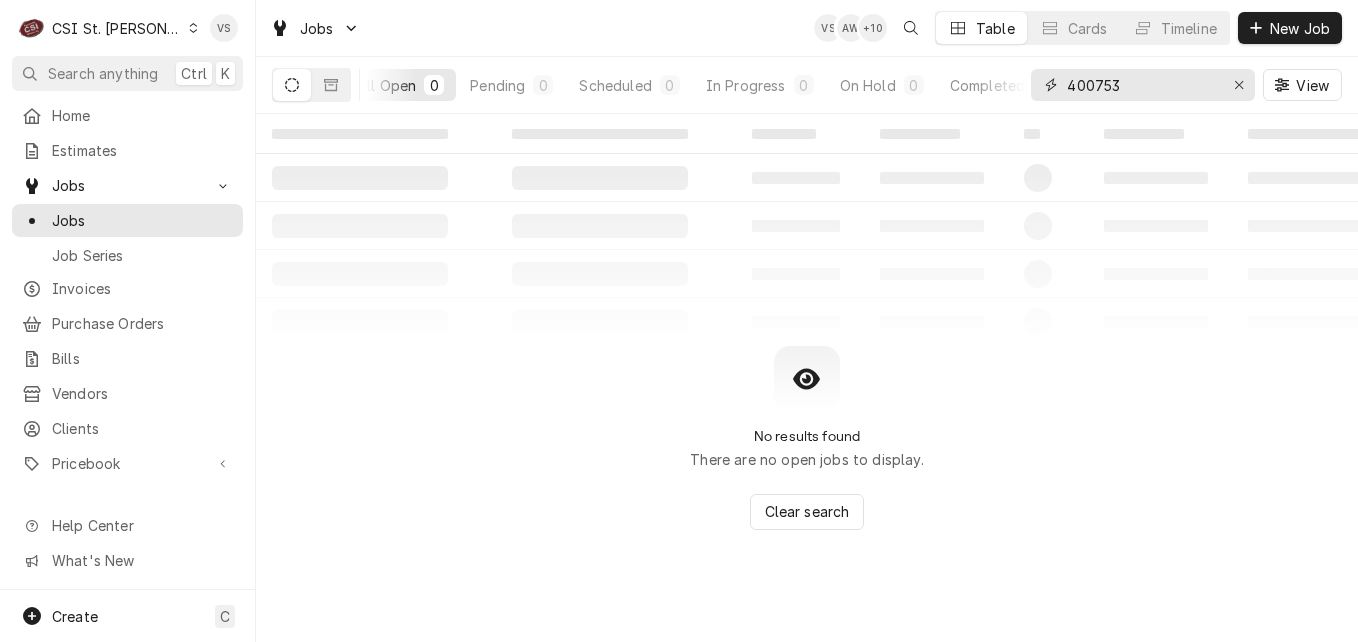 scroll, scrollTop: 0, scrollLeft: 0, axis: both 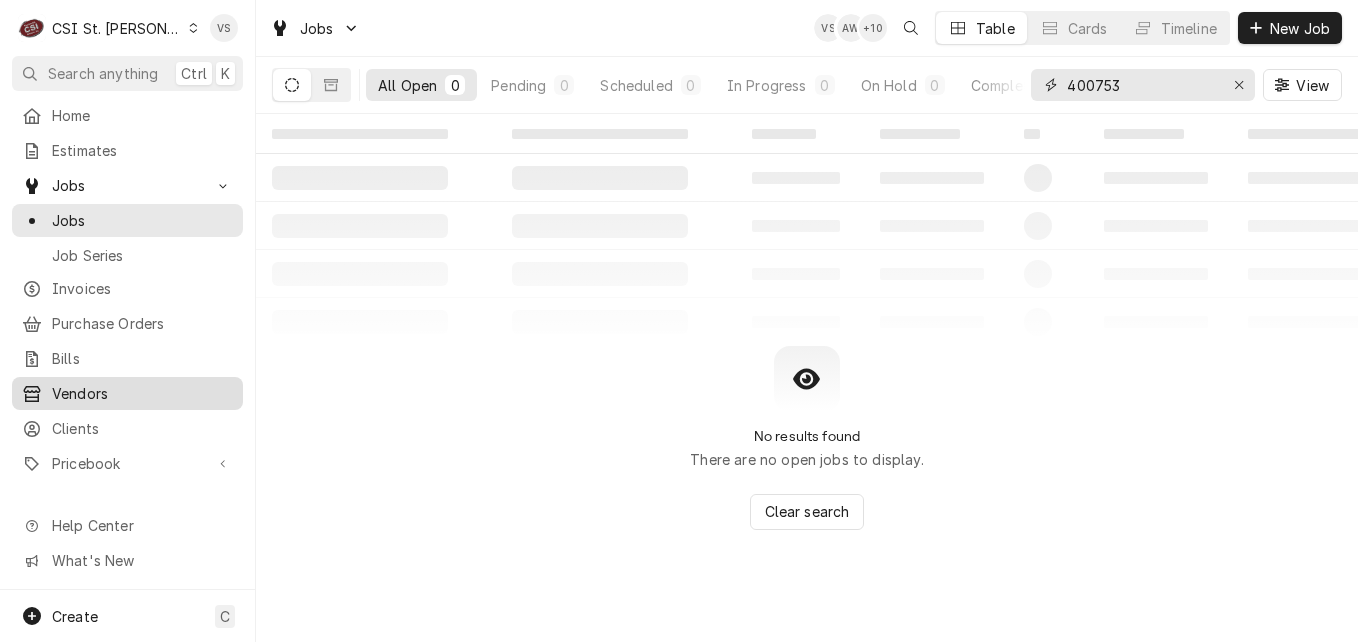 type on "400753" 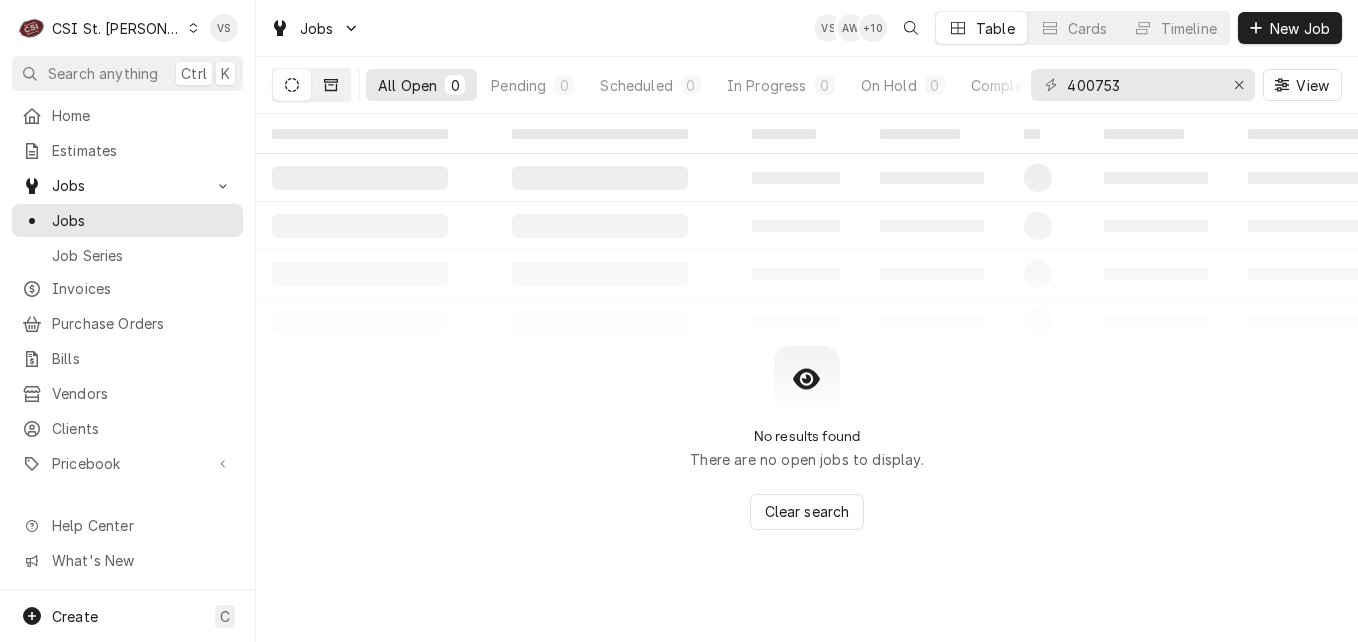 click 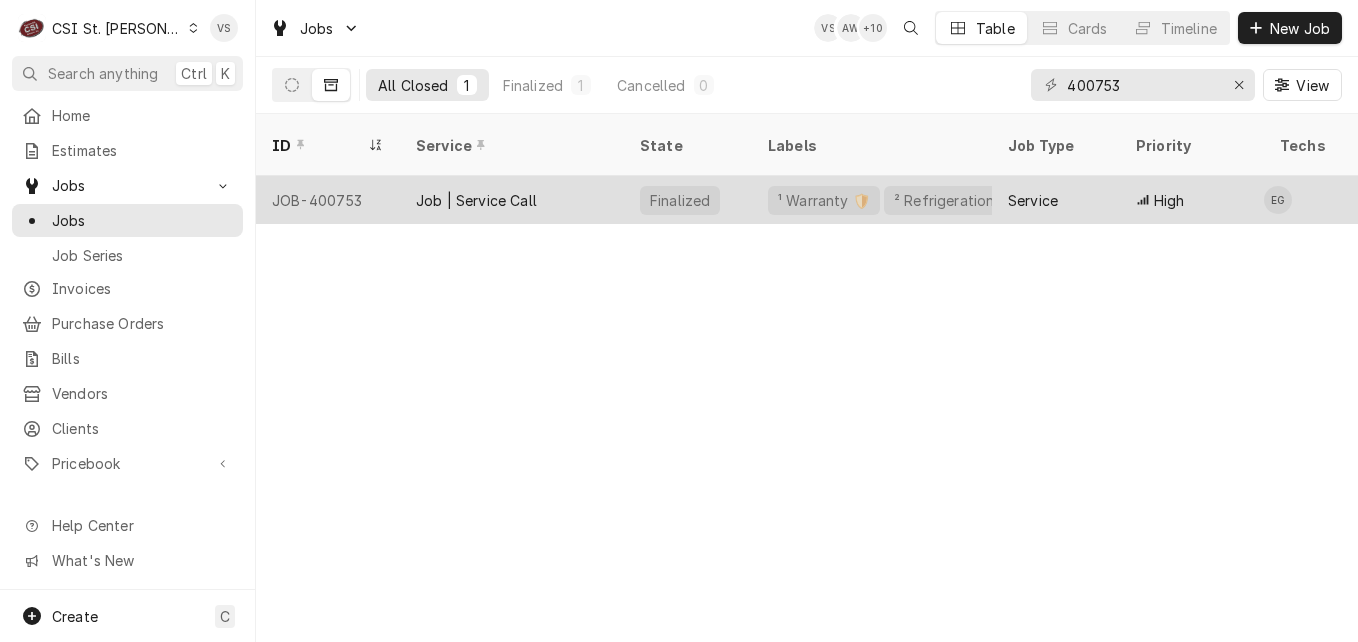 click on "Job | Service Call" at bounding box center [476, 200] 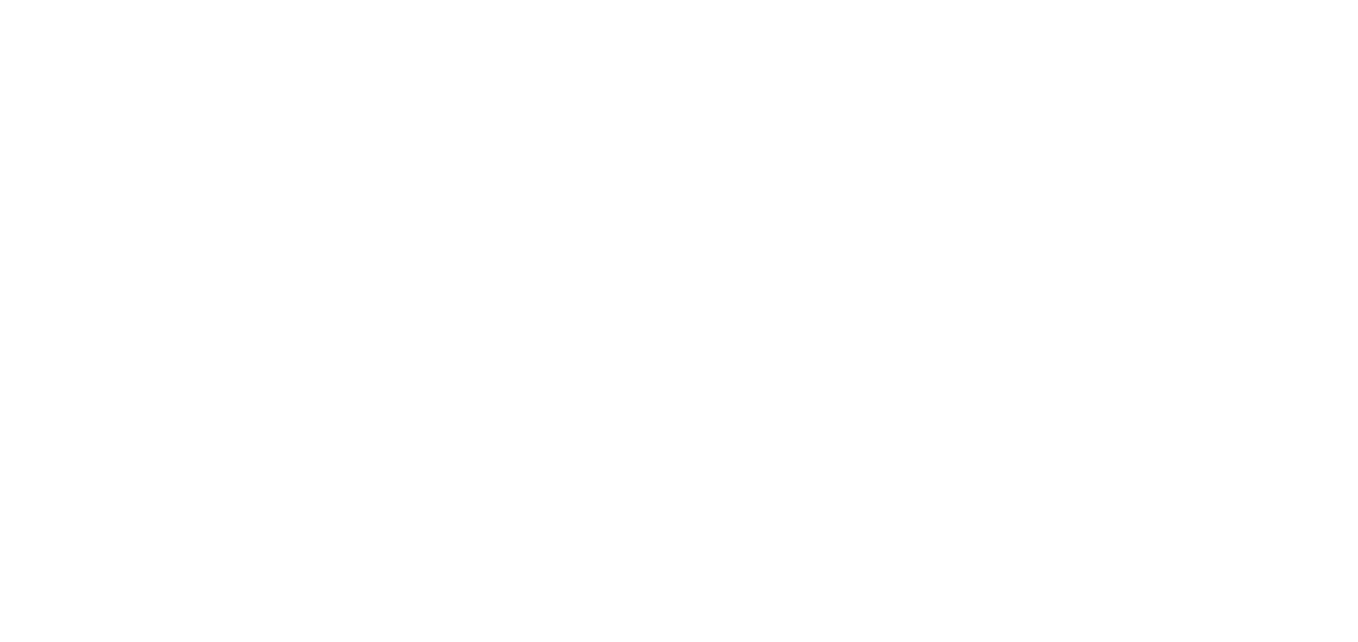 scroll, scrollTop: 0, scrollLeft: 0, axis: both 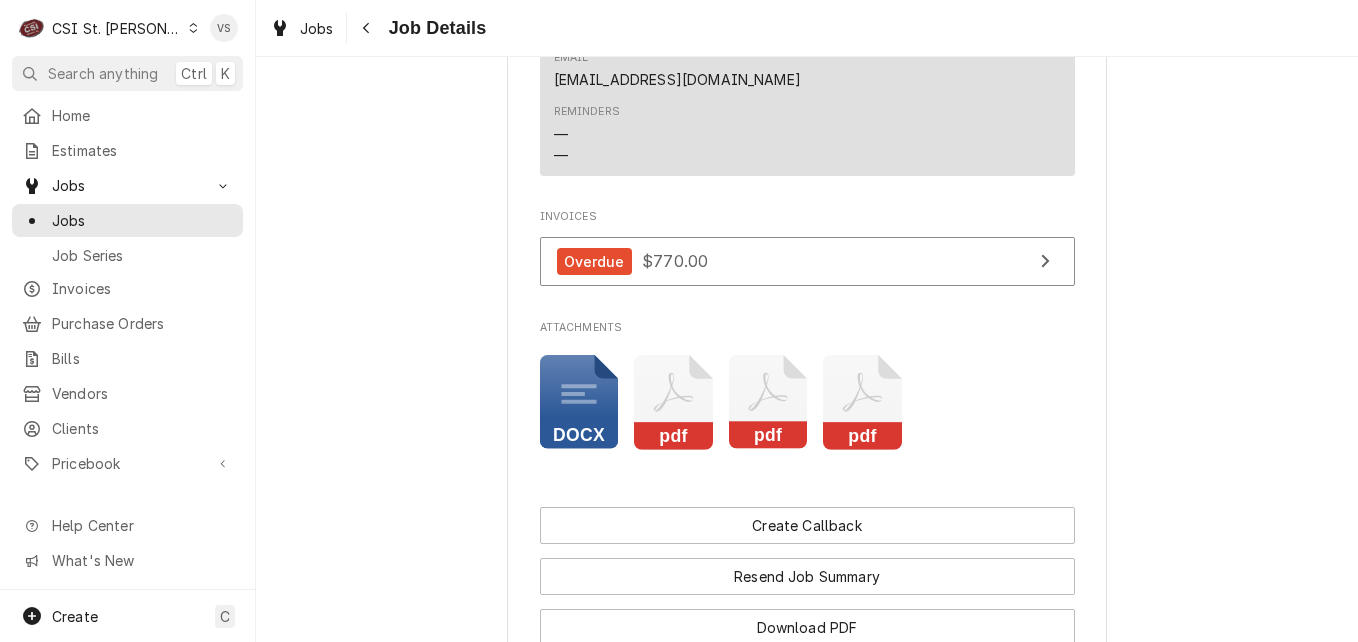 click 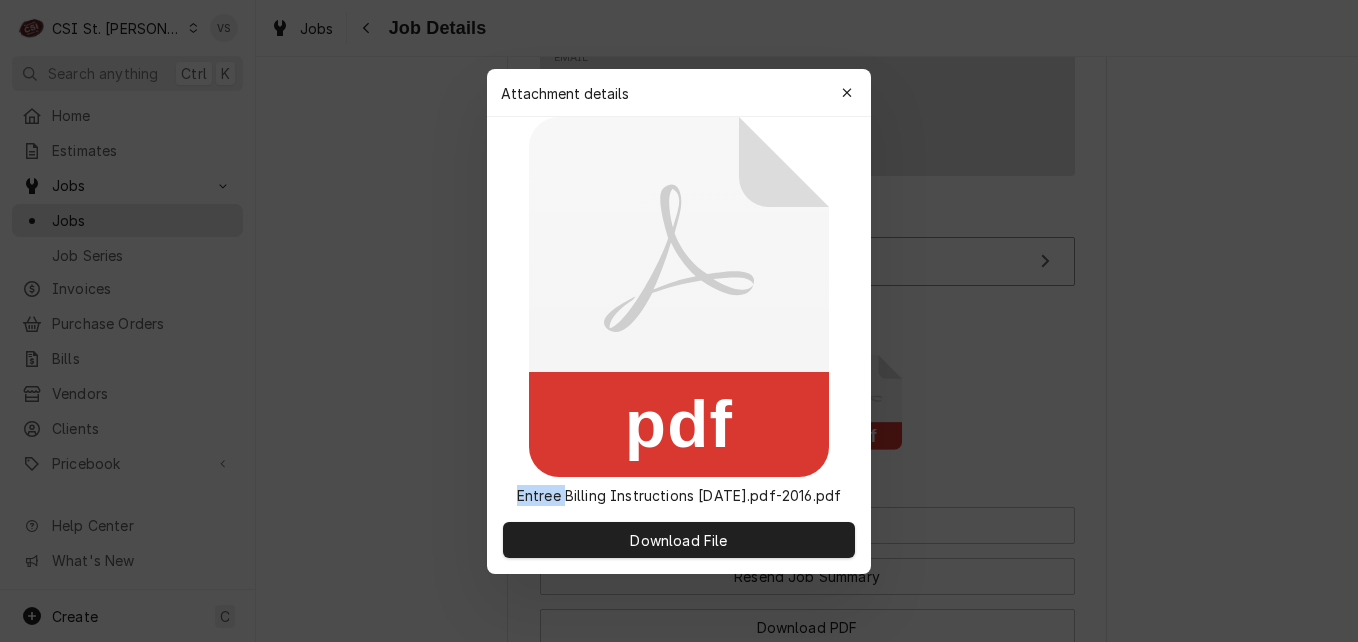click 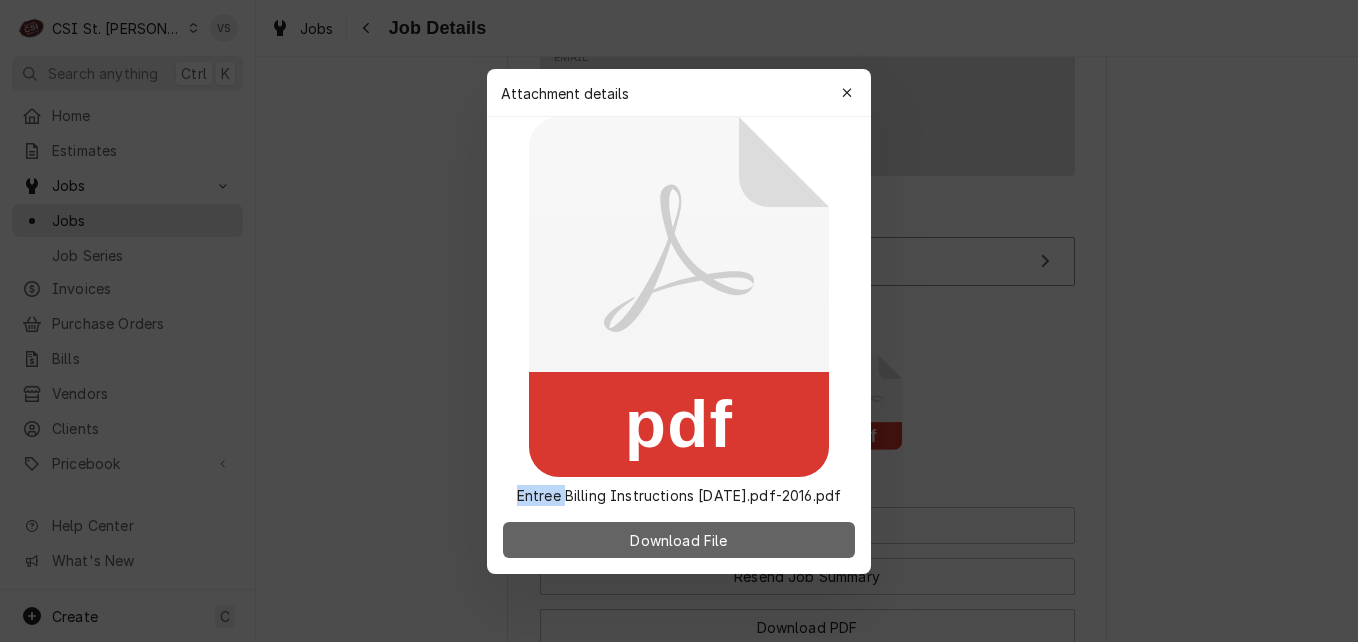 drag, startPoint x: 667, startPoint y: 403, endPoint x: 703, endPoint y: 536, distance: 137.78607 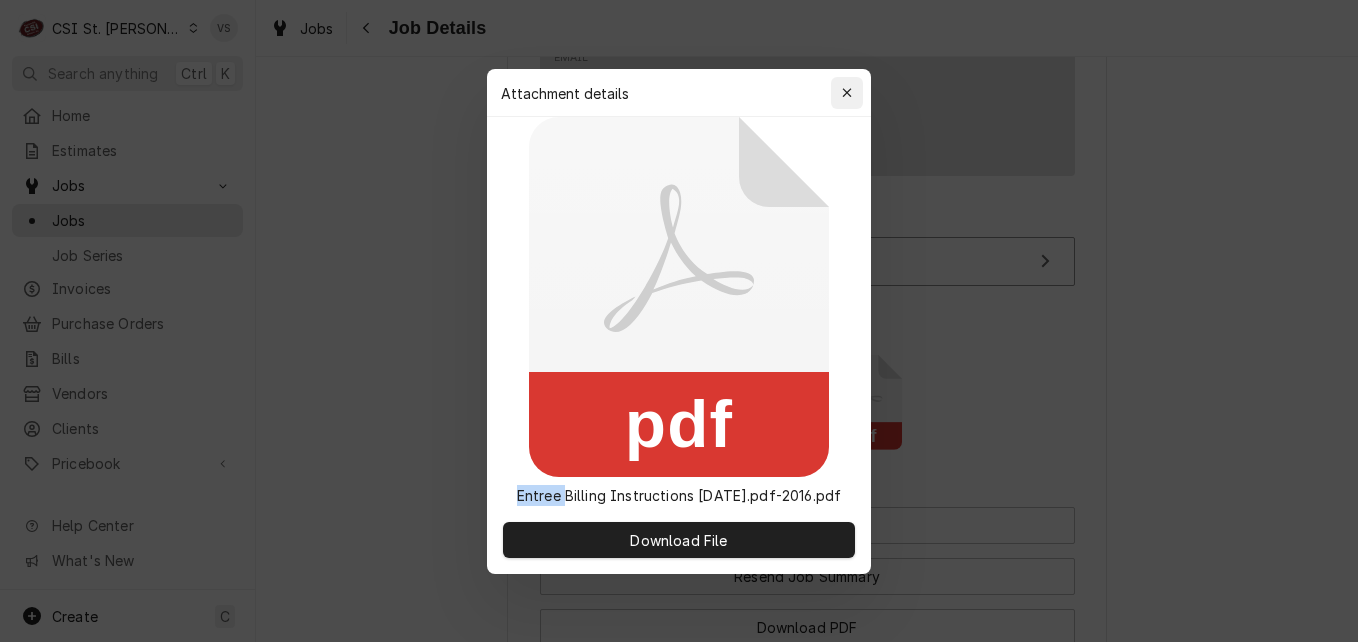 click 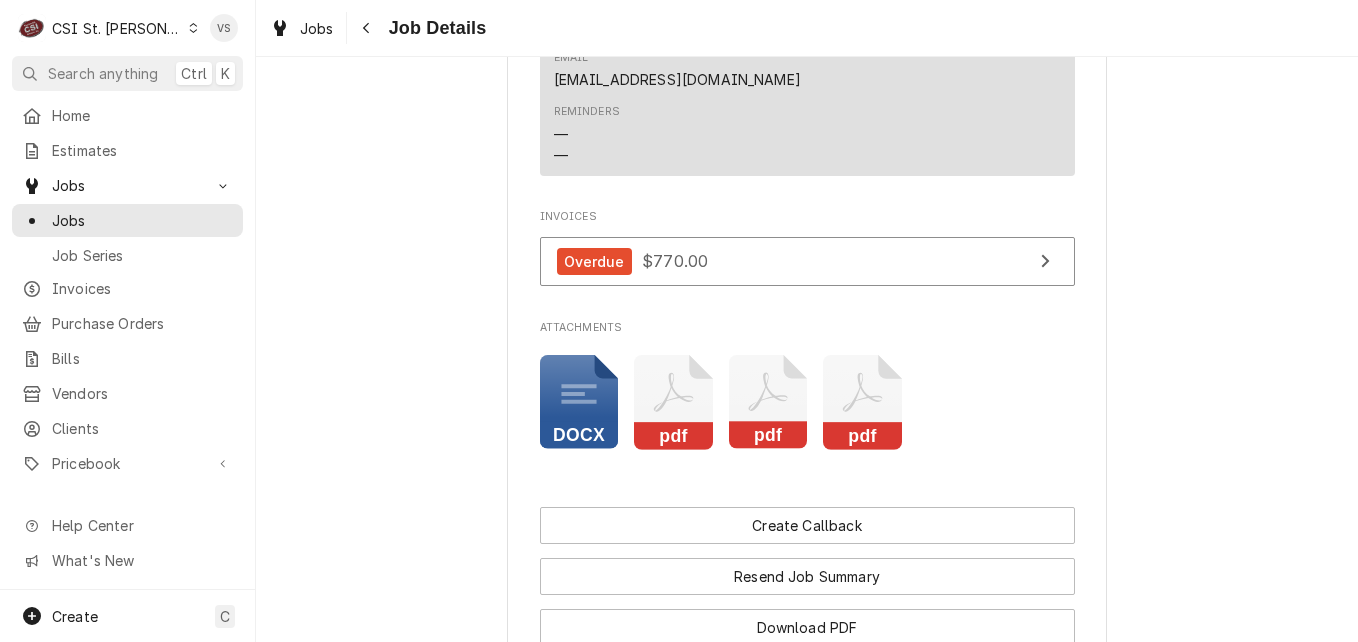 click 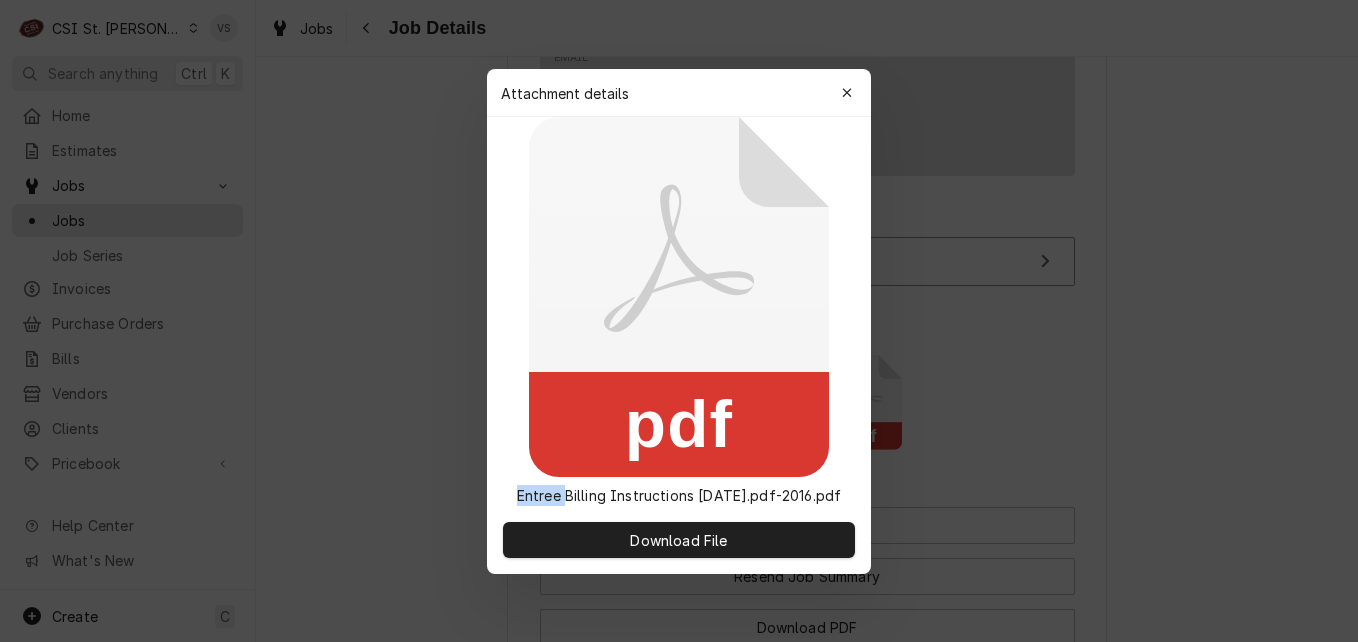 click 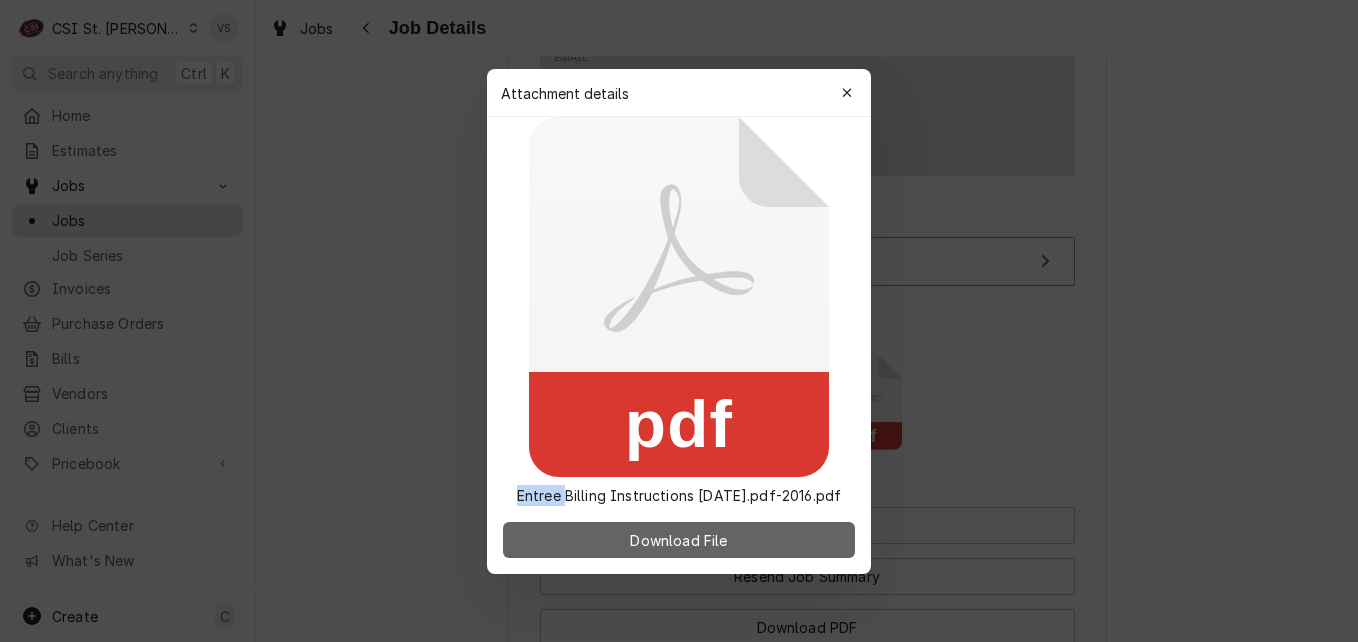 drag, startPoint x: 670, startPoint y: 414, endPoint x: 636, endPoint y: 540, distance: 130.5067 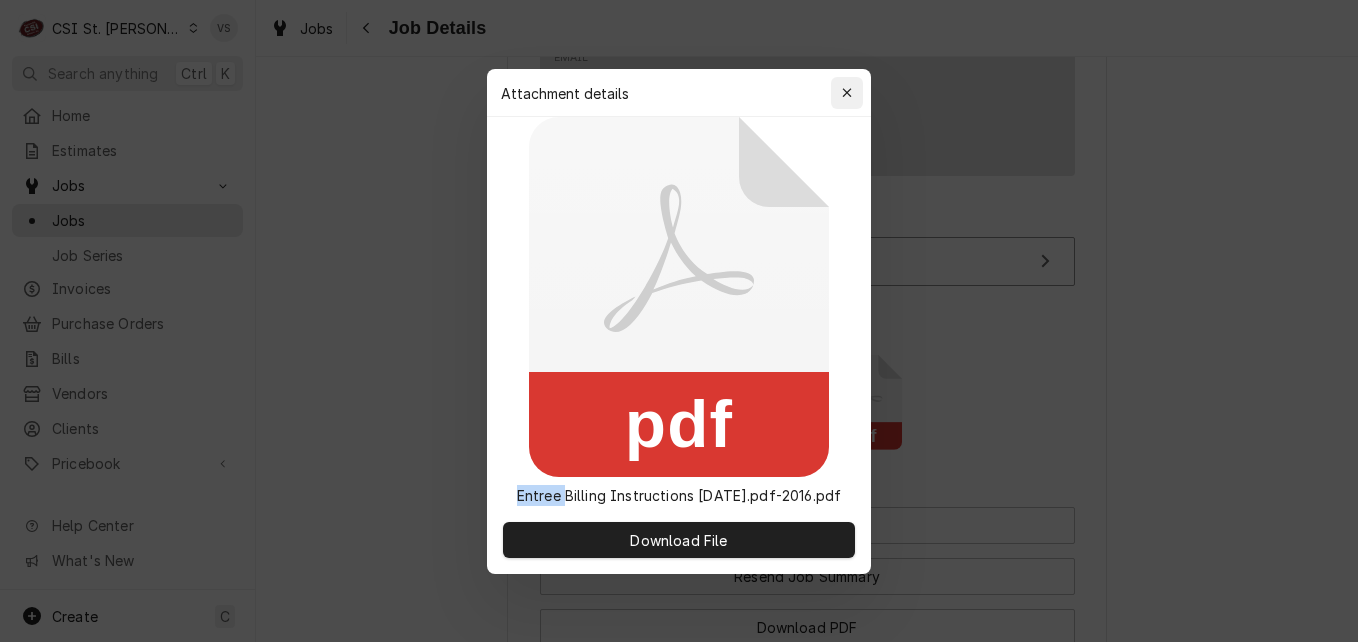 click 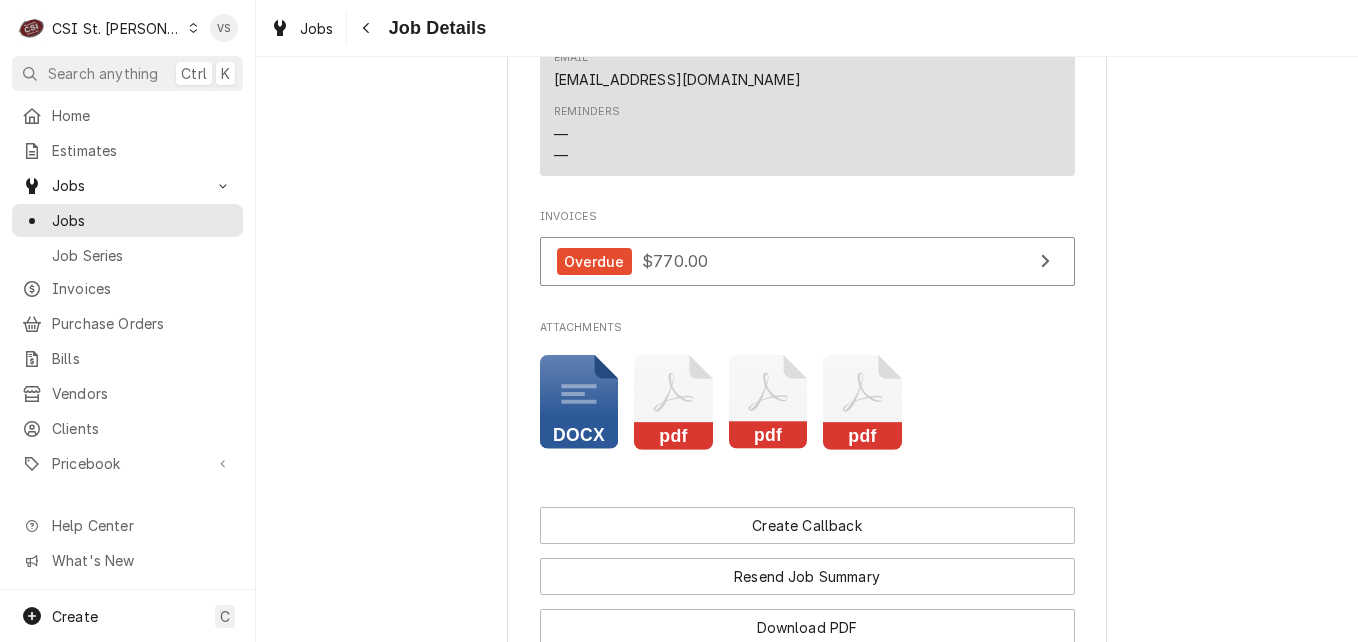 click 